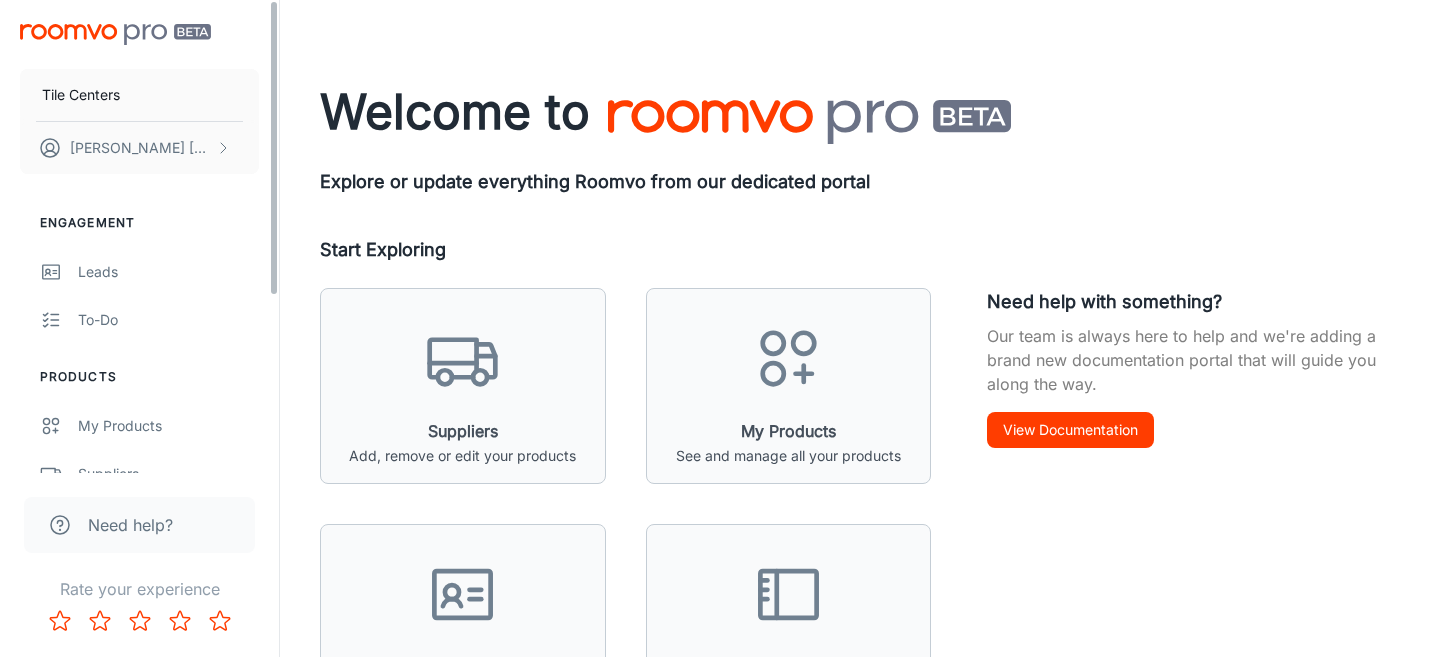 scroll, scrollTop: 0, scrollLeft: 0, axis: both 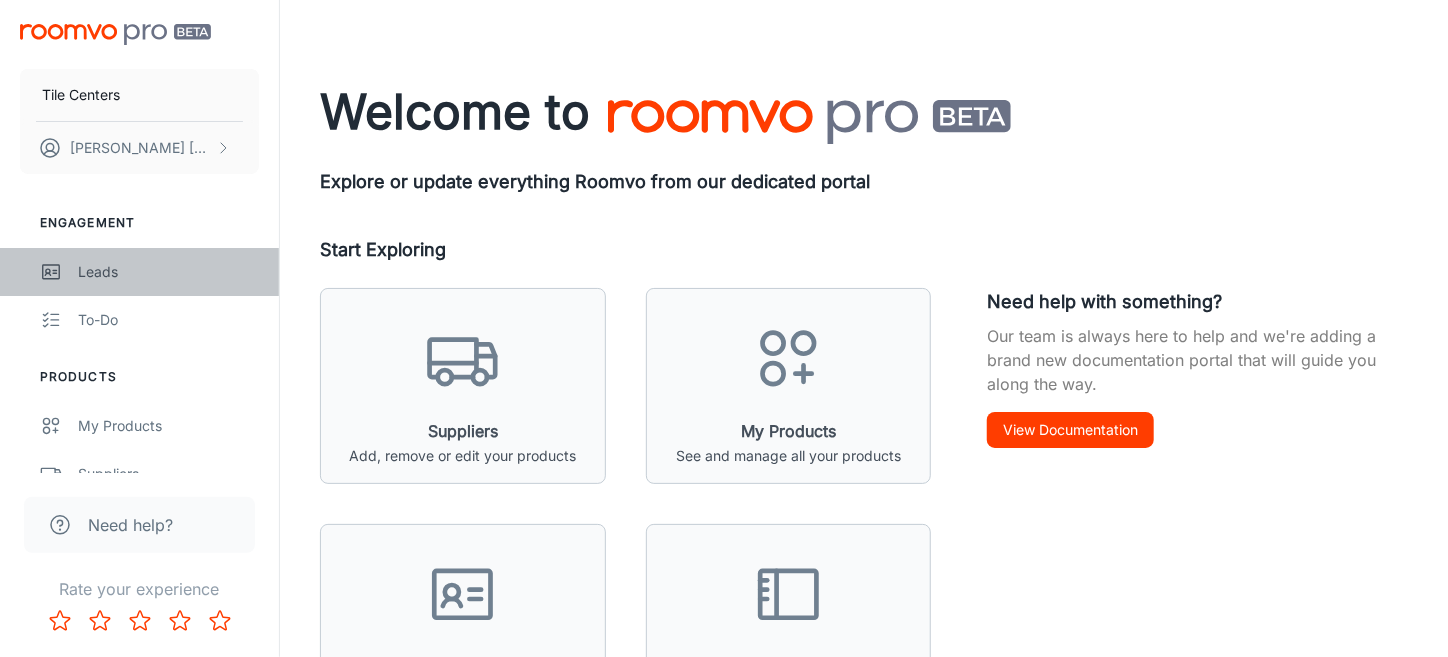 click on "Leads" at bounding box center [139, 272] 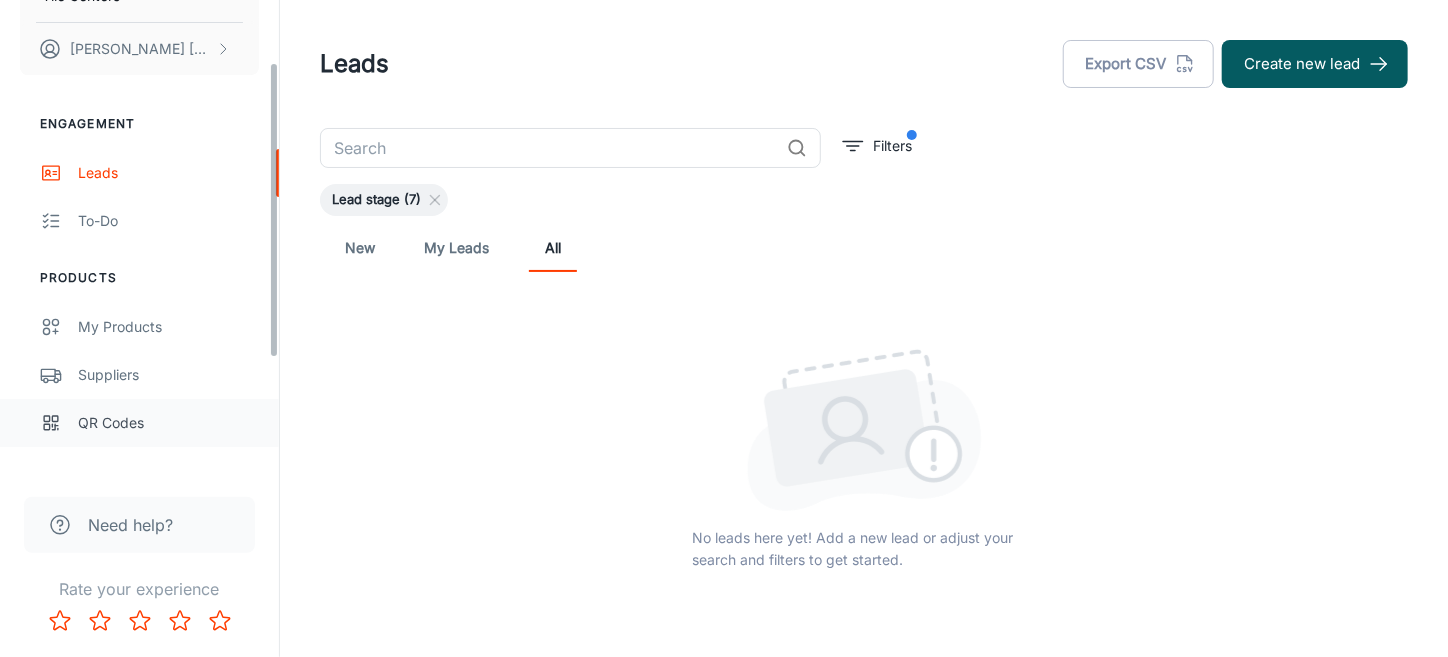 scroll, scrollTop: 200, scrollLeft: 0, axis: vertical 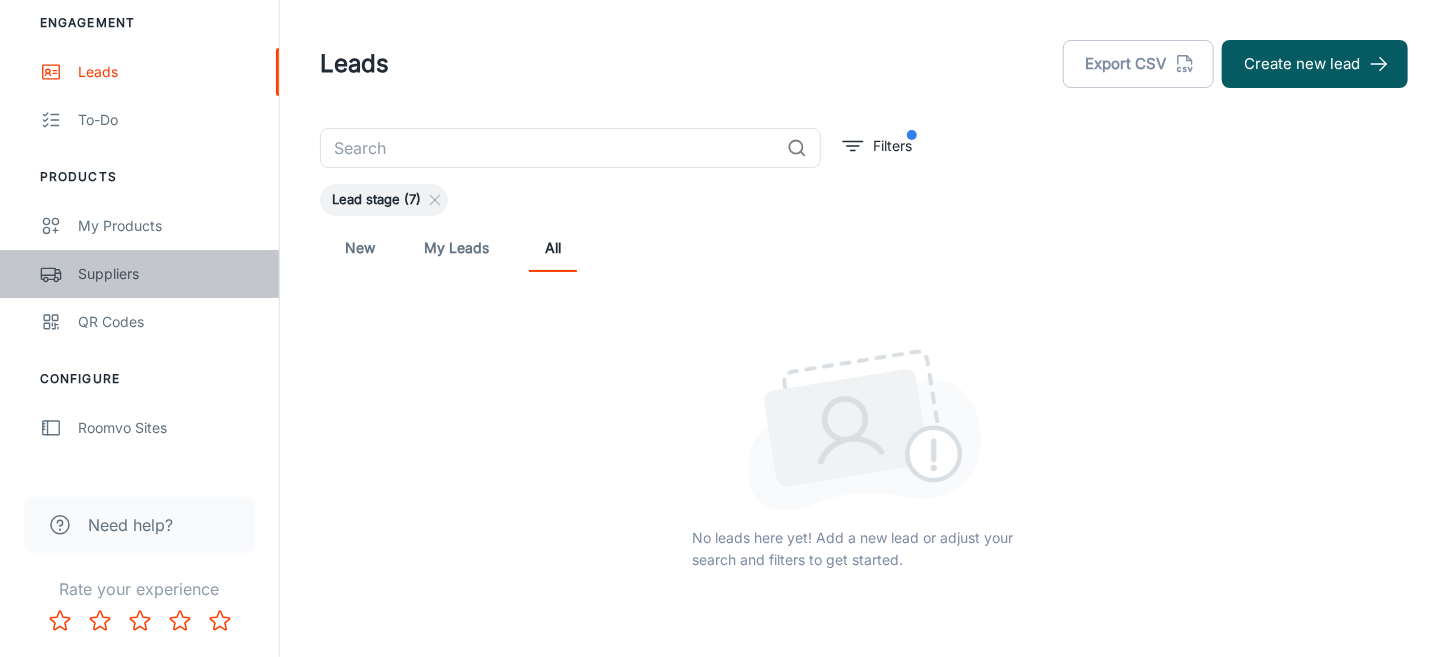 click on "Suppliers" at bounding box center [168, 274] 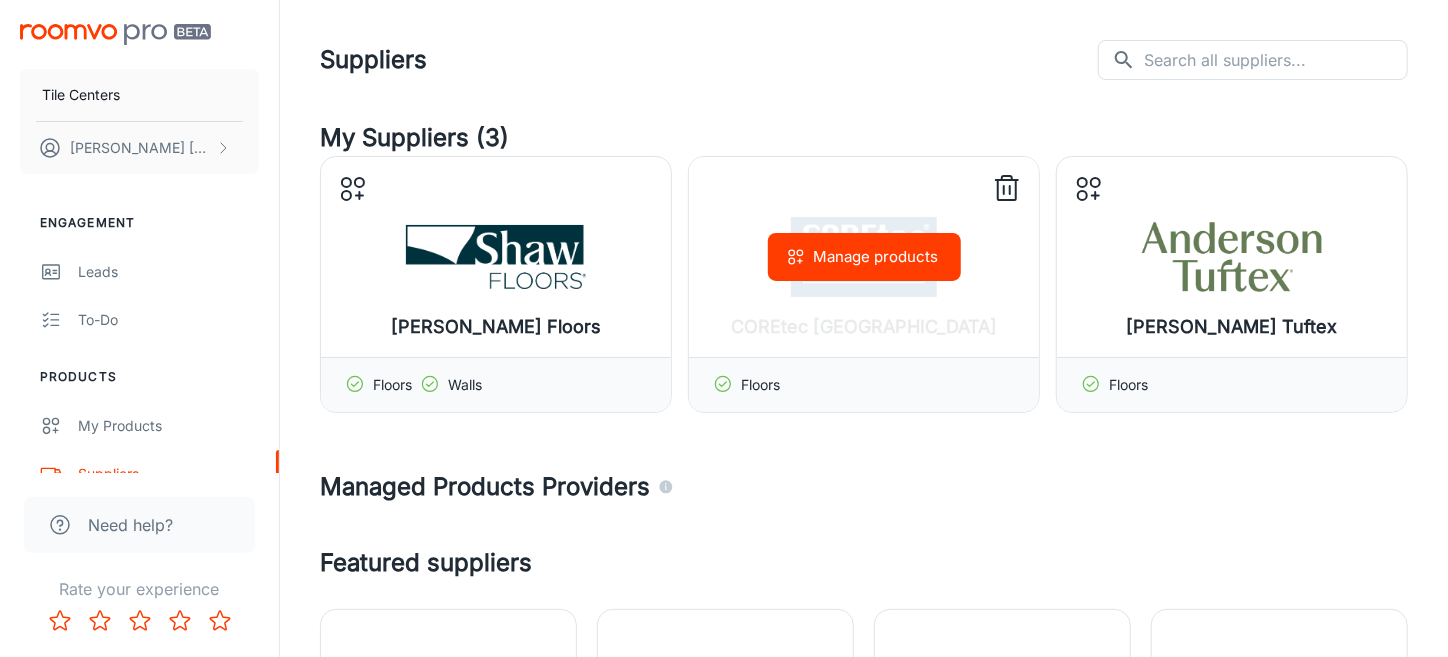 click on "Manage products" at bounding box center [864, 257] 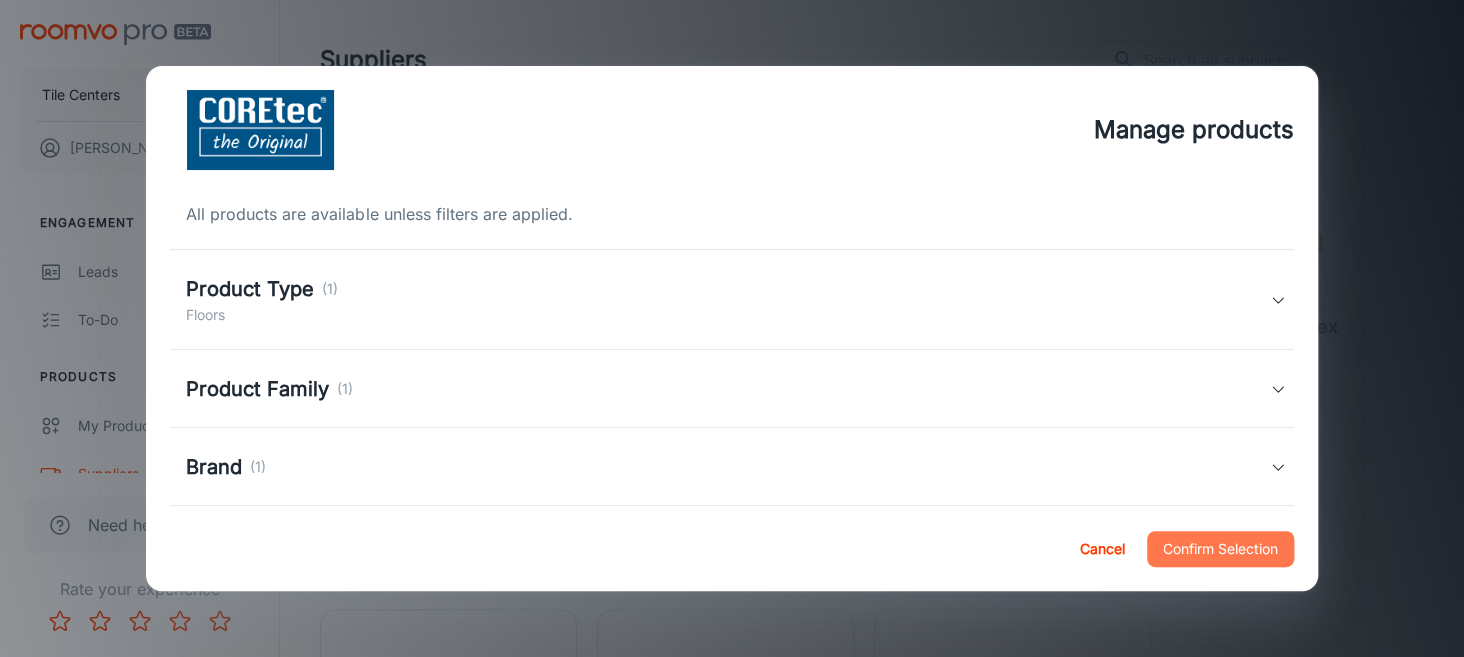 click on "Confirm Selection" at bounding box center [1220, 549] 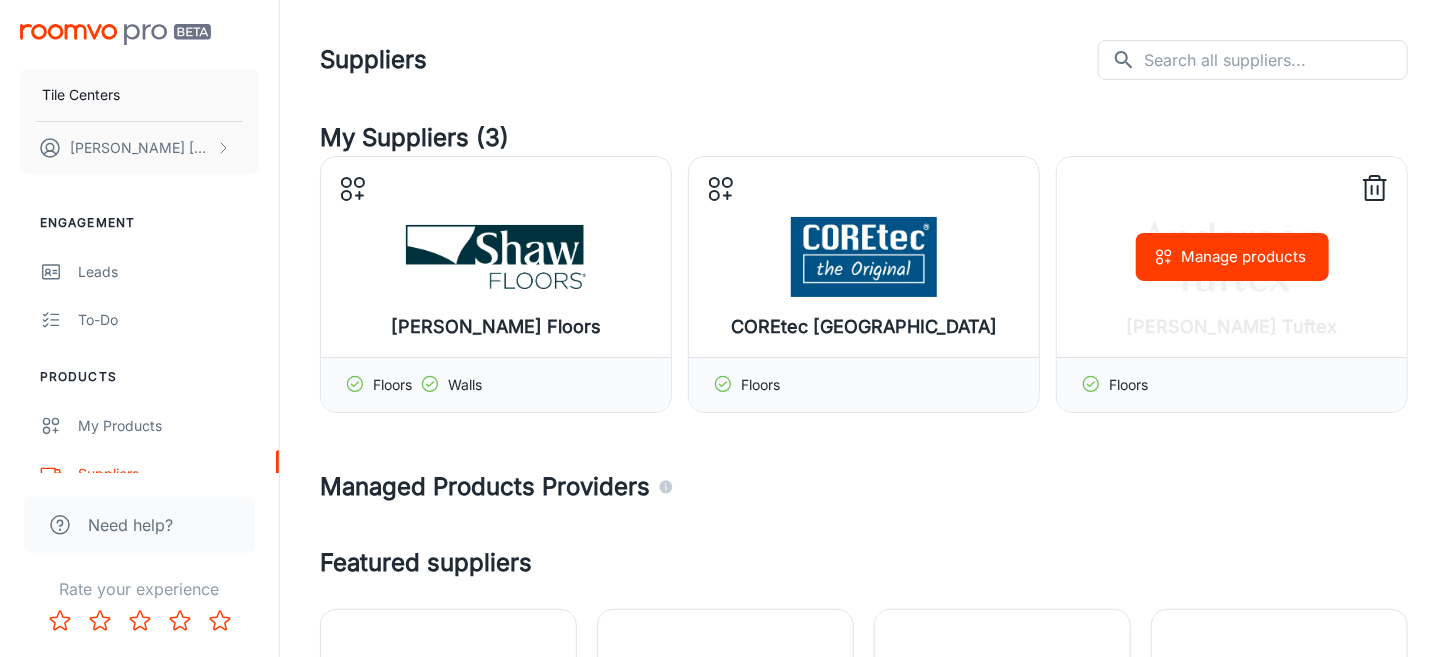 click on "Manage products" at bounding box center [1232, 257] 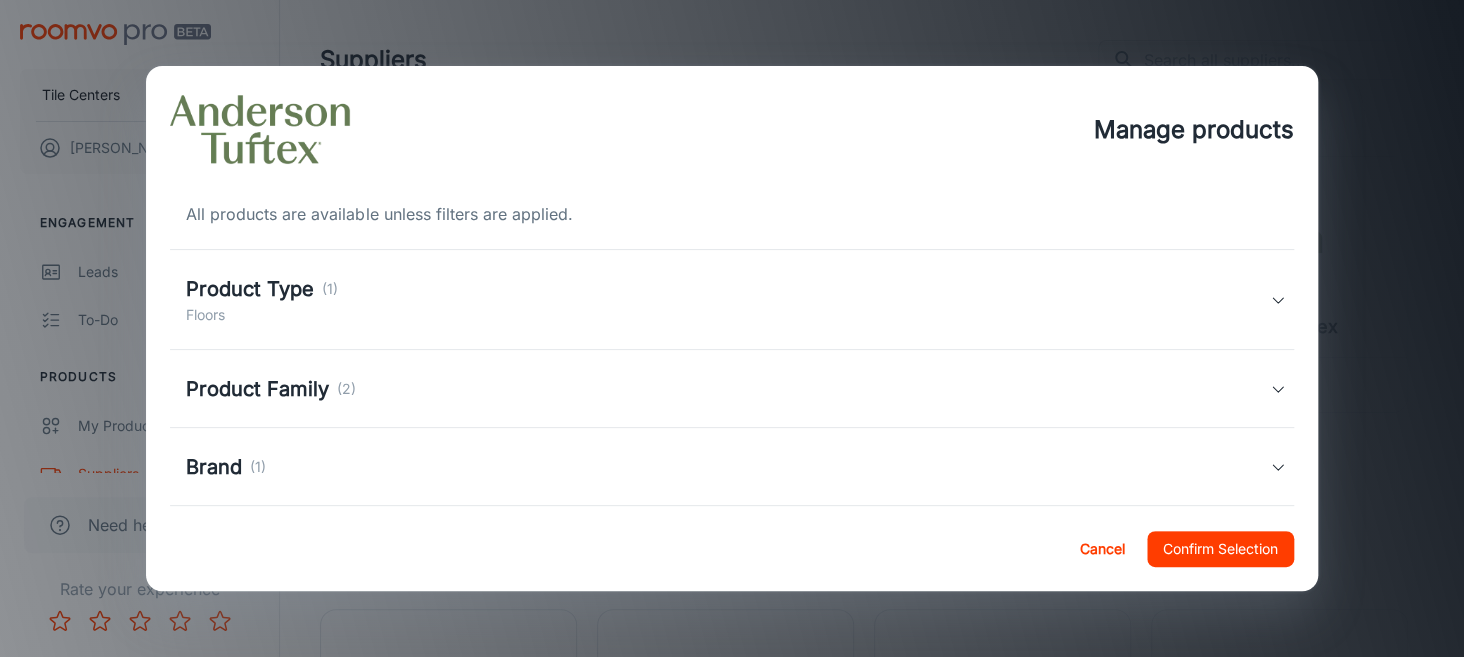 click on "Confirm Selection" at bounding box center (1220, 549) 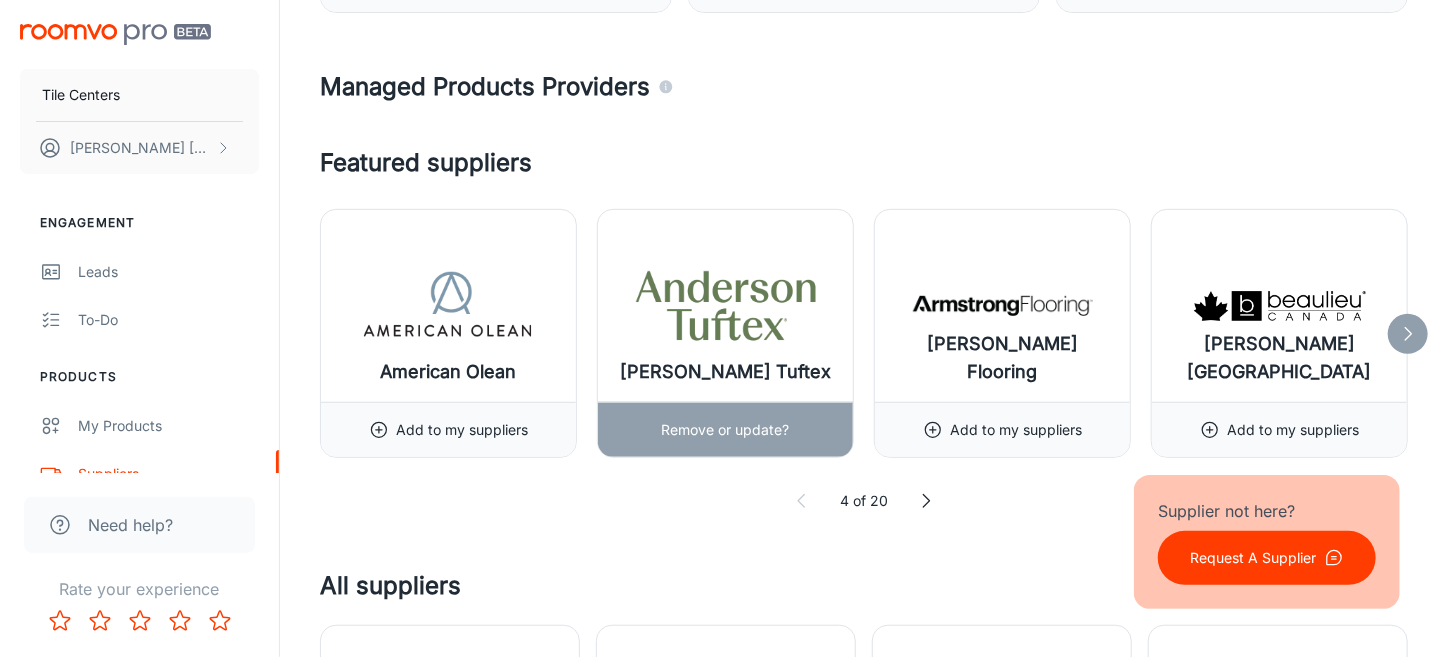 scroll, scrollTop: 499, scrollLeft: 0, axis: vertical 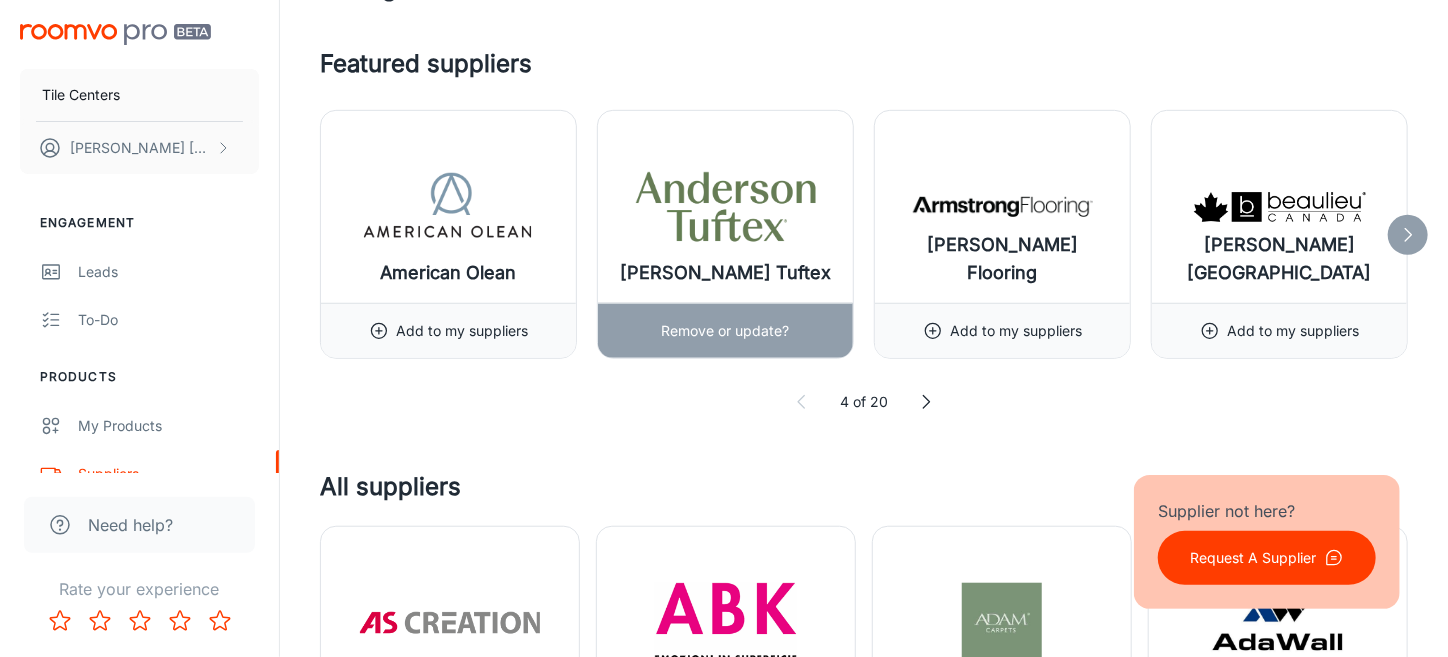 click at bounding box center [726, 207] 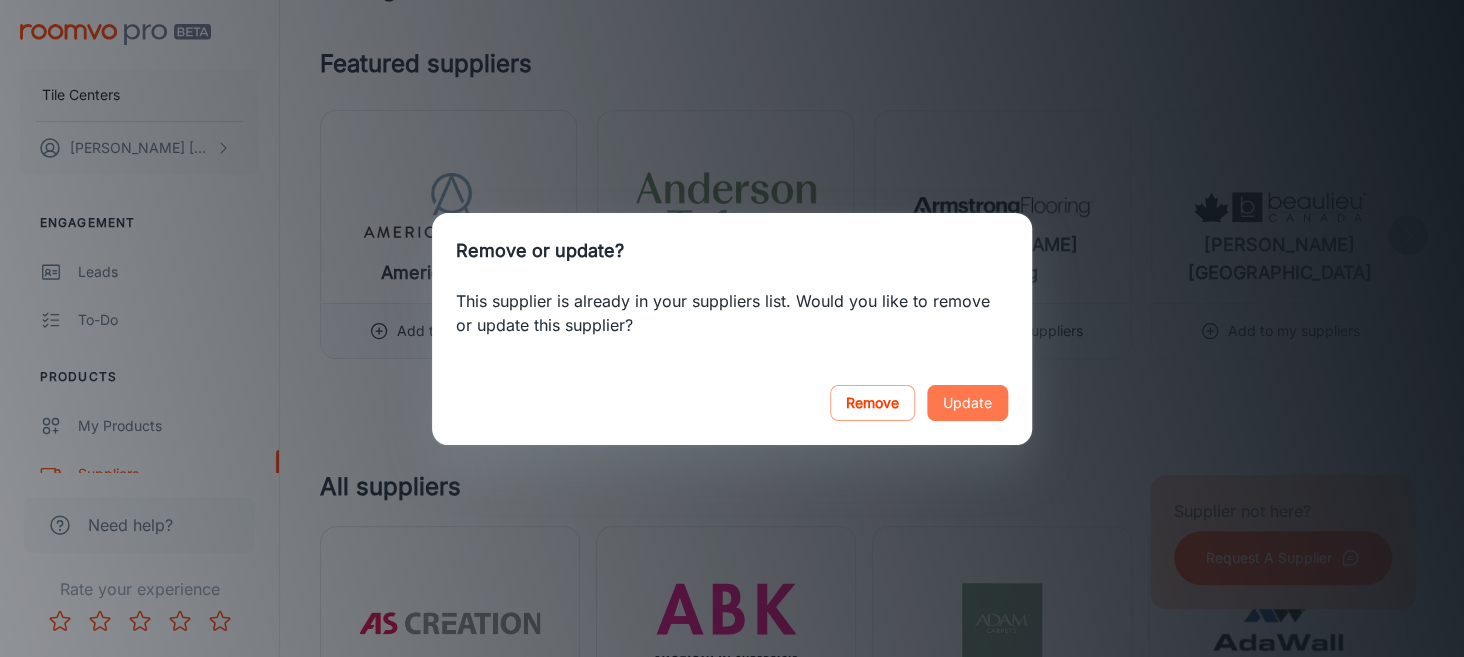 click on "Update" at bounding box center [967, 403] 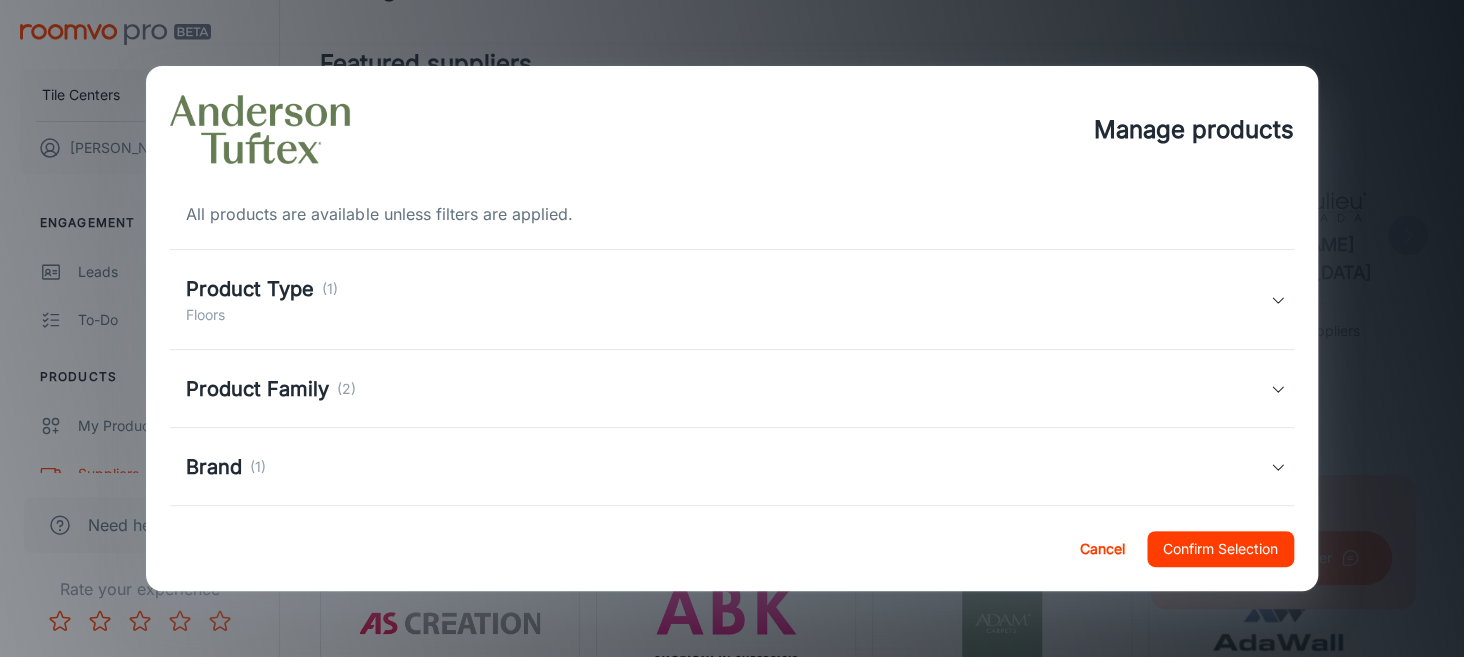 click on "Confirm Selection" at bounding box center [1220, 549] 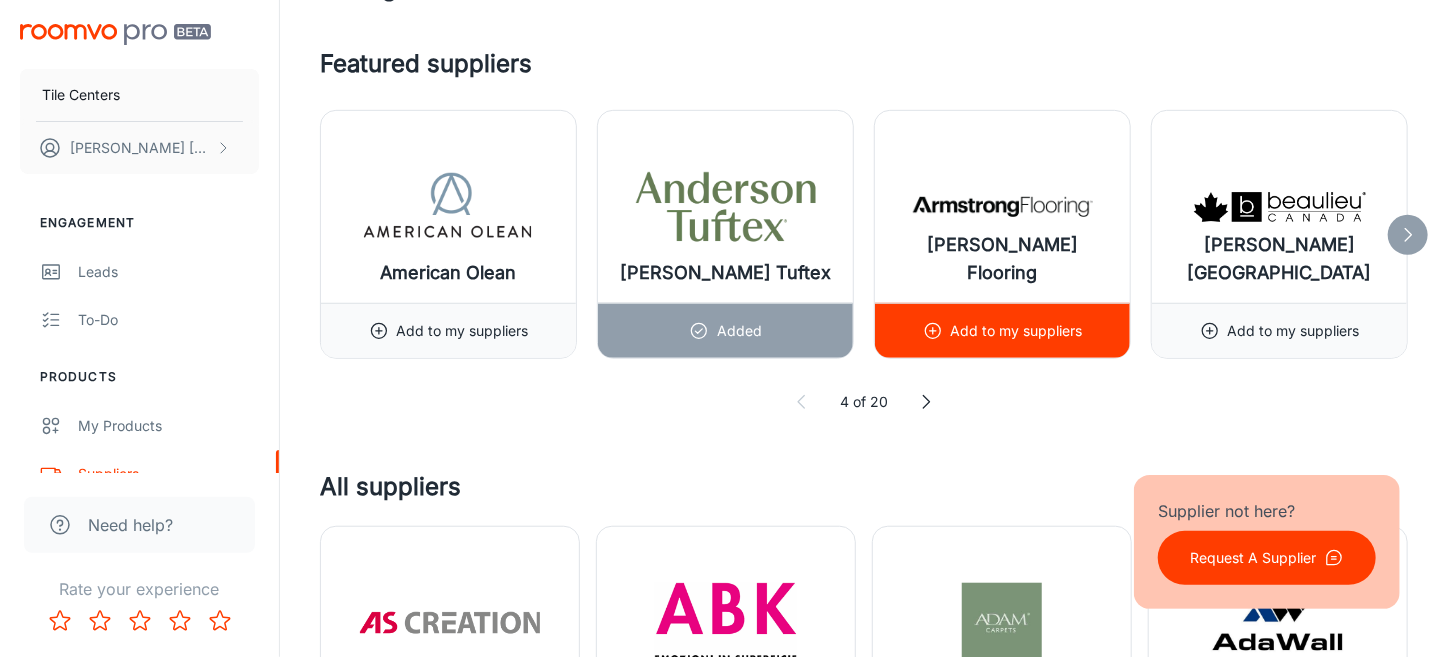 click on "[PERSON_NAME] Flooring" at bounding box center [1002, 259] 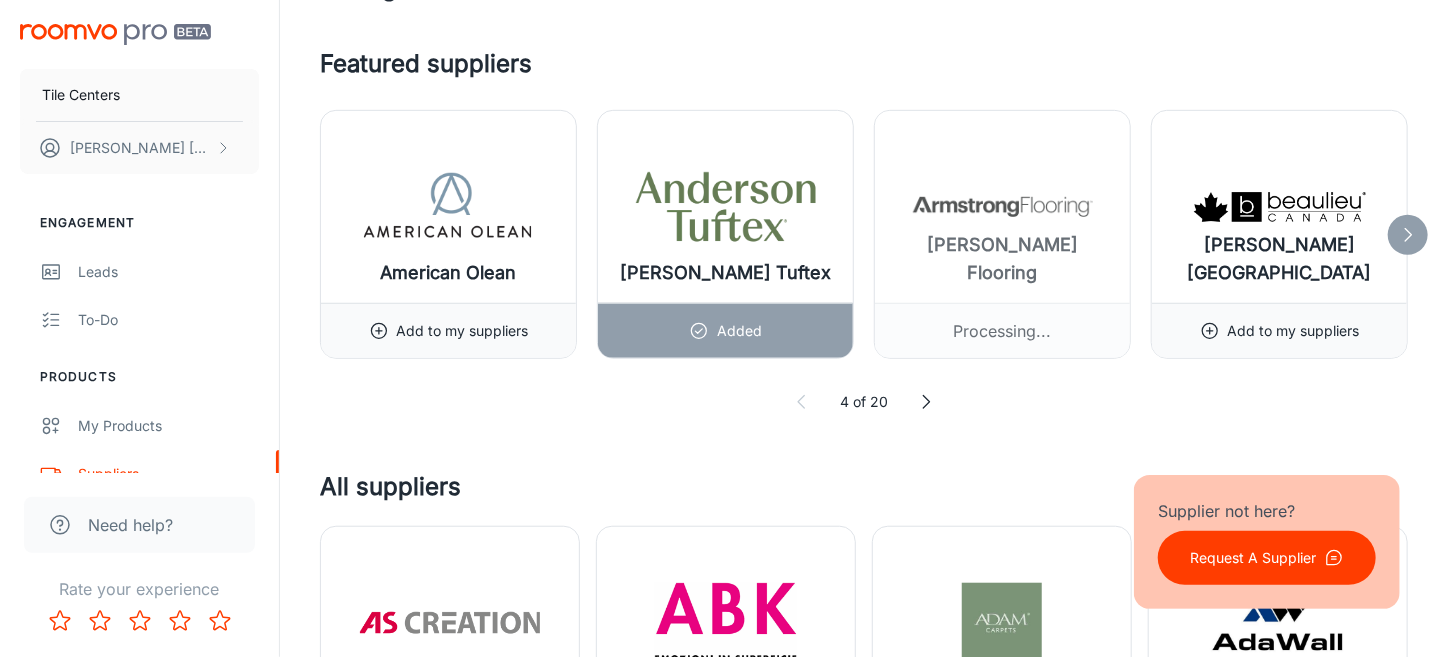 click on "Request A Supplier" at bounding box center [1253, 558] 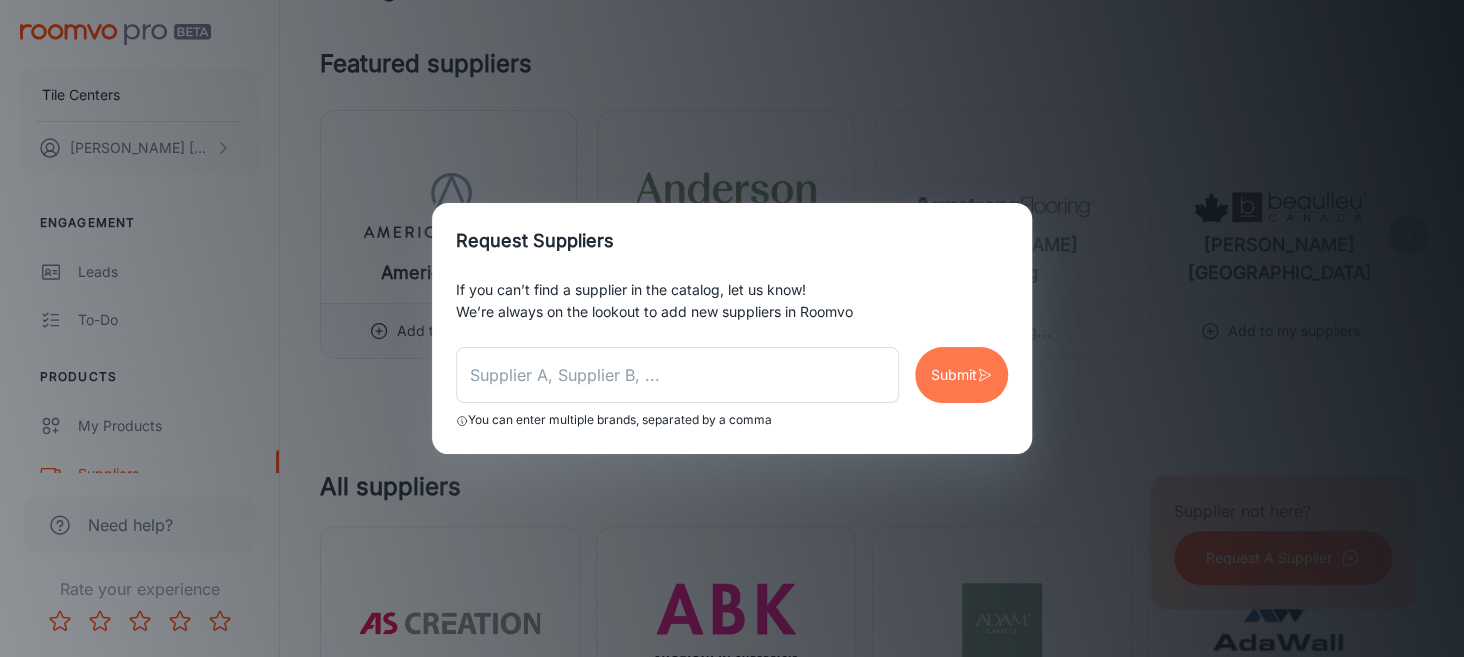 click on "Submit" at bounding box center (961, 375) 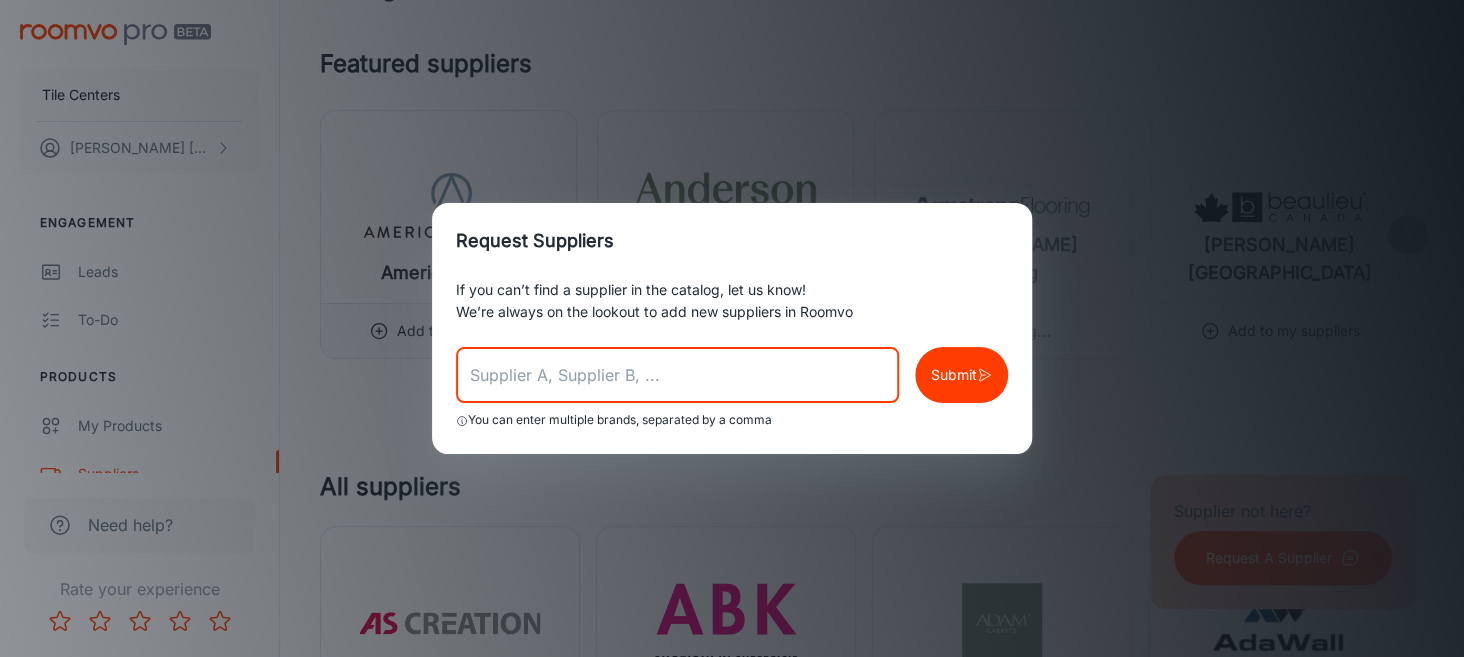 click at bounding box center (677, 375) 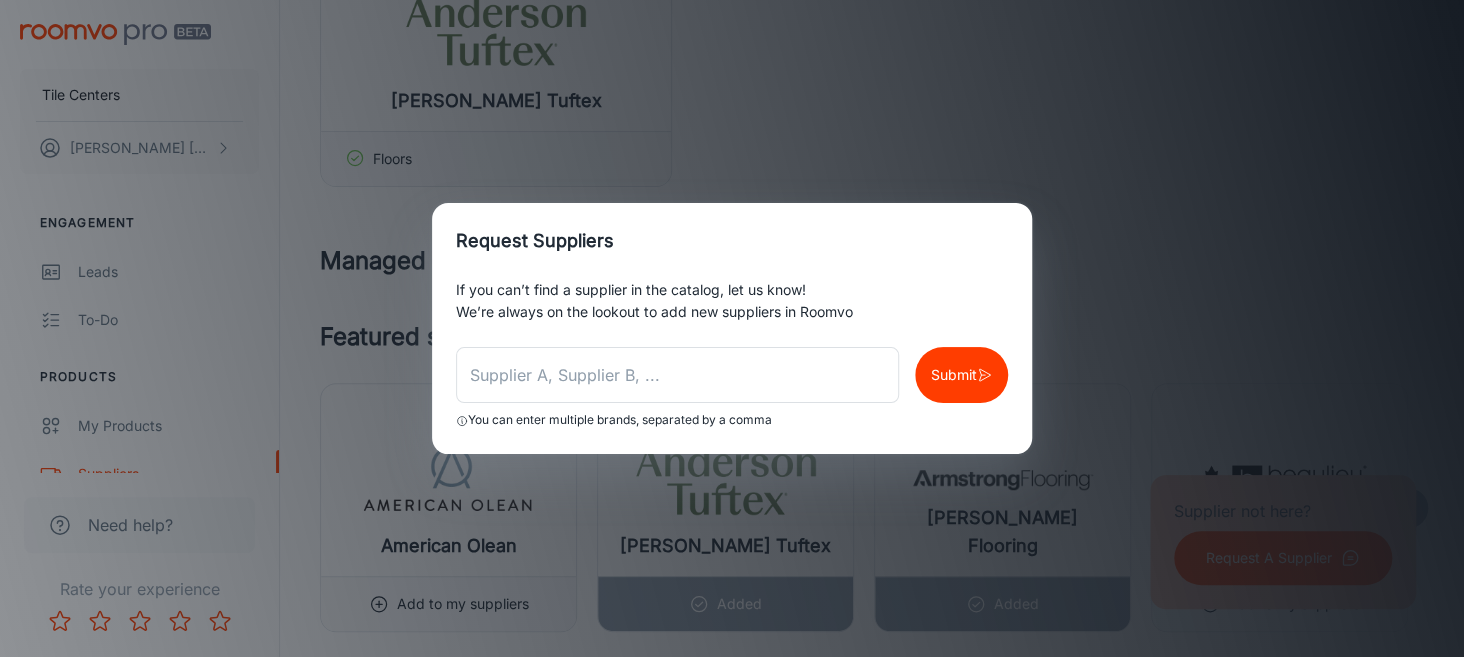 click on "Request Suppliers If you can’t find a supplier in the catalog, let us know! We’re always on the lookout to add new suppliers in Roomvo ​ Submit You can enter multiple brands, separated by a comma" at bounding box center [732, 328] 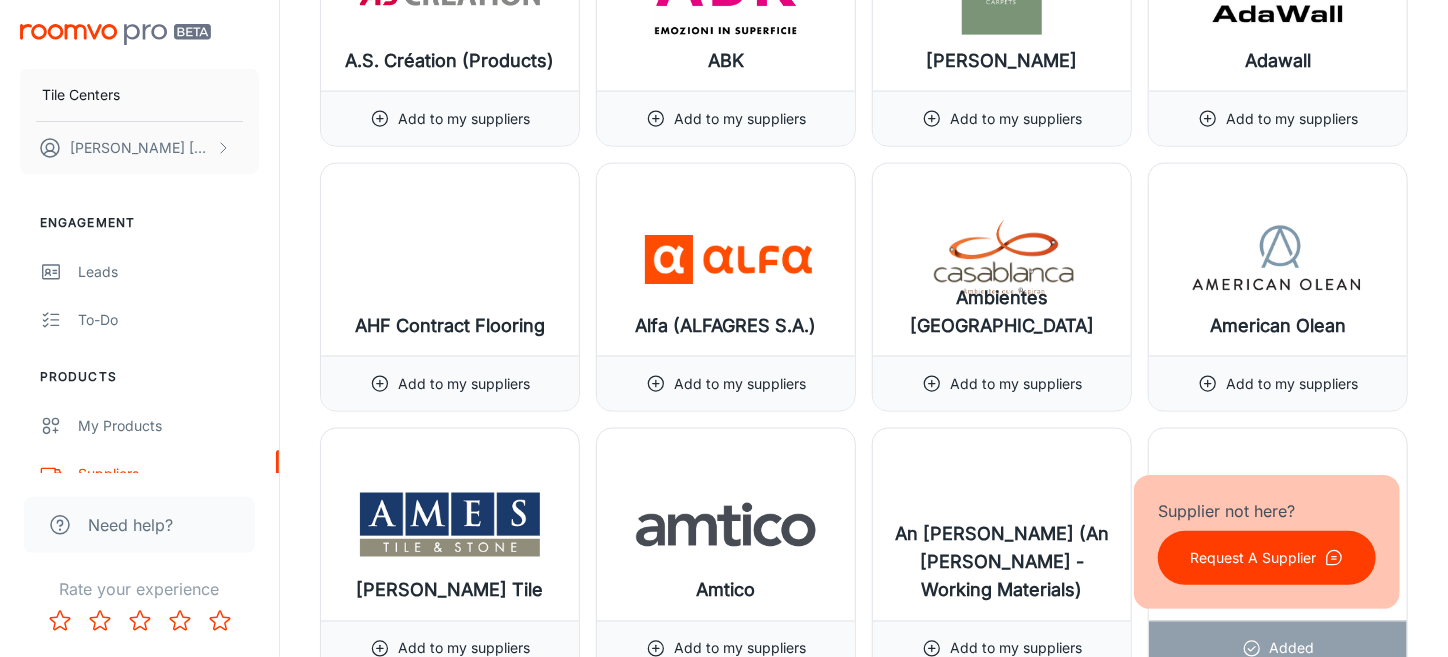 scroll, scrollTop: 1500, scrollLeft: 0, axis: vertical 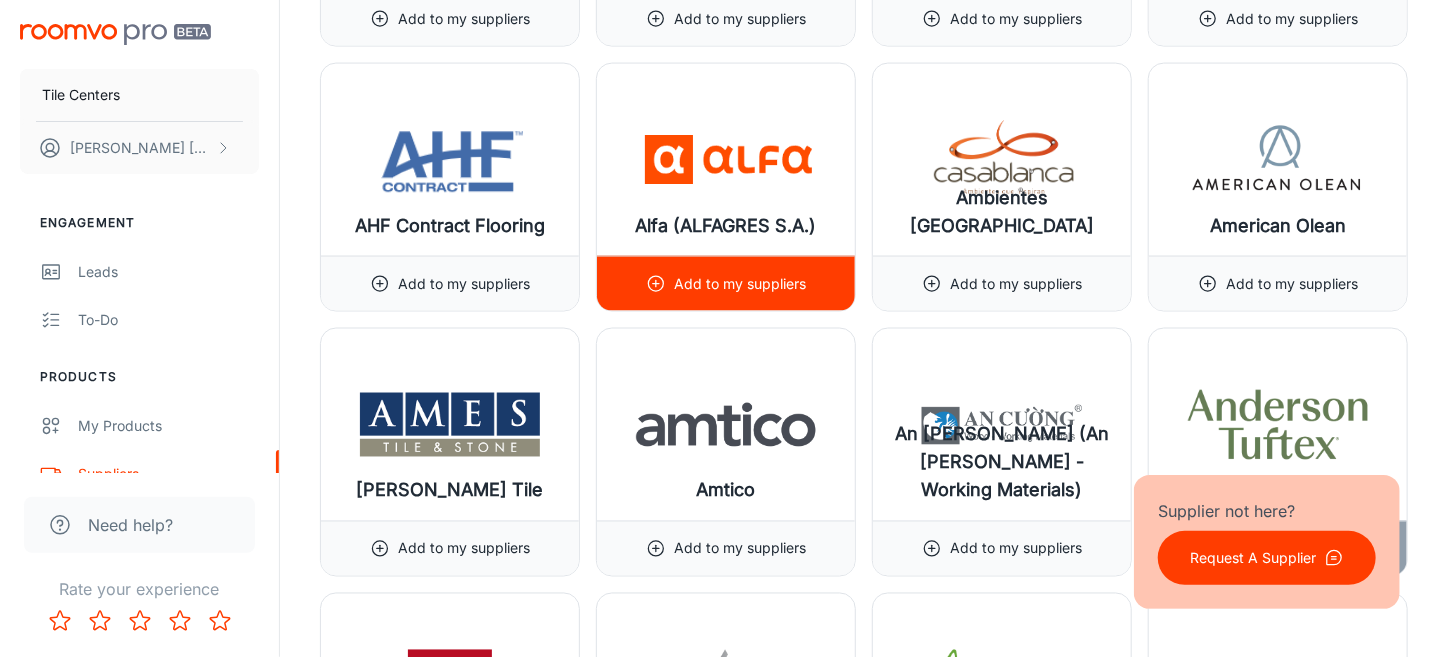 click on "Alfa (ALFAGRES S.A.)" at bounding box center [726, 226] 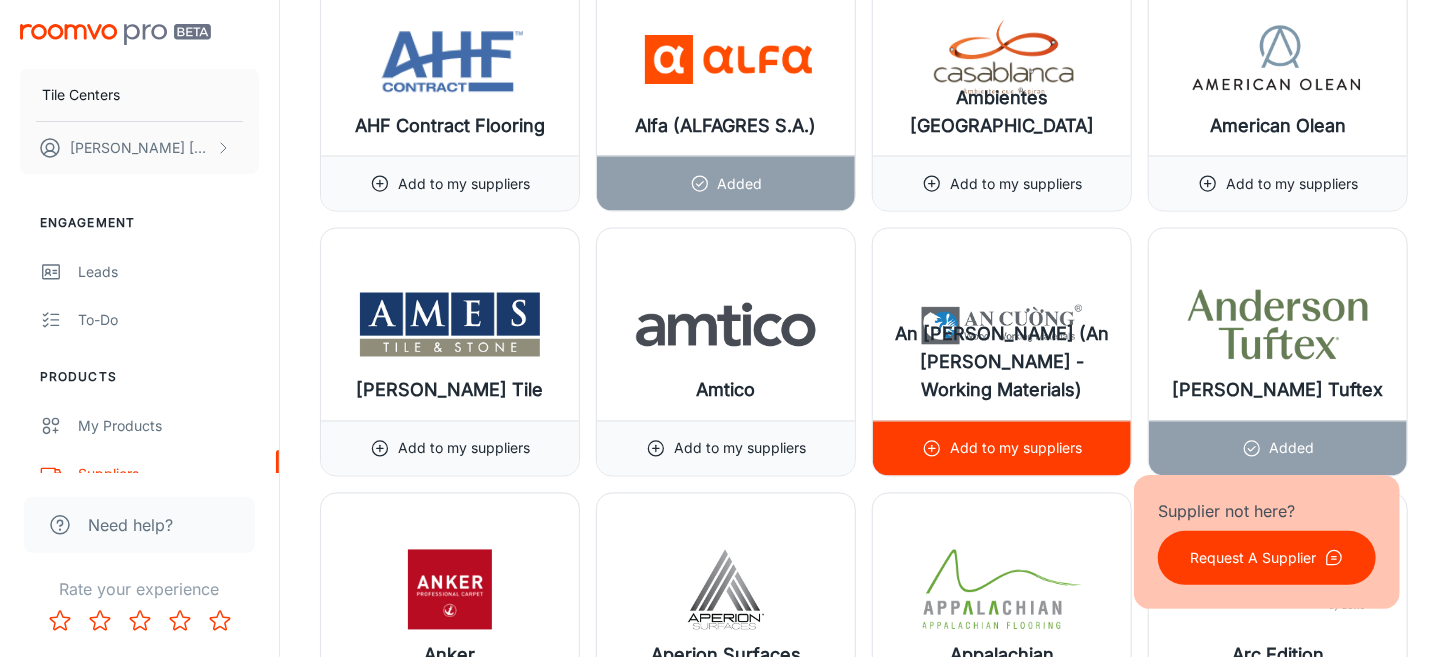 scroll, scrollTop: 1699, scrollLeft: 0, axis: vertical 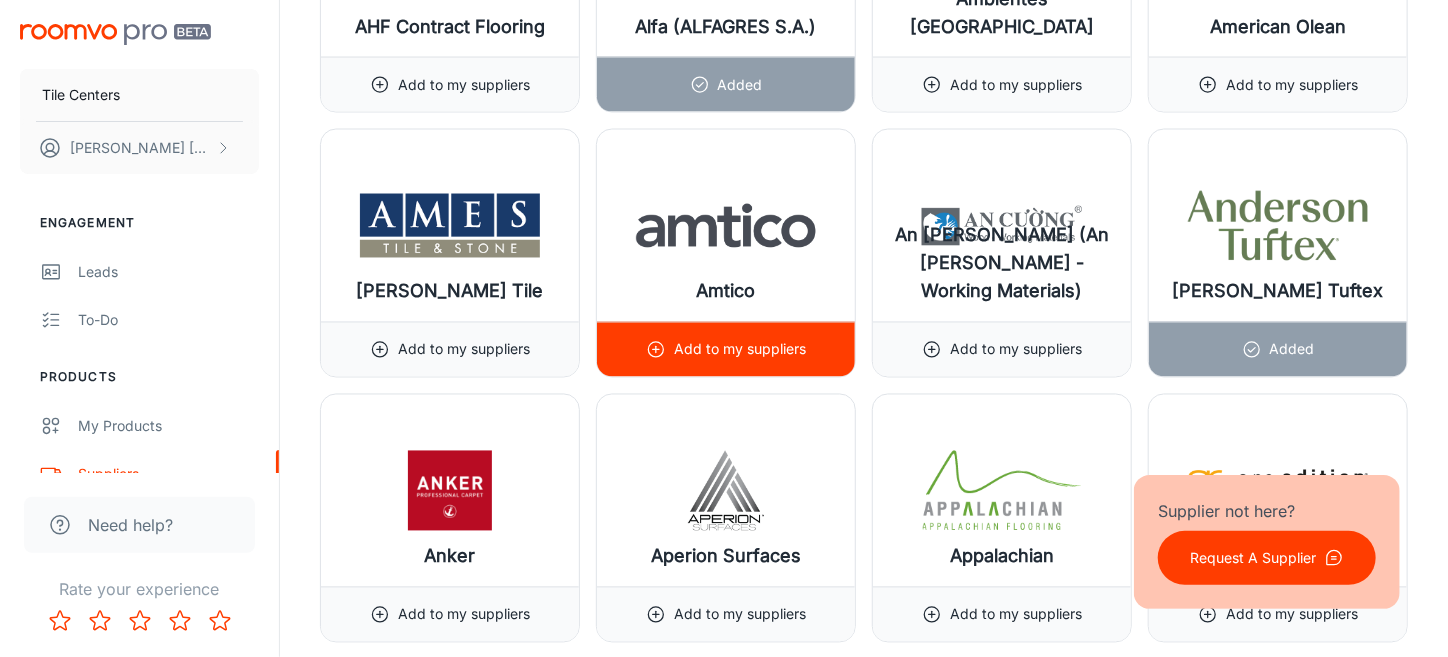 click on "Amtico" at bounding box center [726, 226] 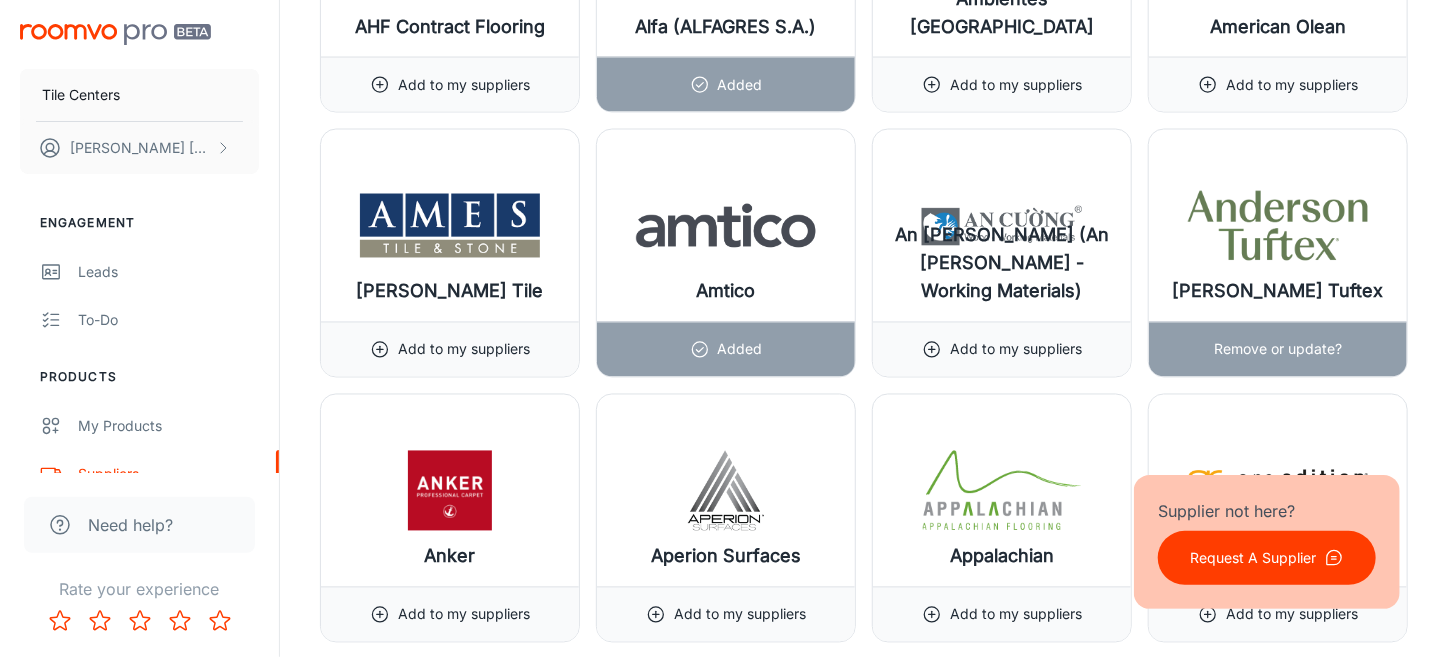 click on "[PERSON_NAME] Tuftex" at bounding box center [1278, 226] 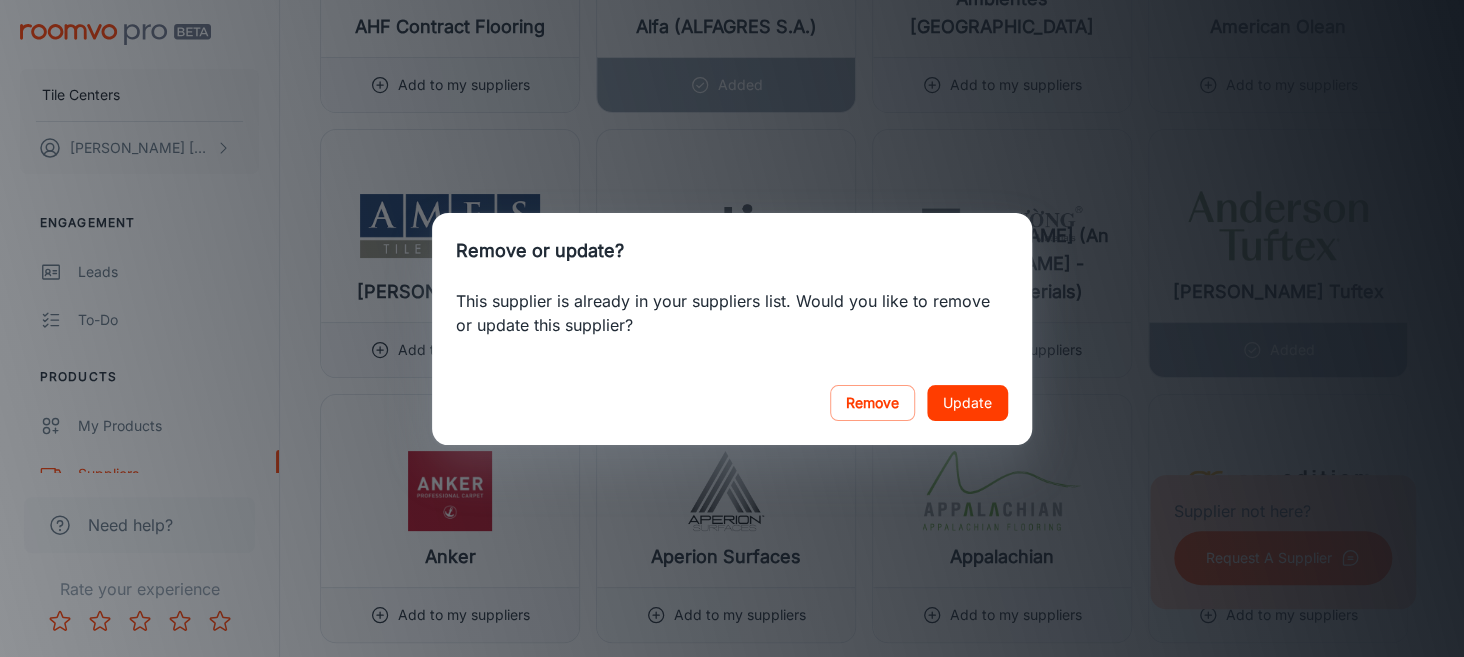 click on "Update" at bounding box center [967, 403] 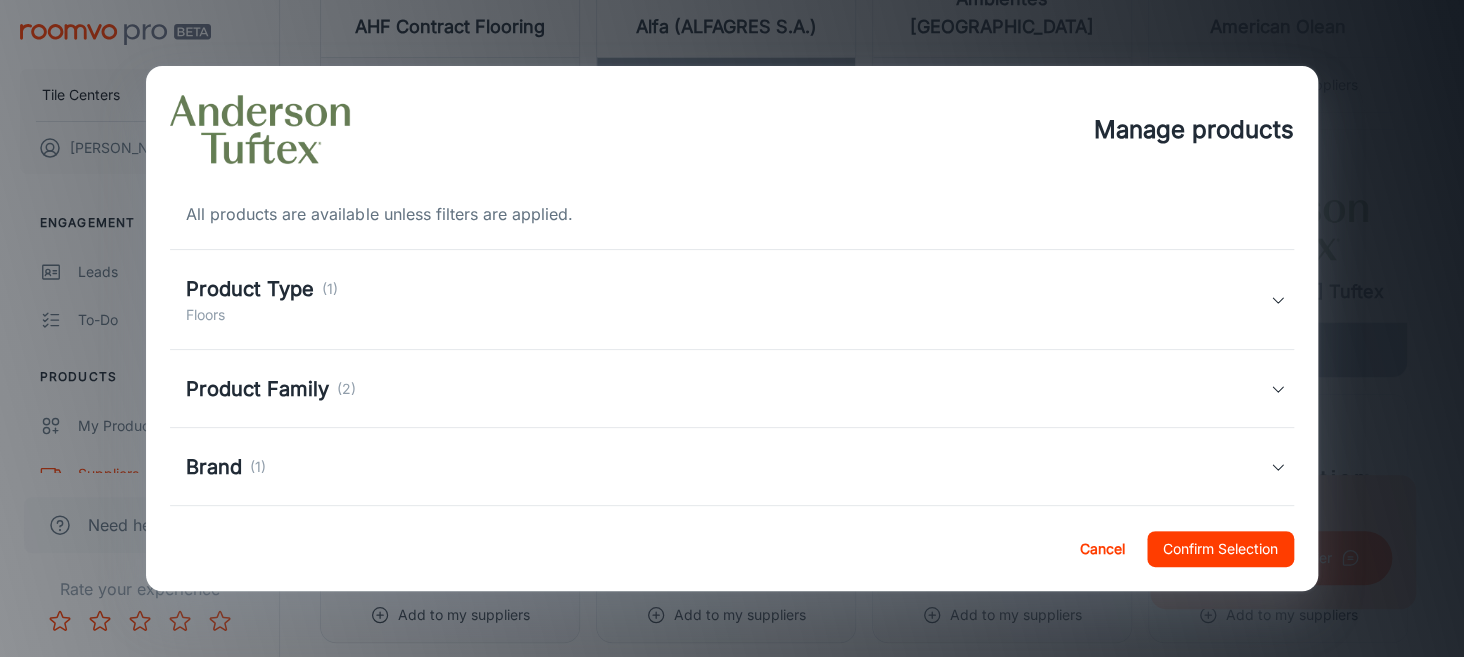 click on "Confirm Selection" at bounding box center [1220, 549] 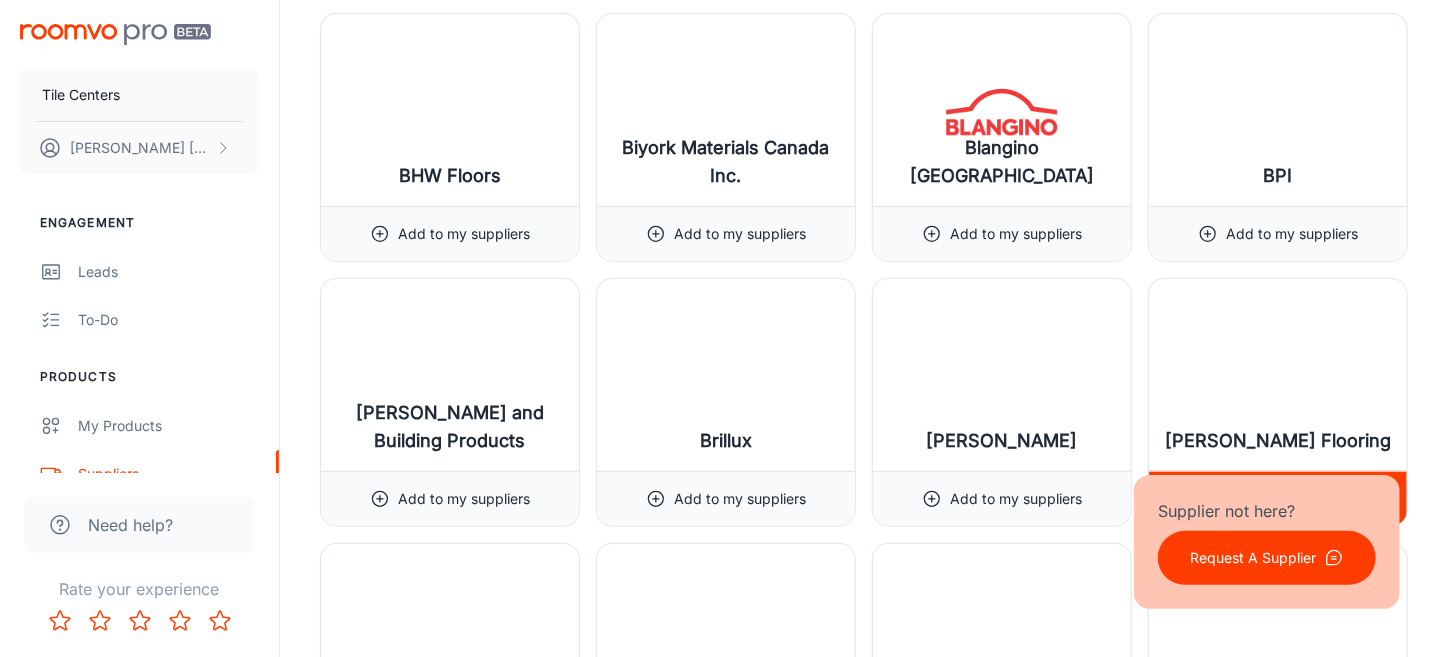 scroll, scrollTop: 4300, scrollLeft: 0, axis: vertical 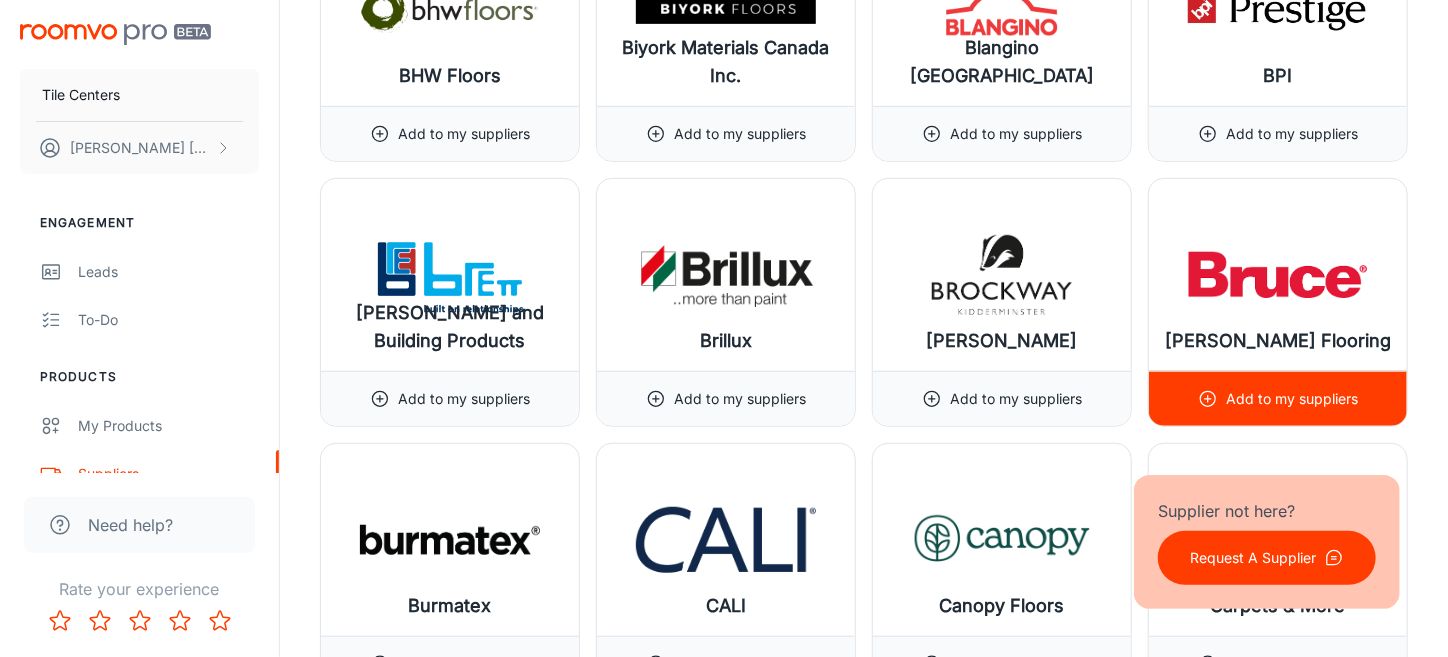 click on "[PERSON_NAME] Flooring" at bounding box center [1278, 275] 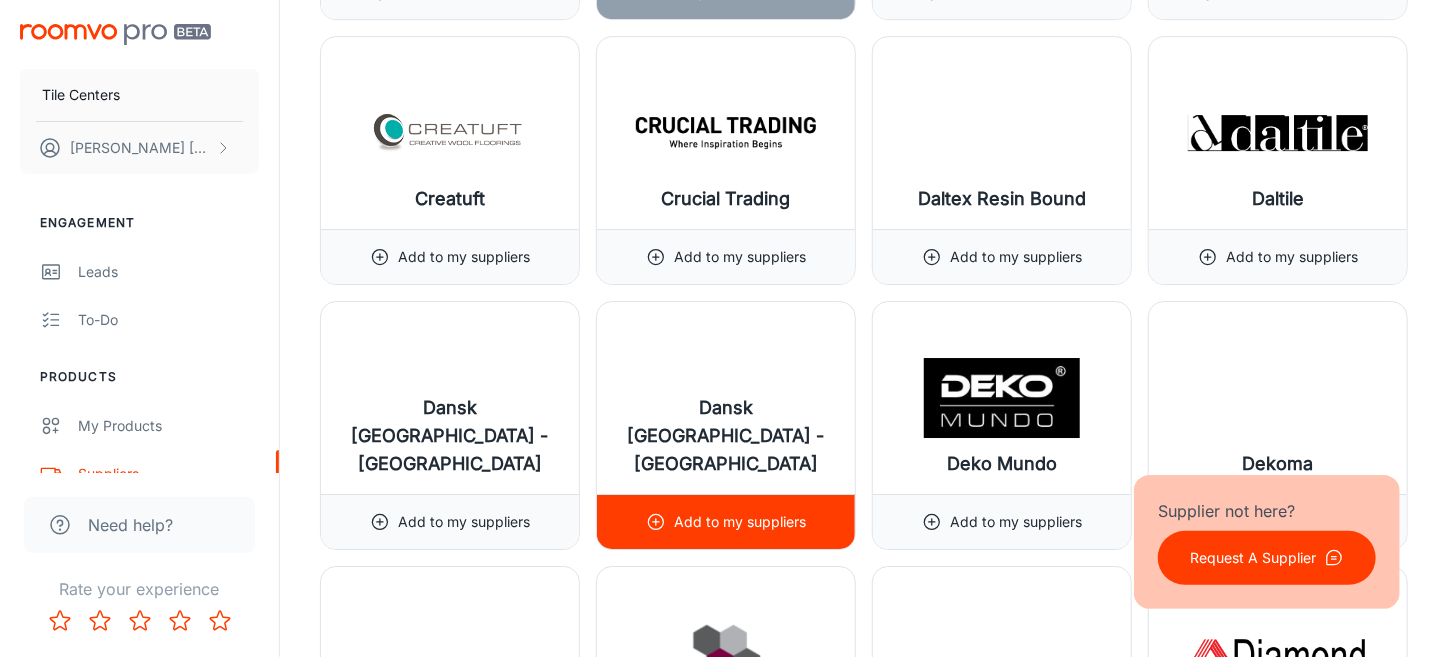 scroll, scrollTop: 7200, scrollLeft: 0, axis: vertical 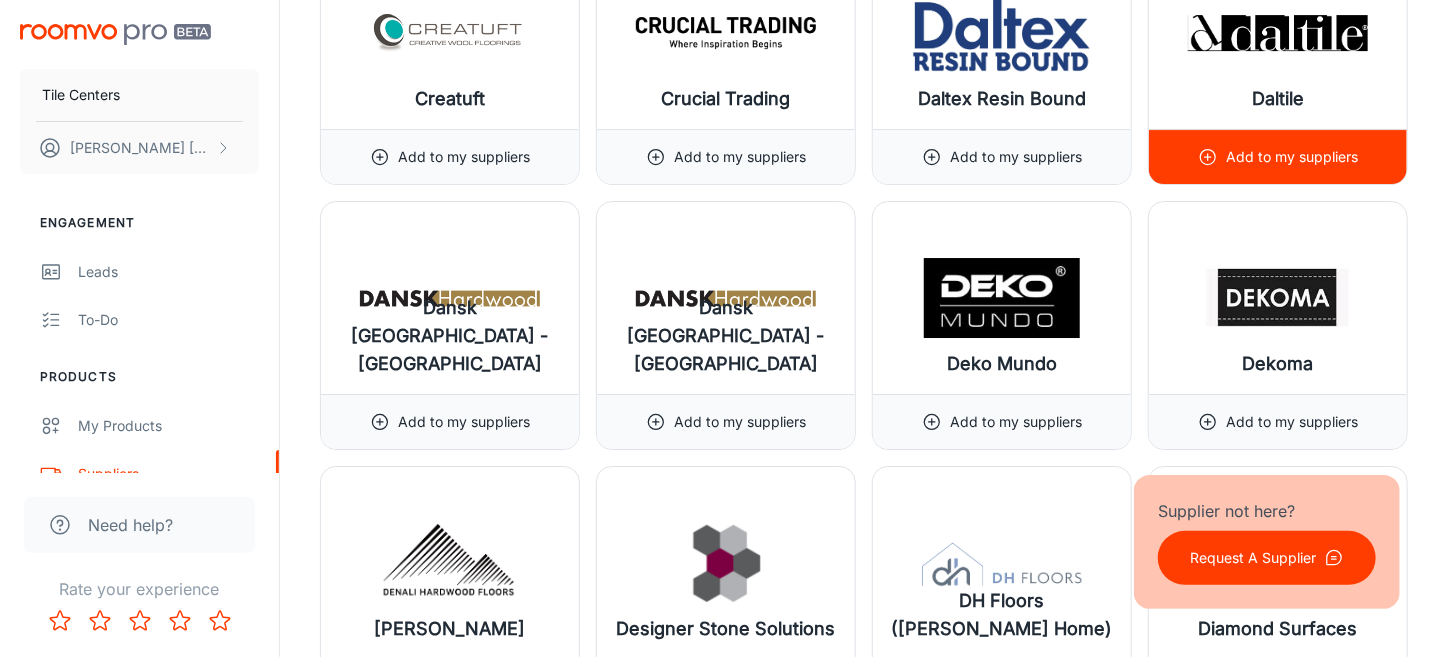 click at bounding box center (1278, 33) 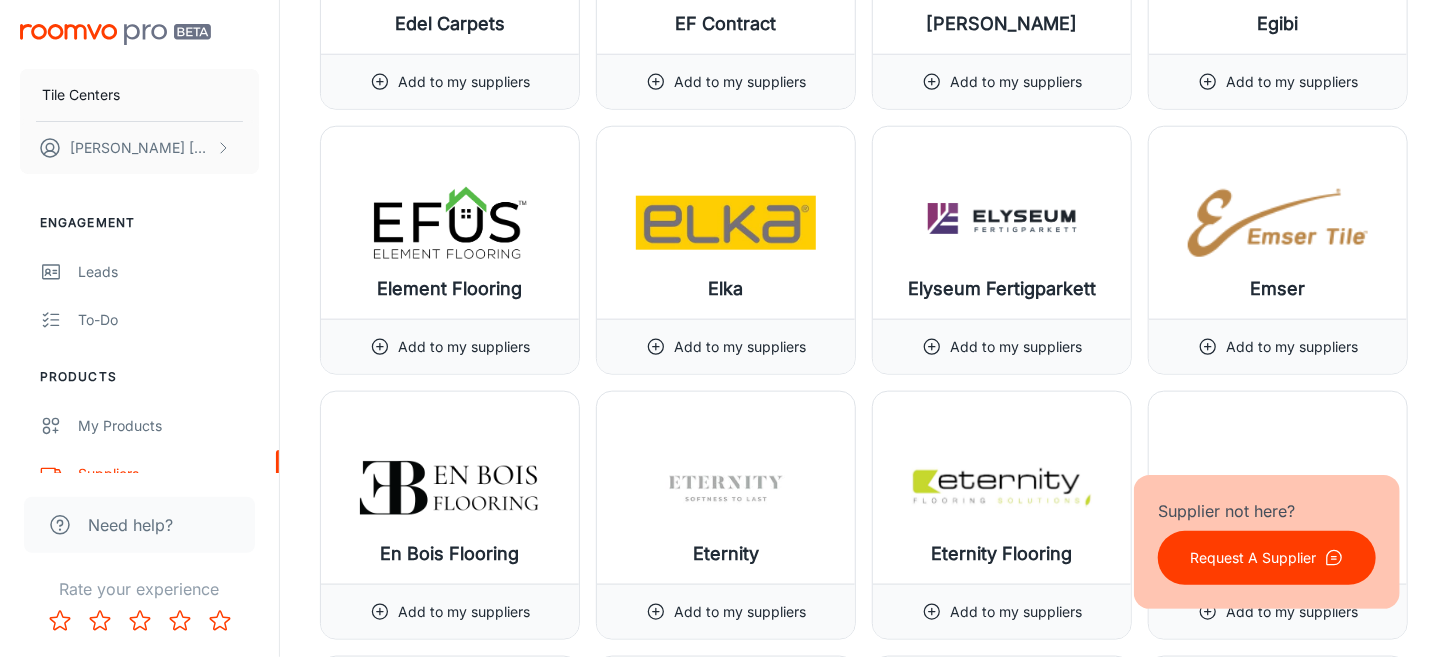 scroll, scrollTop: 8700, scrollLeft: 0, axis: vertical 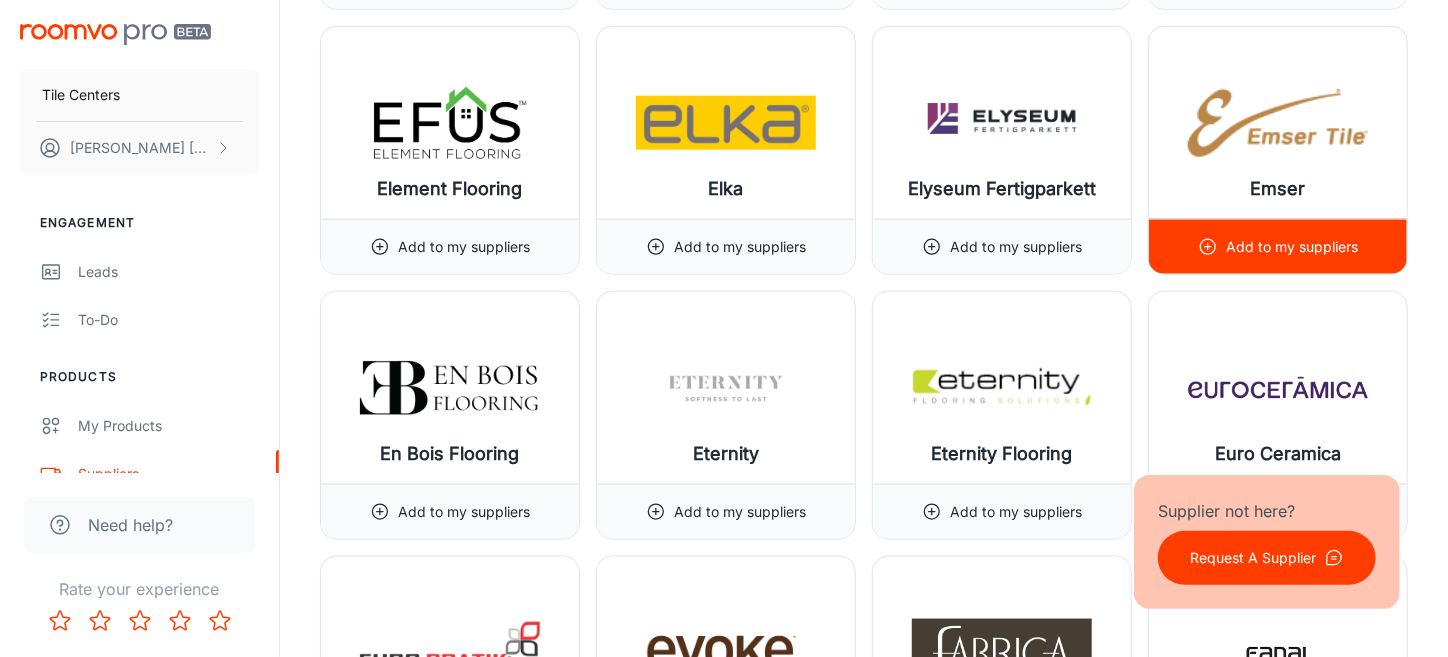 click on "Emser" at bounding box center [1278, 189] 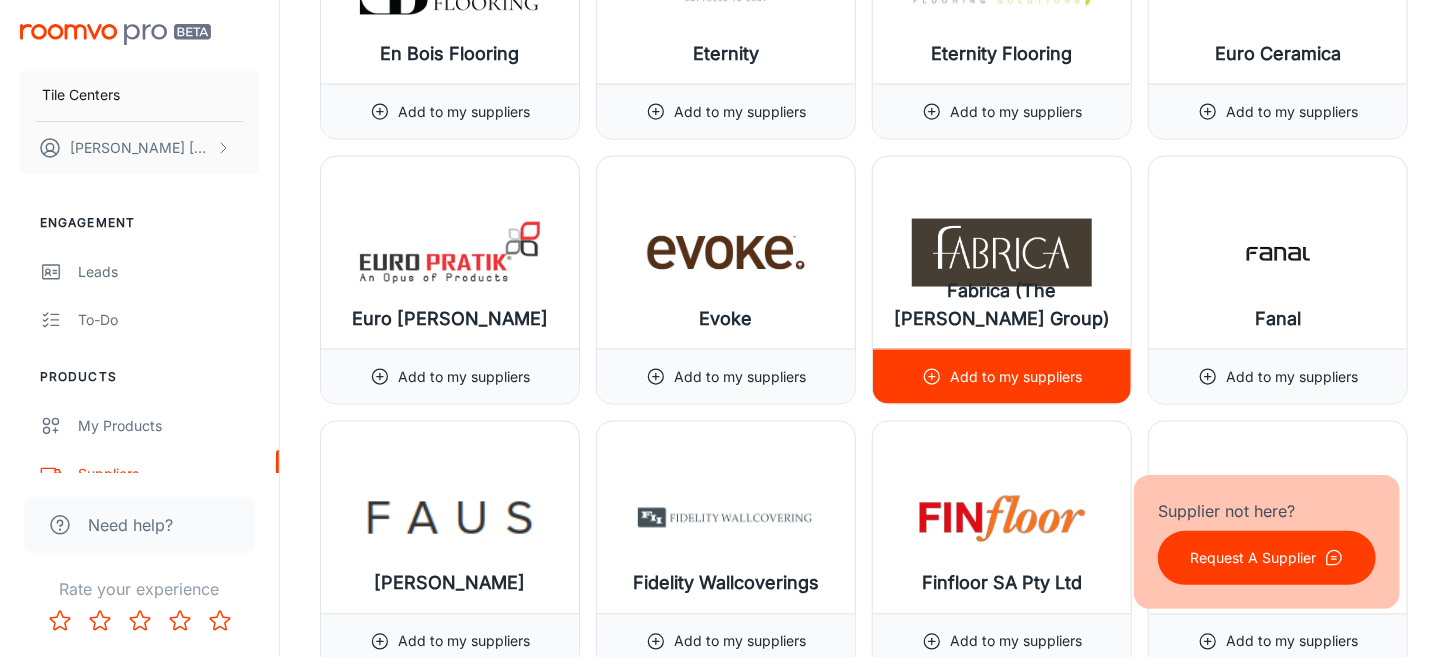 scroll, scrollTop: 9200, scrollLeft: 0, axis: vertical 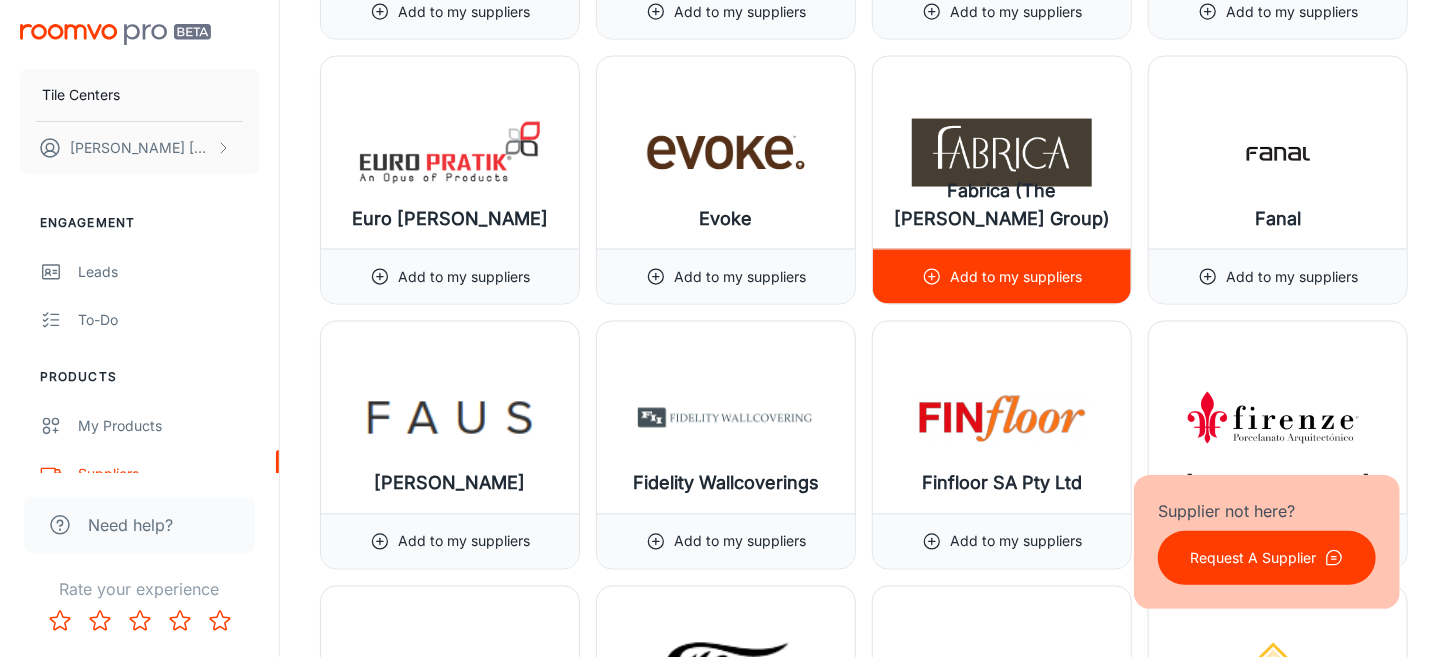 click at bounding box center (1002, 153) 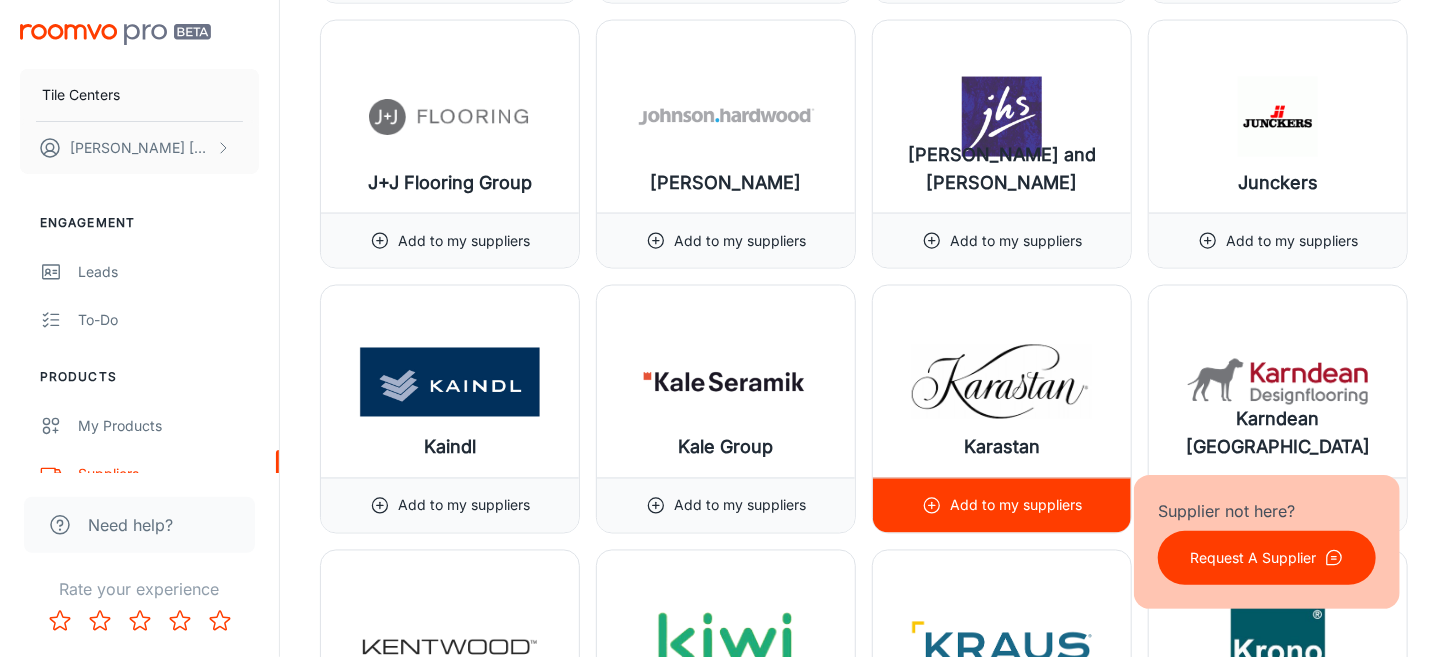 scroll, scrollTop: 13100, scrollLeft: 0, axis: vertical 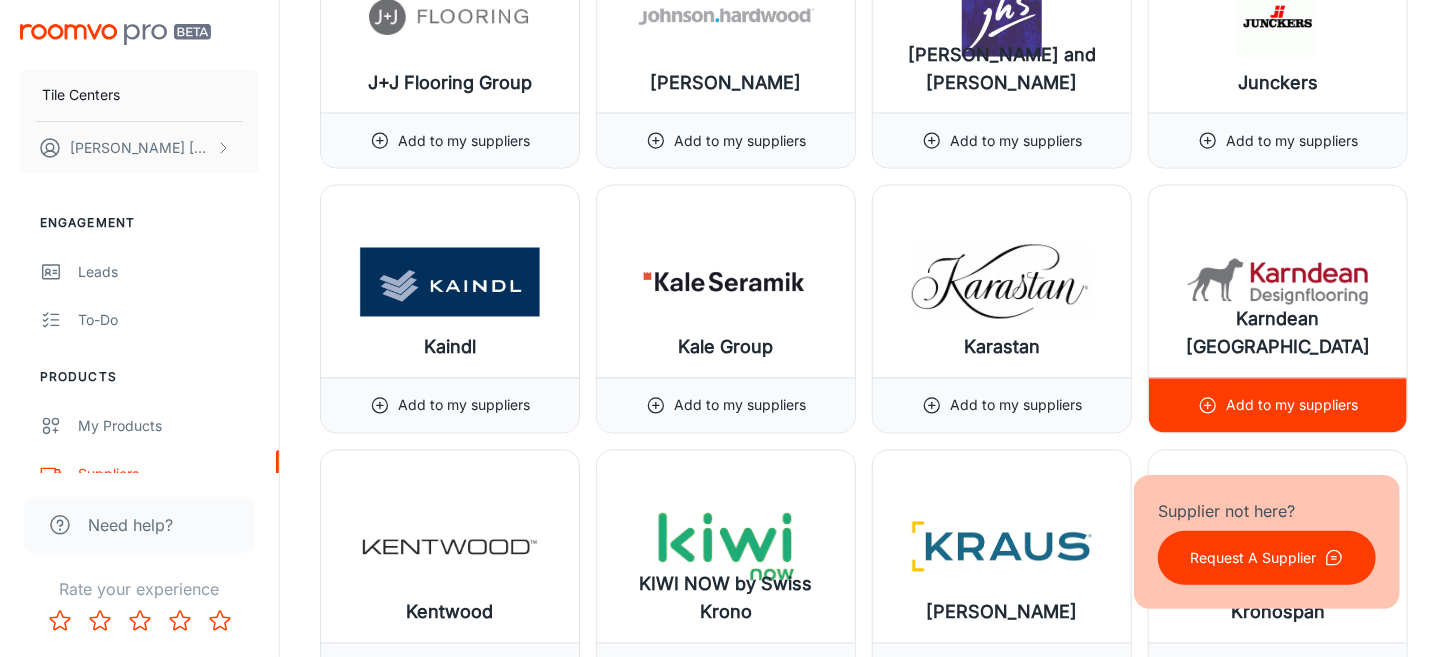 click at bounding box center (1278, 282) 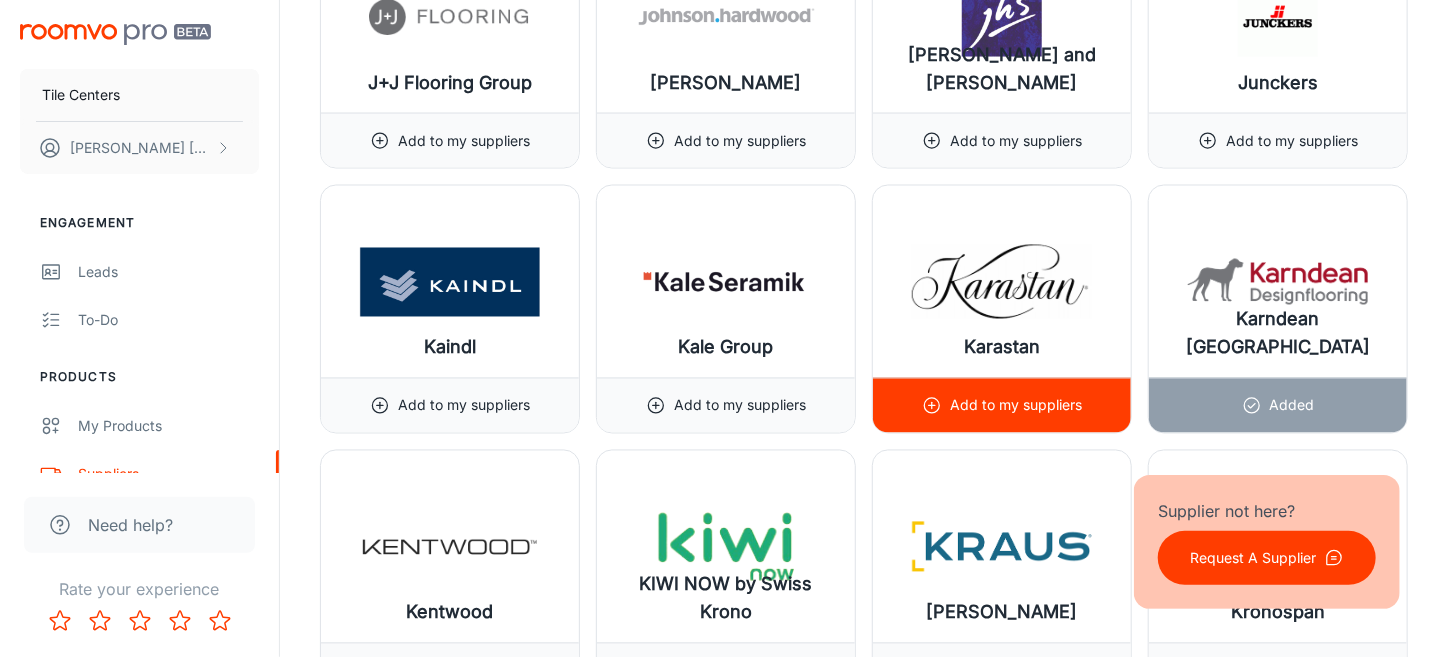 click at bounding box center (1002, 282) 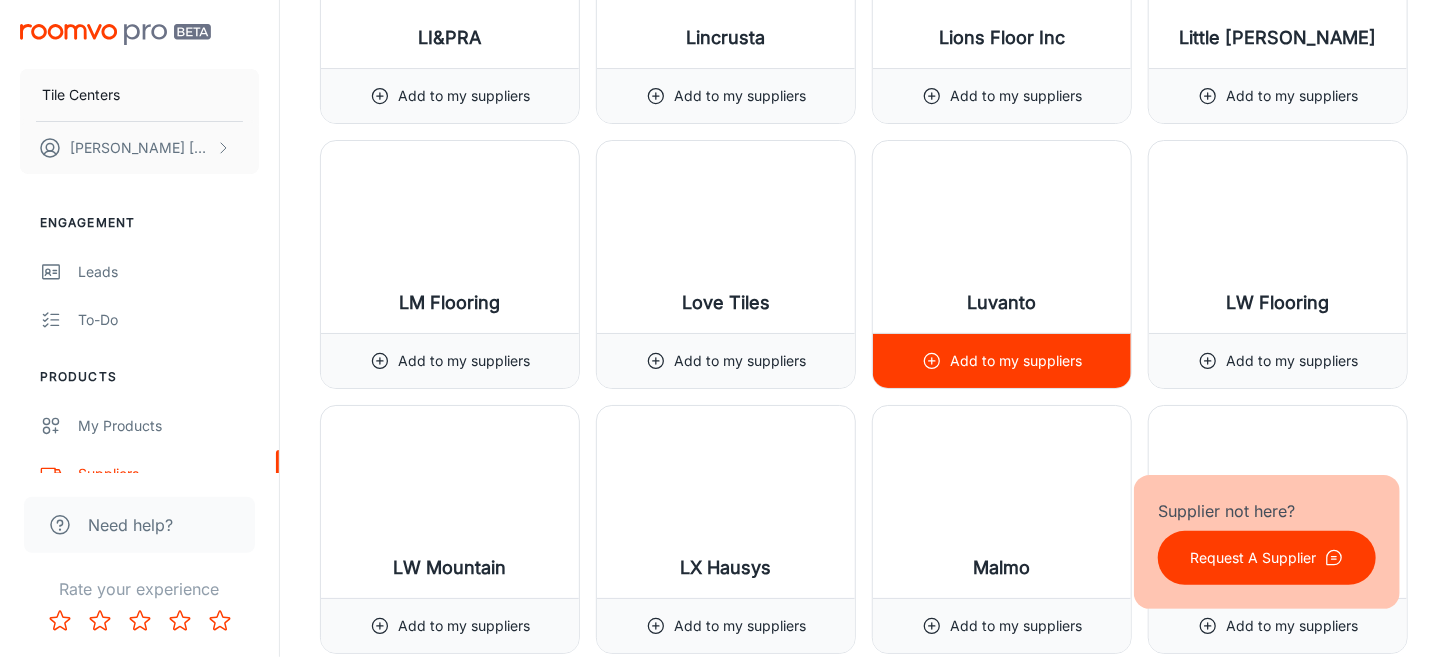 scroll, scrollTop: 15100, scrollLeft: 0, axis: vertical 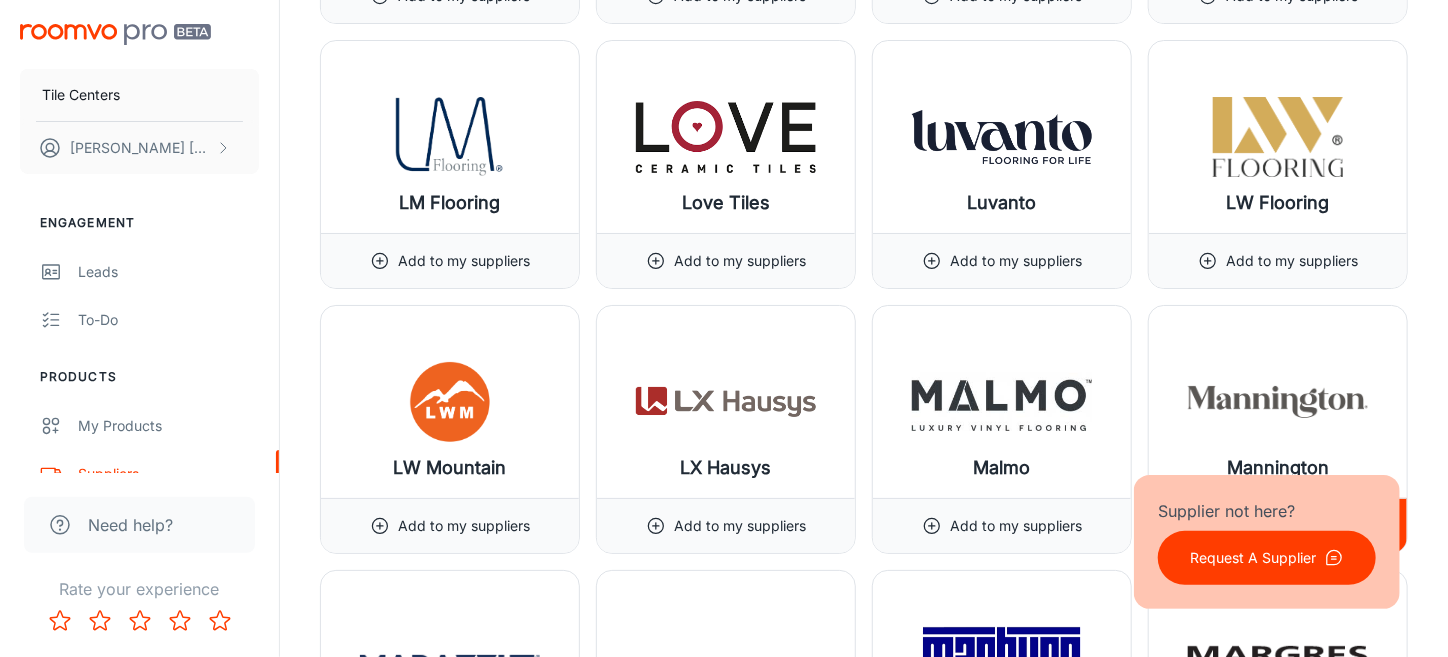 click on "Mannington" at bounding box center (1278, 468) 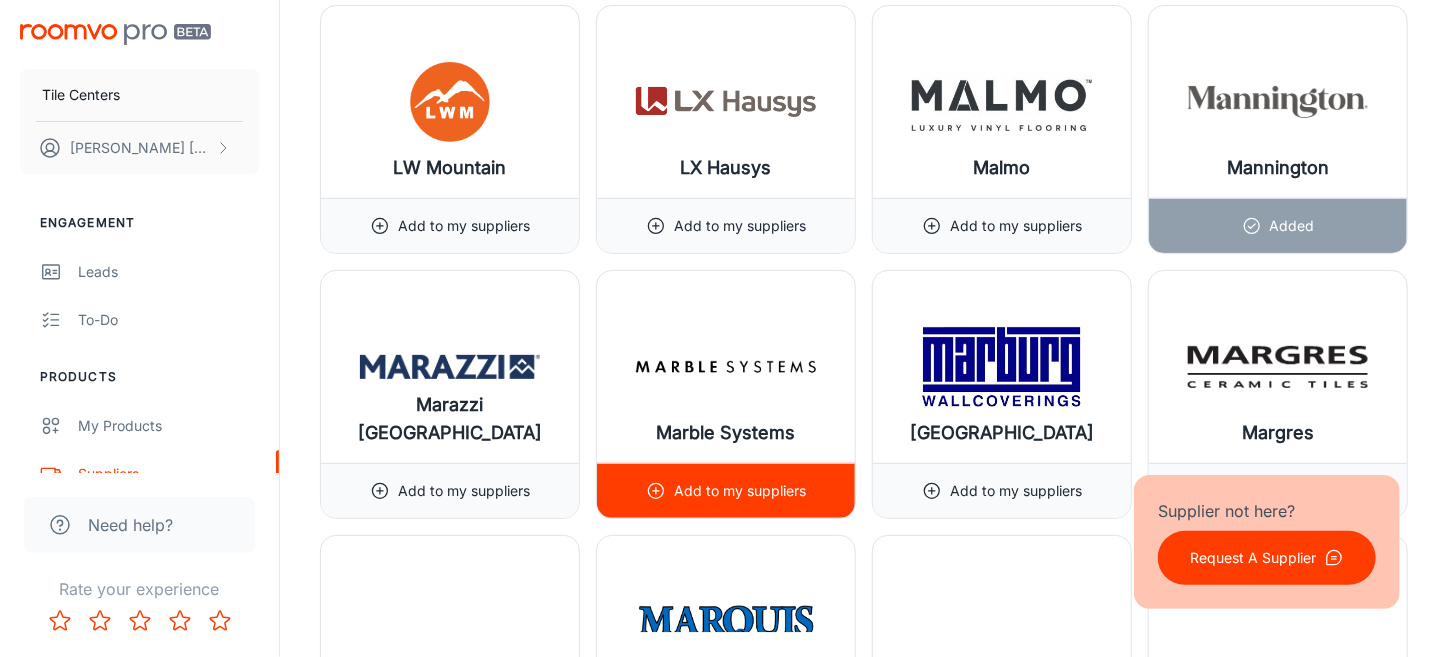 scroll, scrollTop: 15500, scrollLeft: 0, axis: vertical 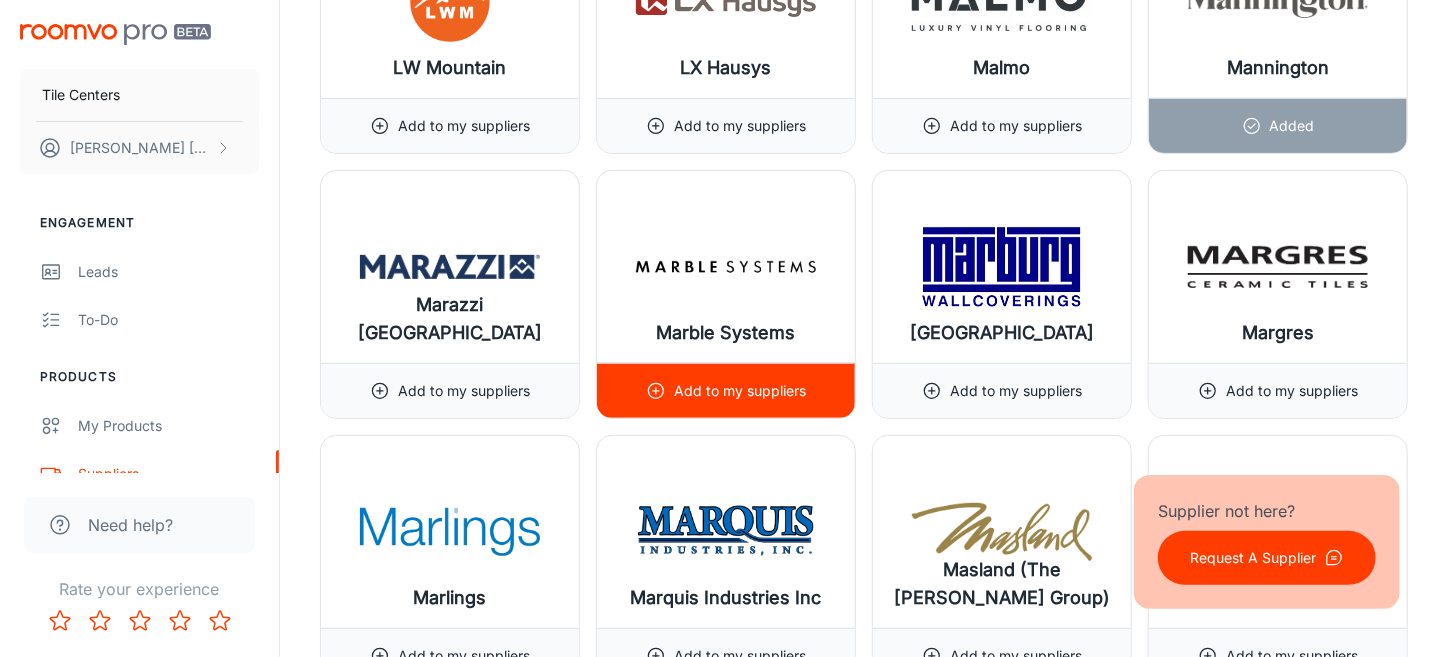 click on "Add to my suppliers" at bounding box center [726, 391] 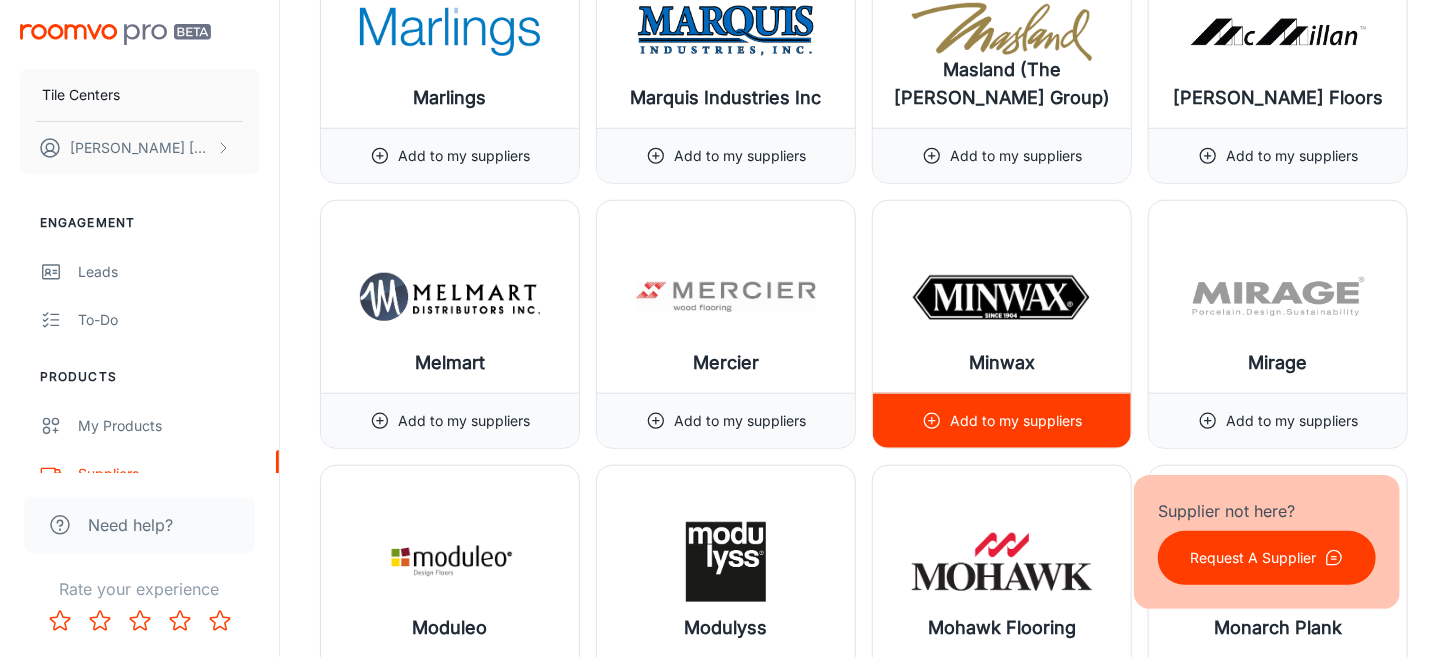 scroll, scrollTop: 16099, scrollLeft: 0, axis: vertical 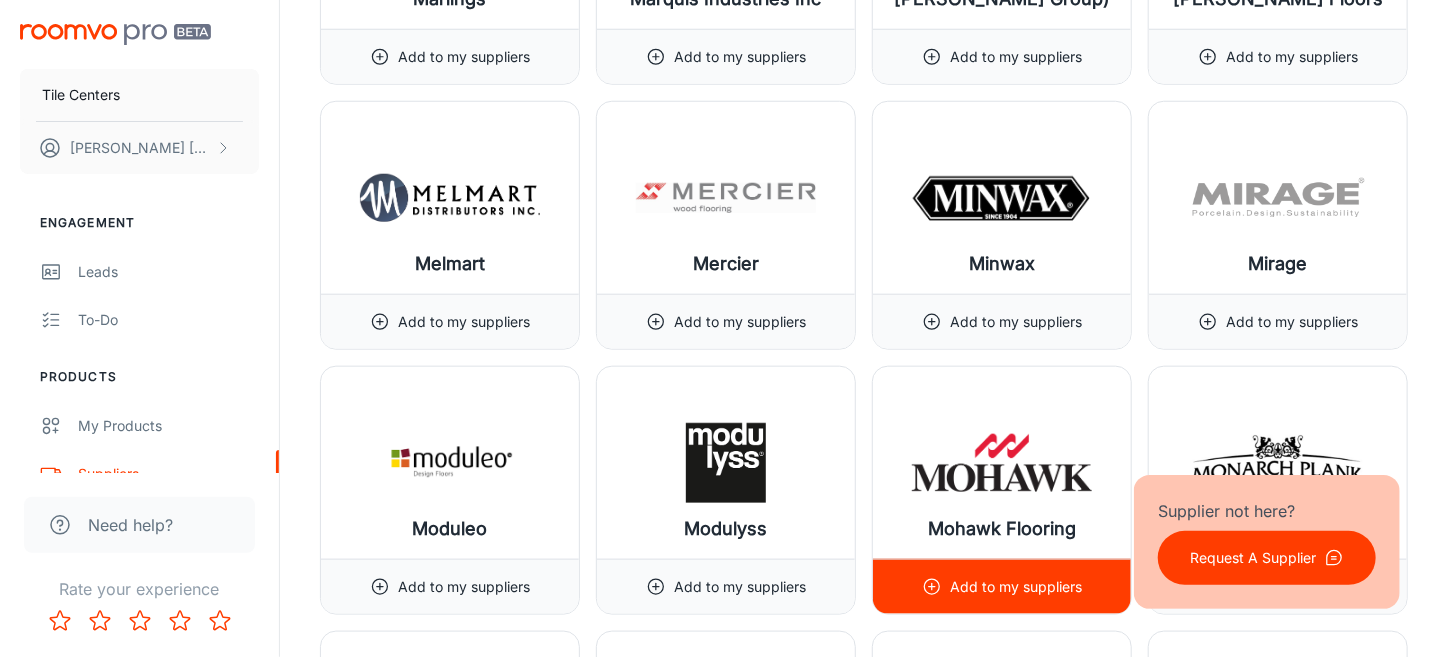 click on "Mohawk Flooring" at bounding box center [1002, 463] 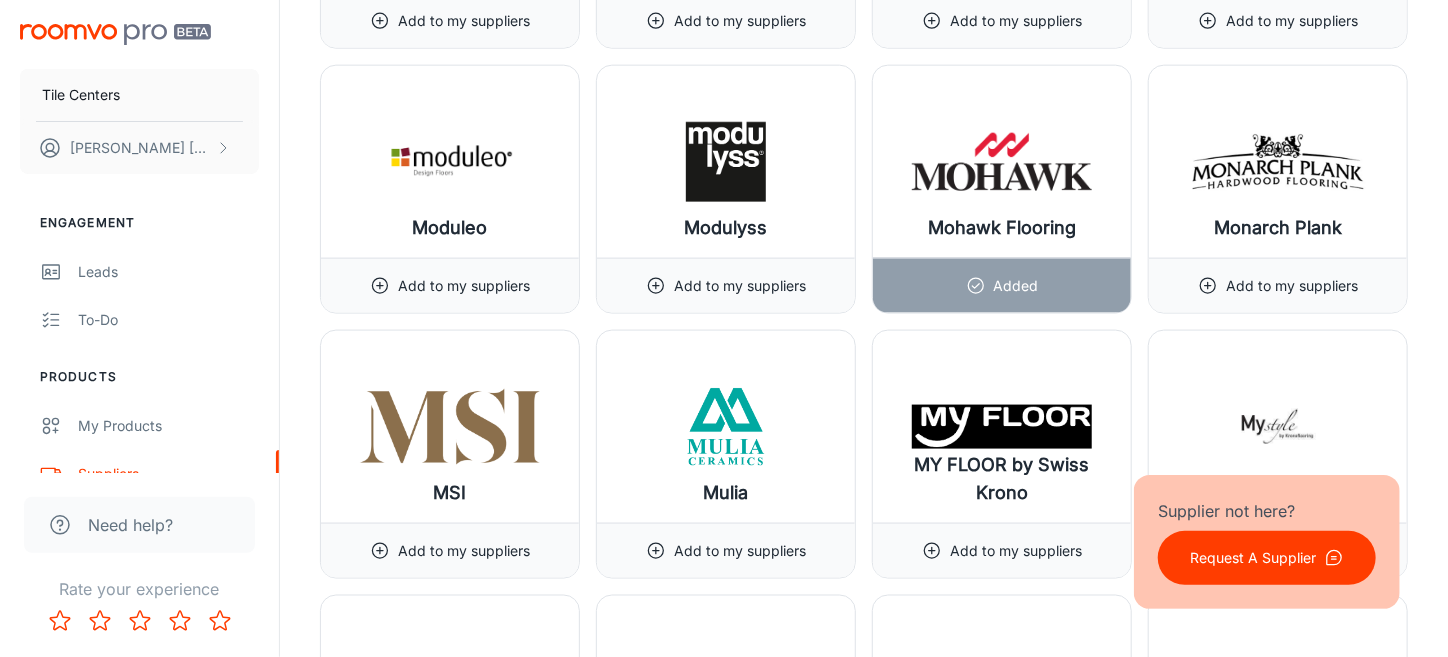scroll, scrollTop: 16499, scrollLeft: 0, axis: vertical 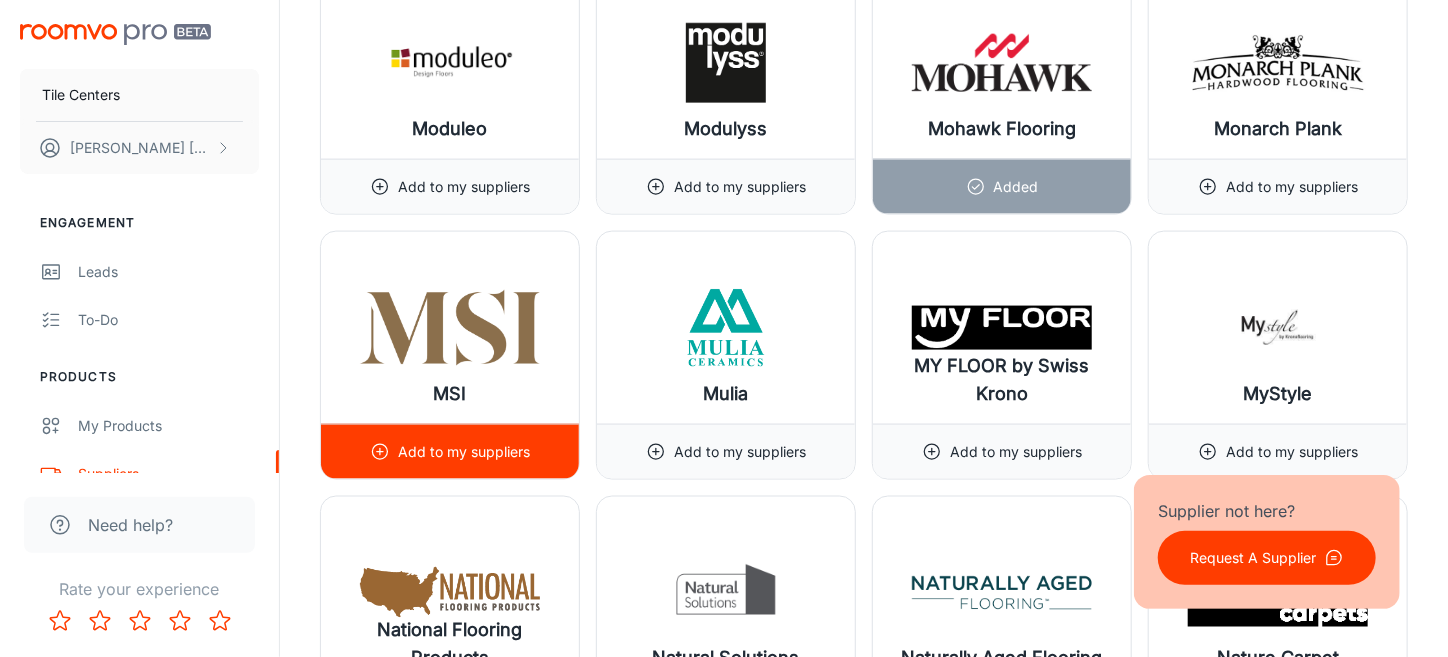 click on "Add to my suppliers" at bounding box center (464, 452) 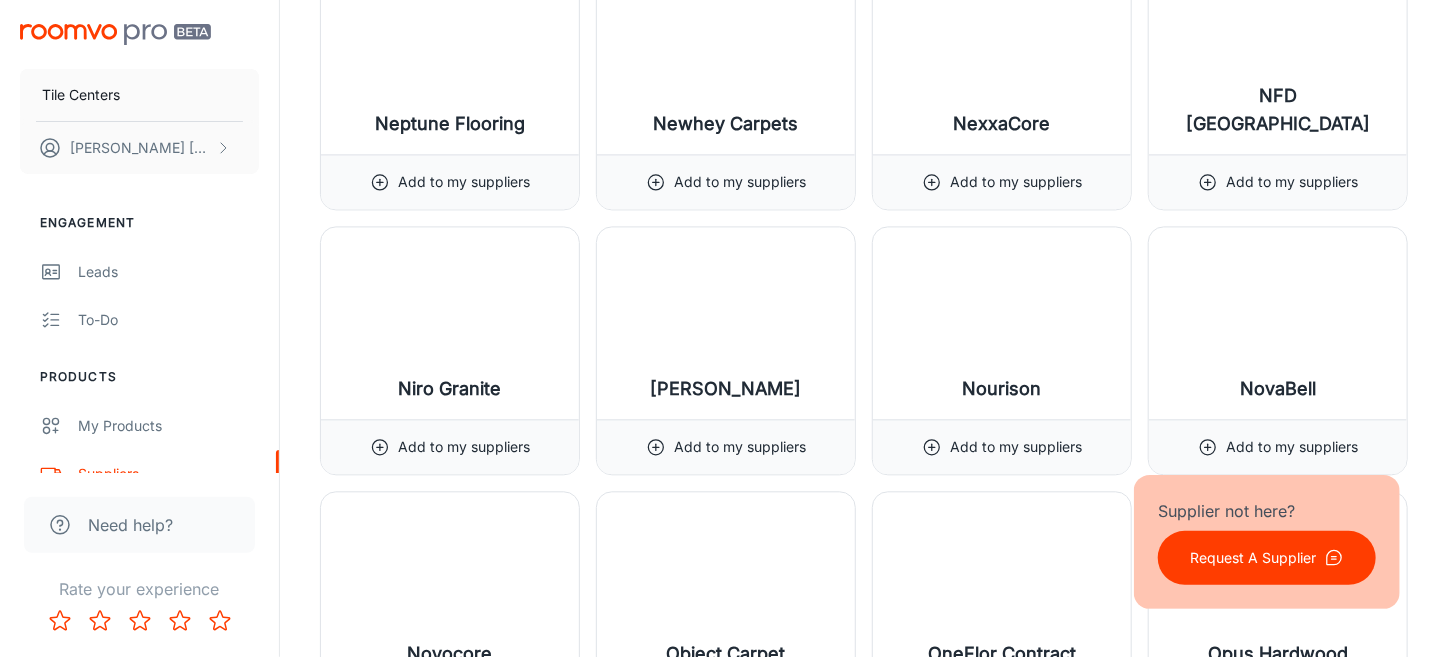 scroll, scrollTop: 17400, scrollLeft: 0, axis: vertical 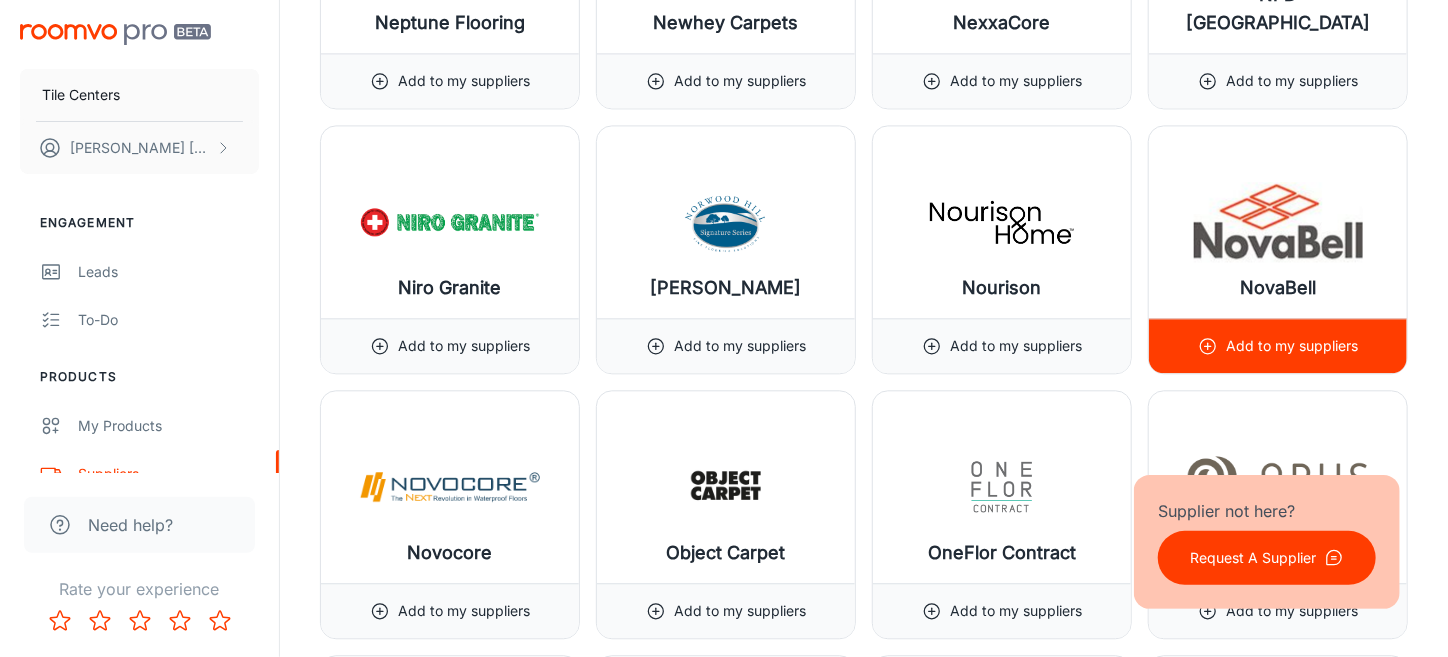 click on "NovaBell" at bounding box center [1278, 288] 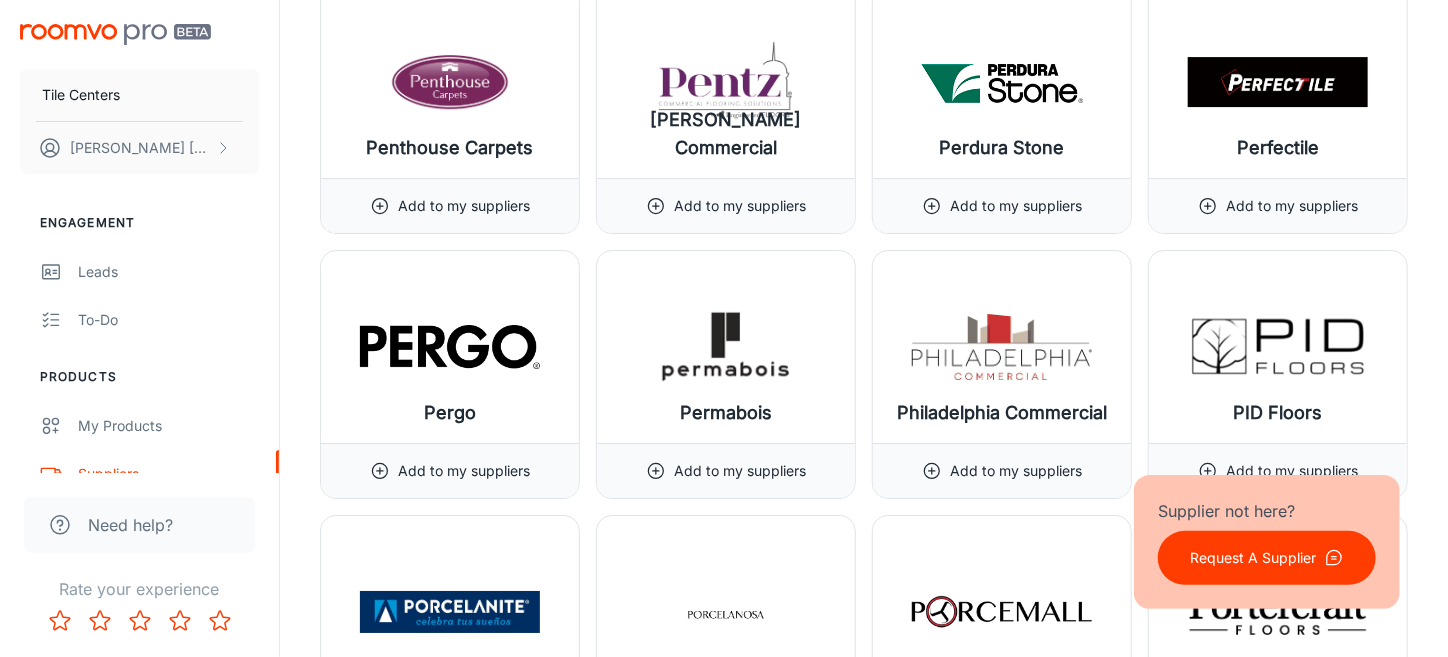 scroll, scrollTop: 18700, scrollLeft: 0, axis: vertical 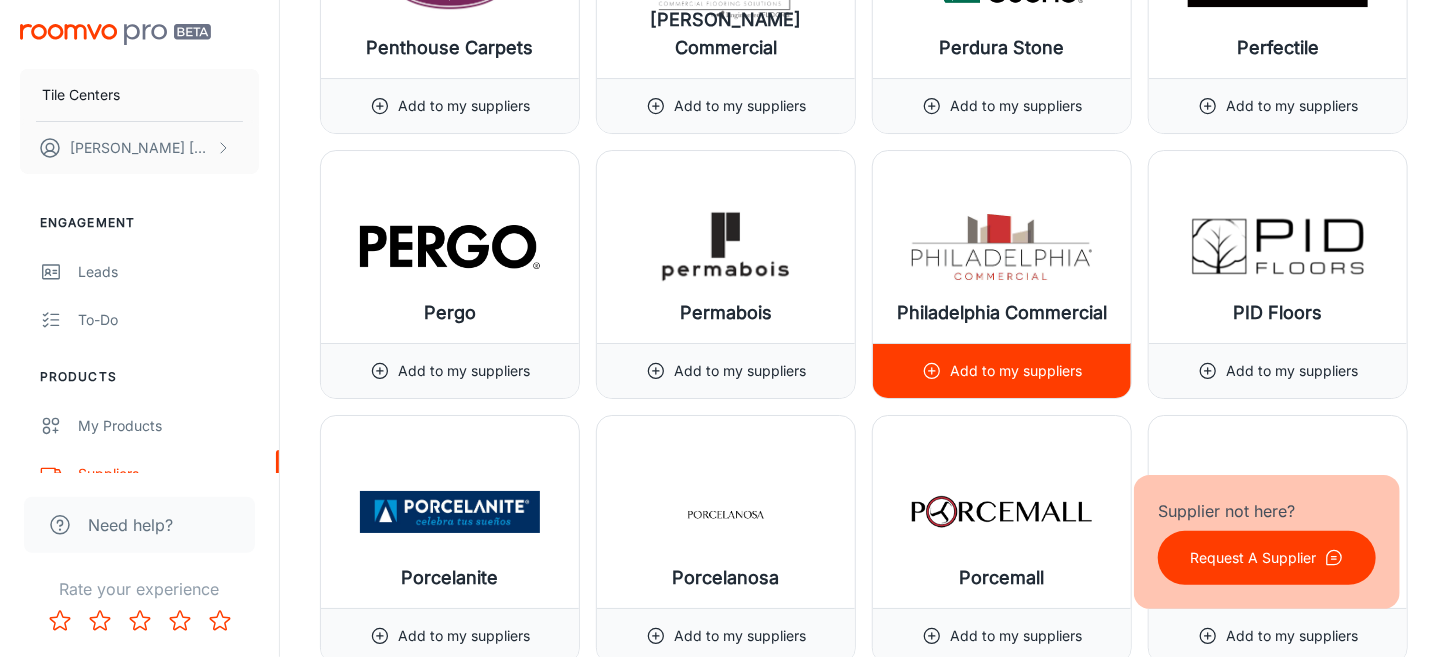 click at bounding box center [1002, 247] 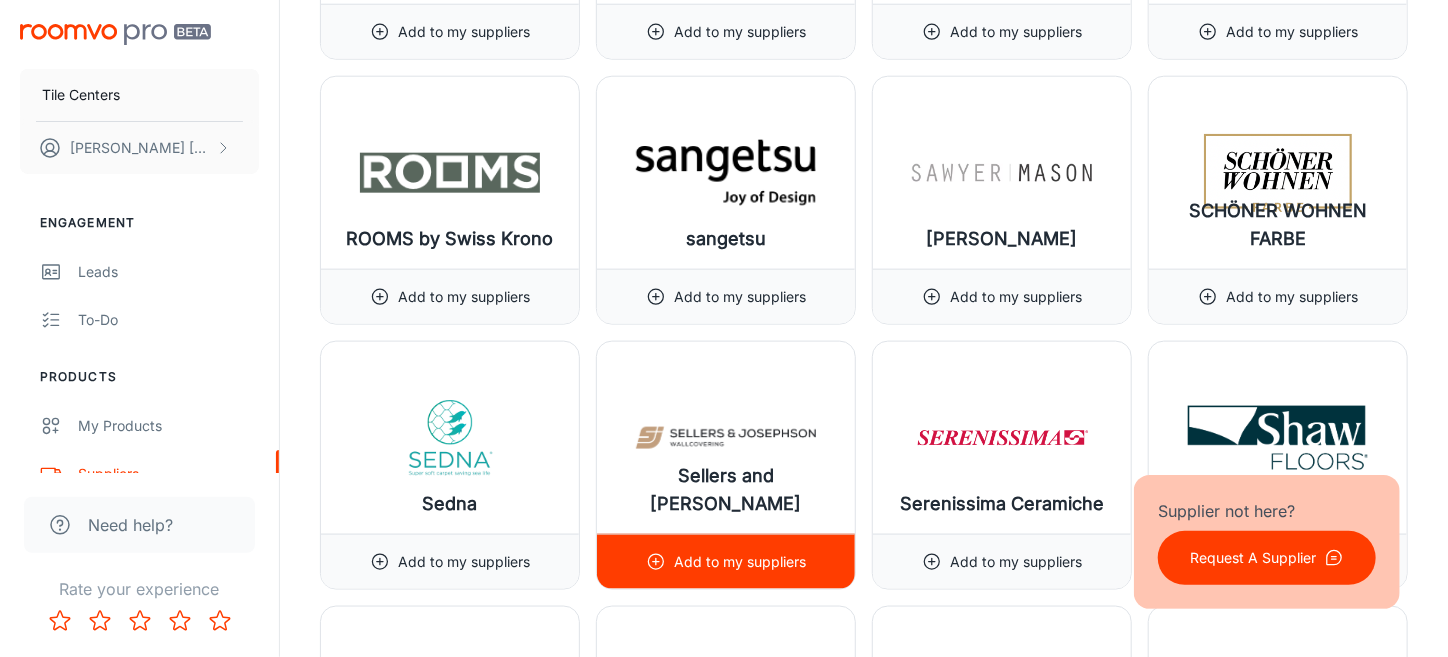 scroll, scrollTop: 20200, scrollLeft: 0, axis: vertical 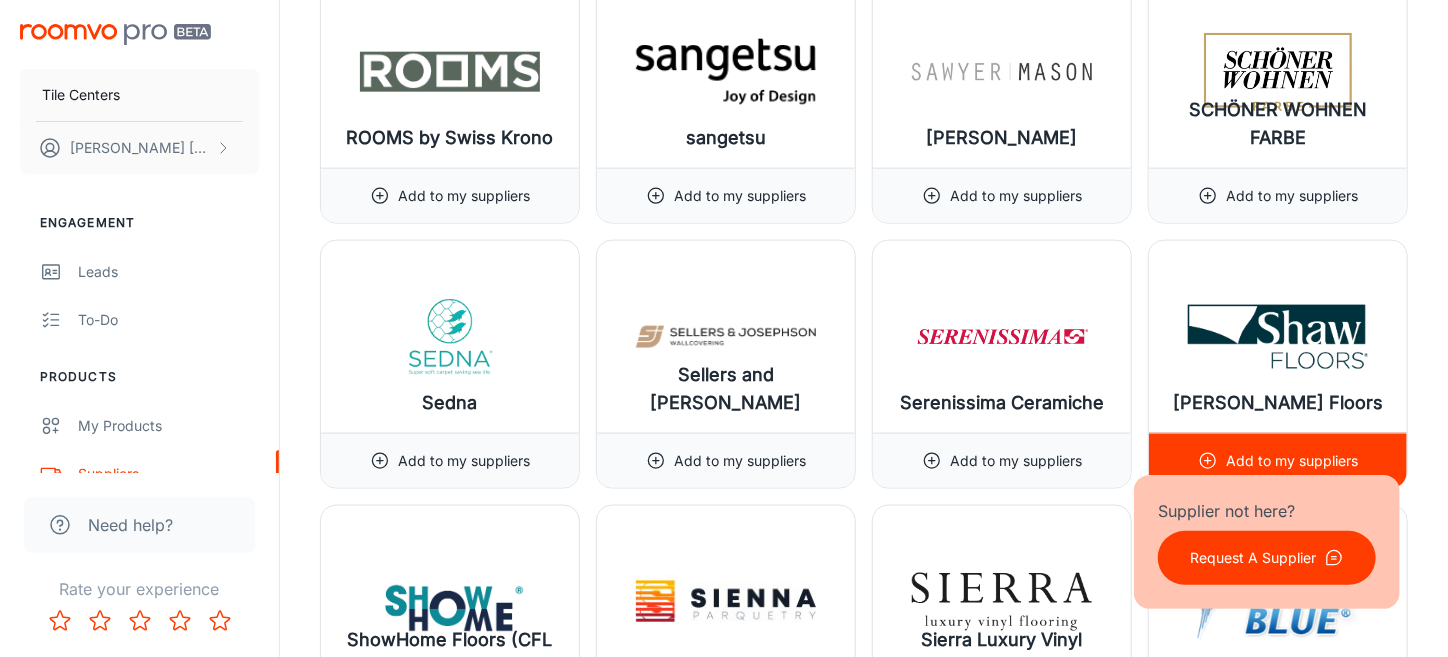 click 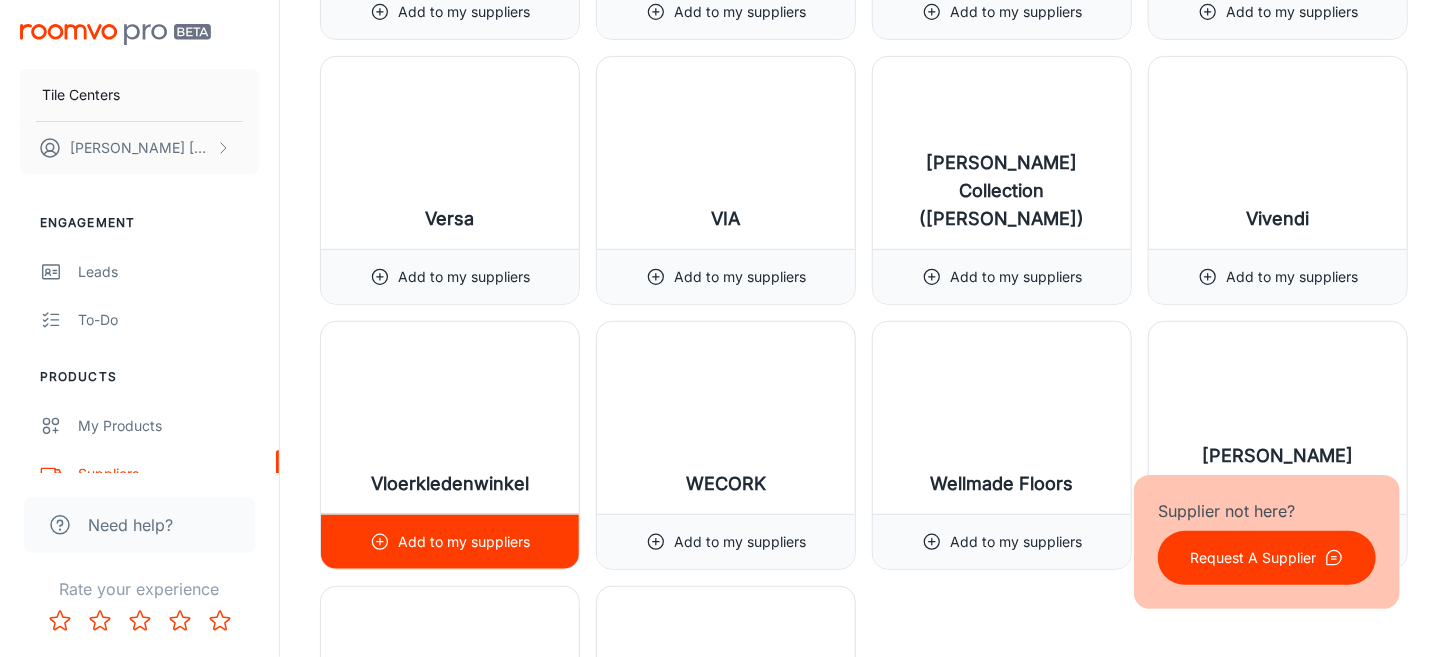 scroll, scrollTop: 23400, scrollLeft: 0, axis: vertical 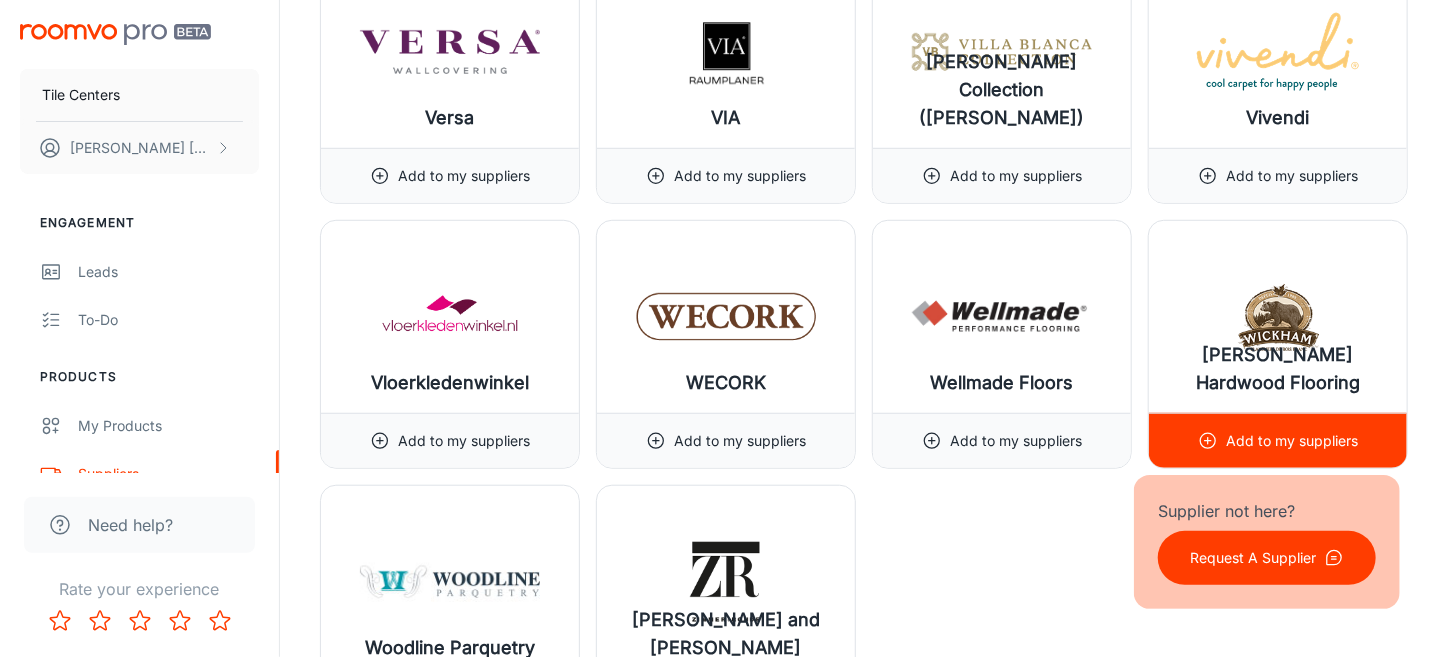 click at bounding box center (1278, 317) 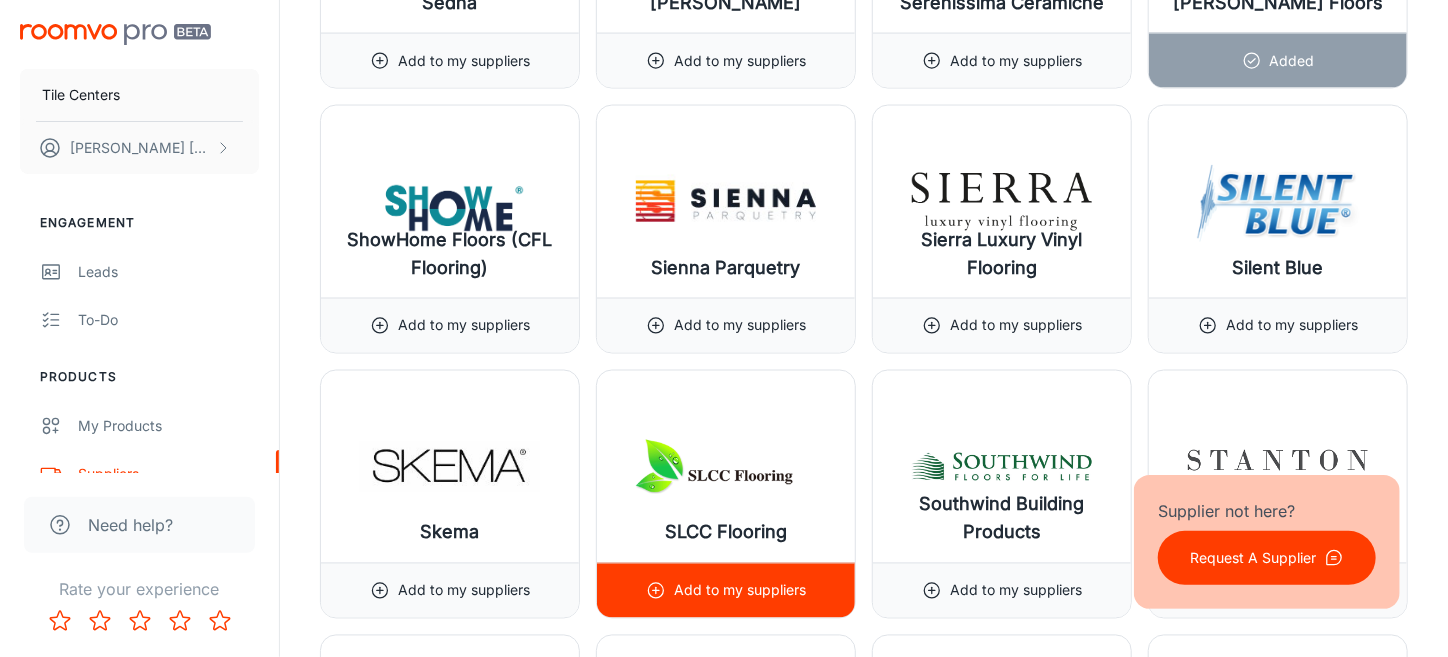 scroll, scrollTop: 20800, scrollLeft: 0, axis: vertical 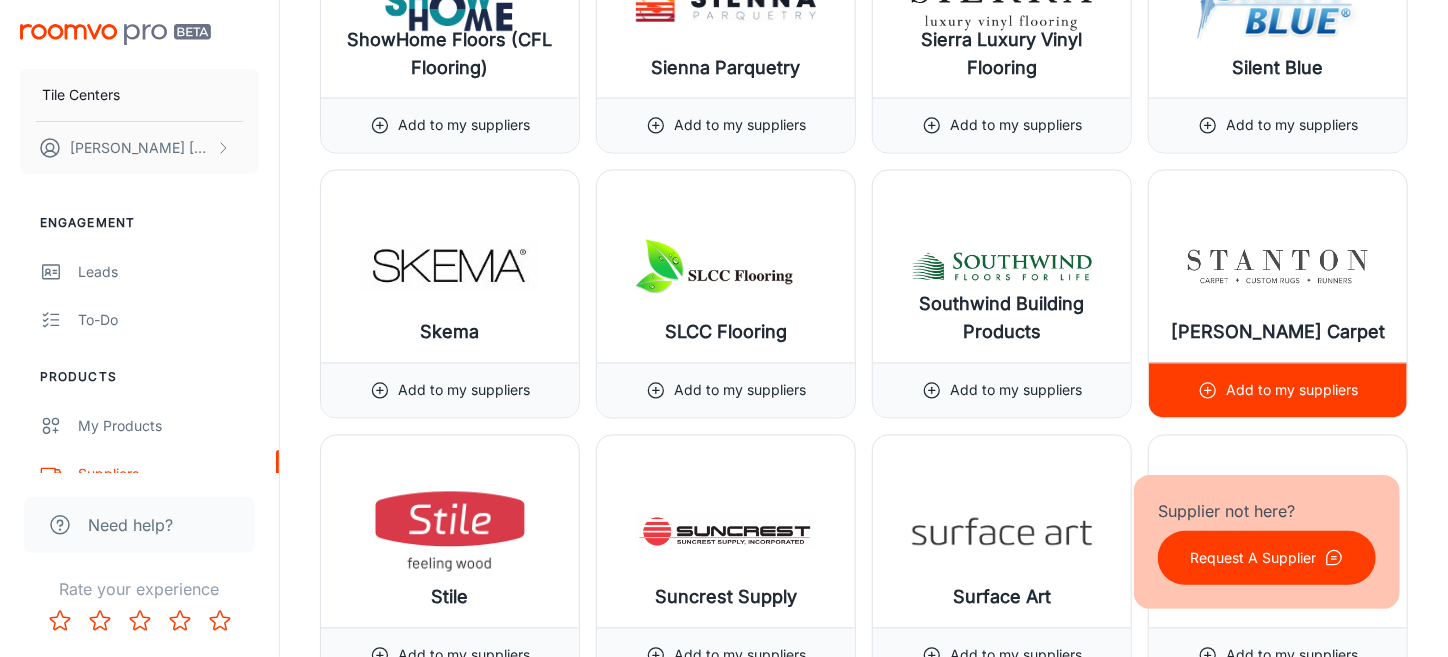 click on "Add to my suppliers" at bounding box center [1292, 391] 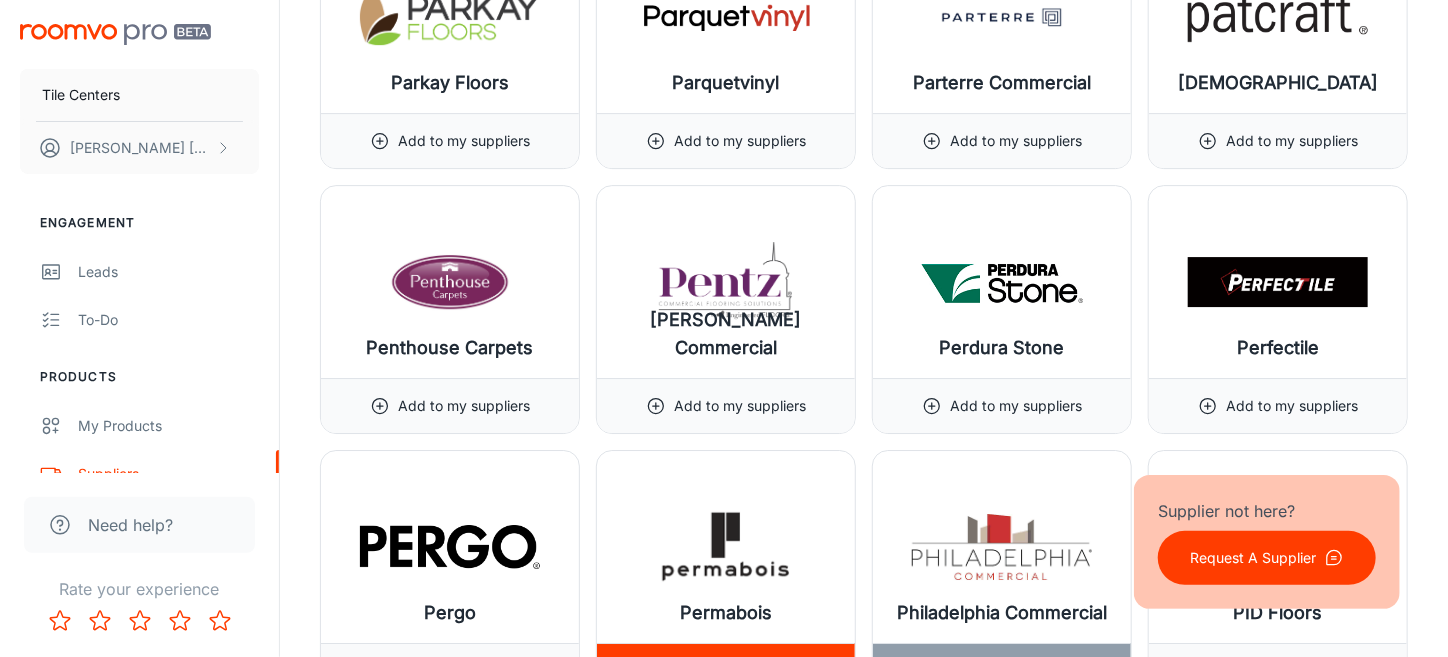 scroll, scrollTop: 18300, scrollLeft: 0, axis: vertical 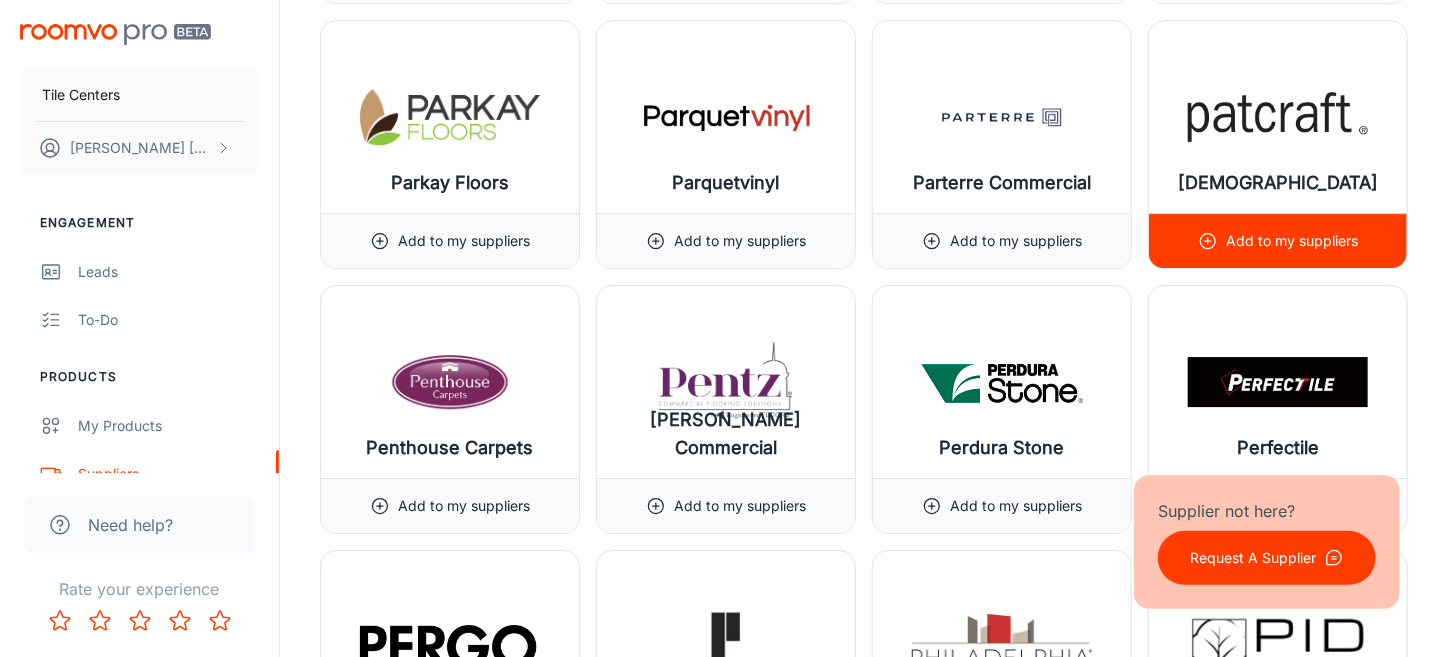 click on "[DEMOGRAPHIC_DATA]" at bounding box center [1278, 183] 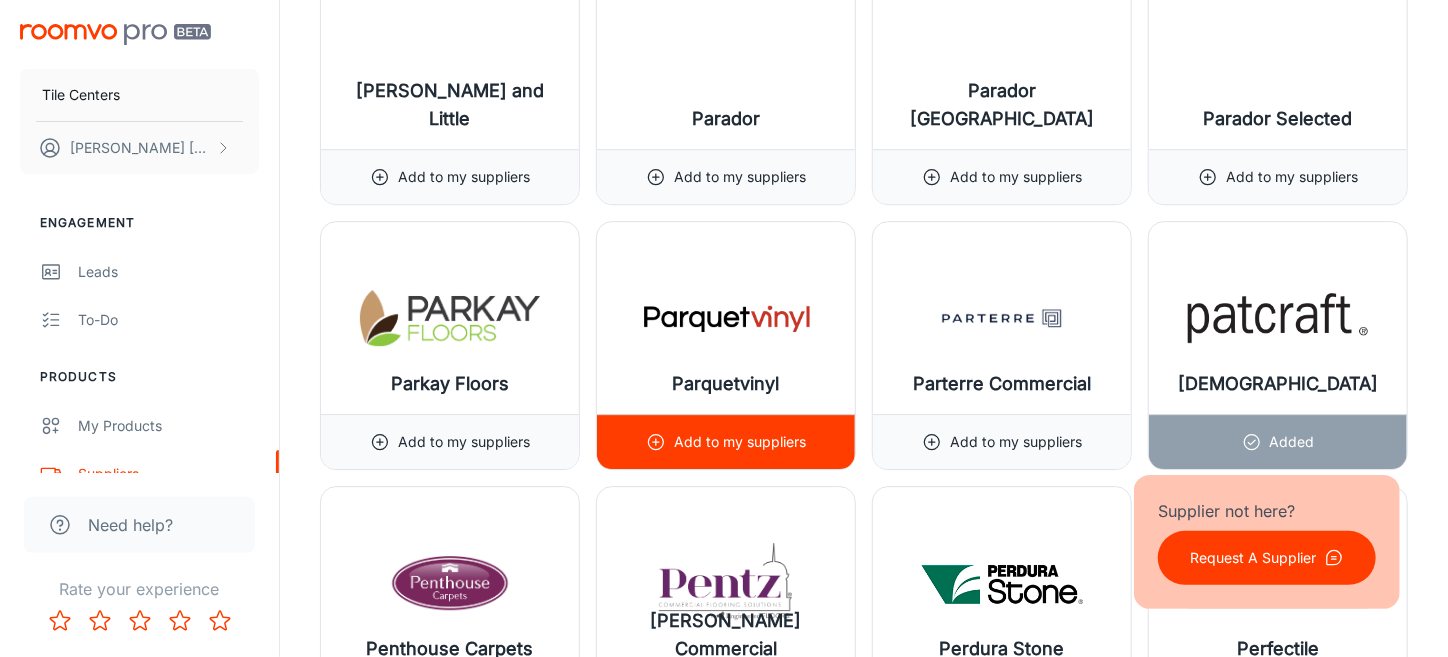 scroll, scrollTop: 18000, scrollLeft: 0, axis: vertical 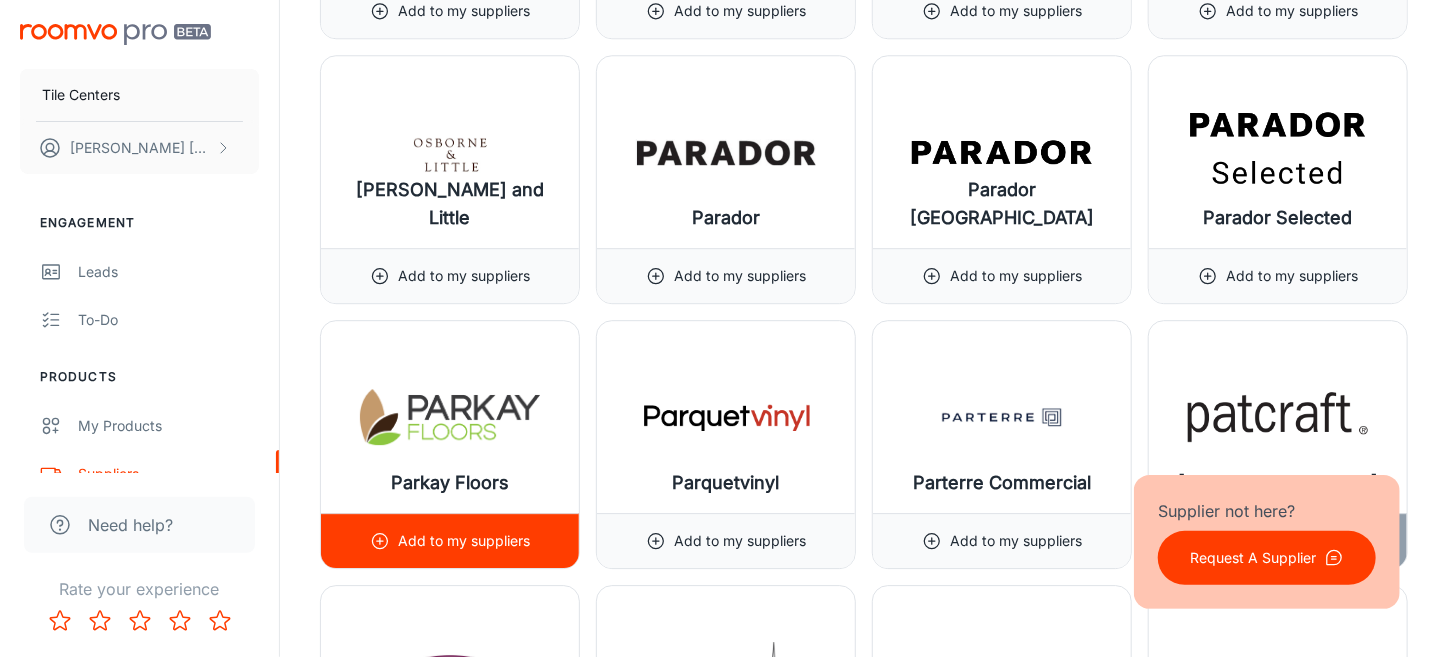 click at bounding box center [450, 417] 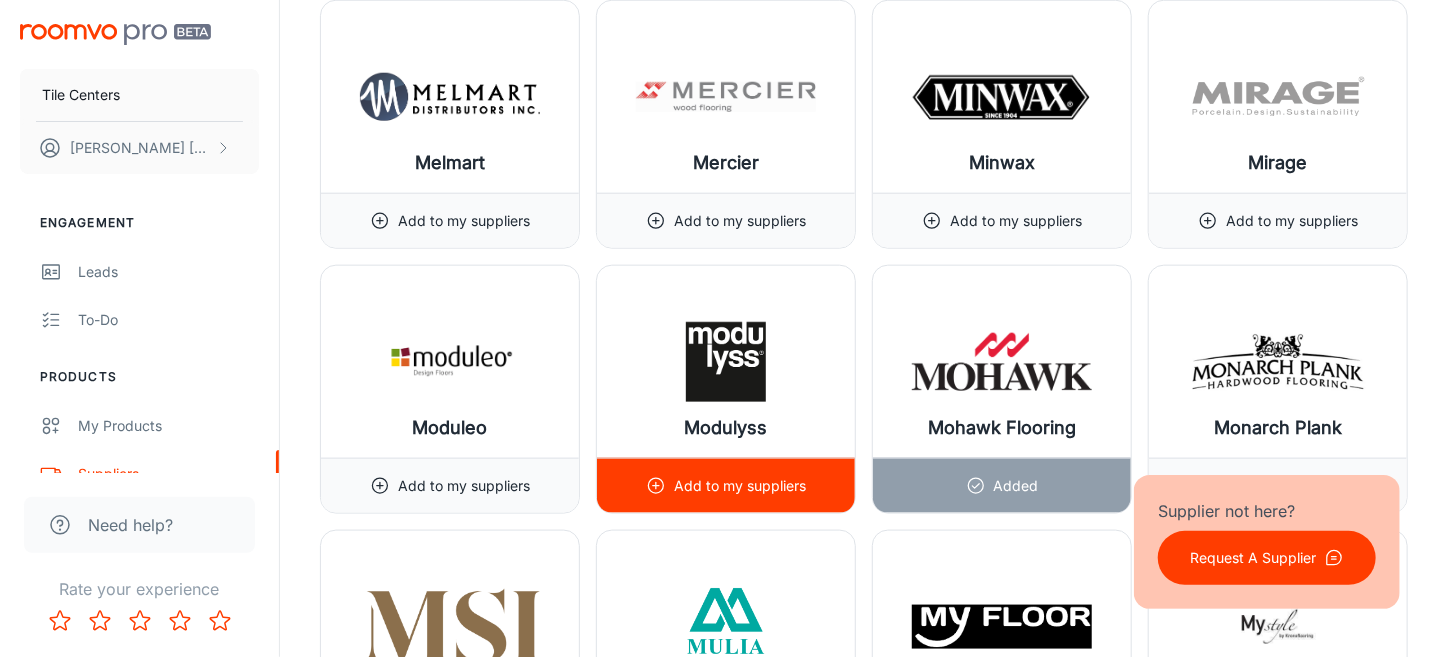 scroll, scrollTop: 16099, scrollLeft: 0, axis: vertical 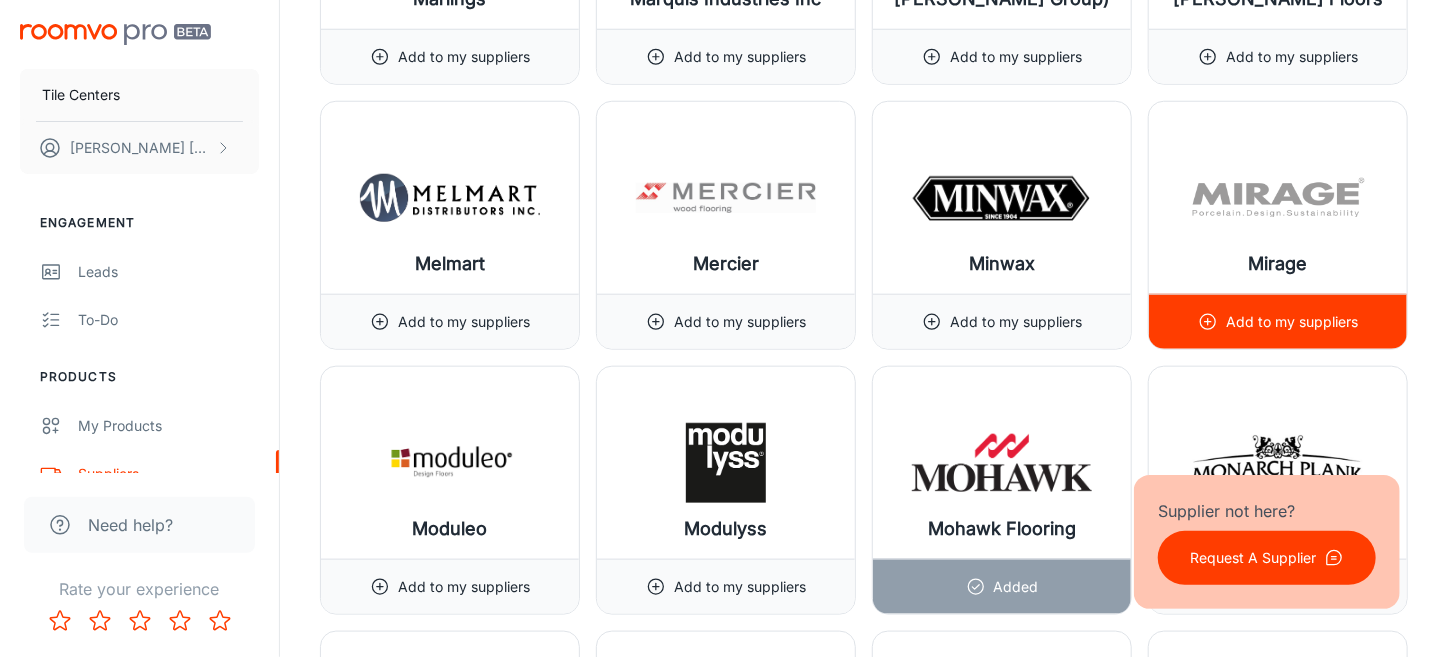 click on "Mirage" at bounding box center [1278, 198] 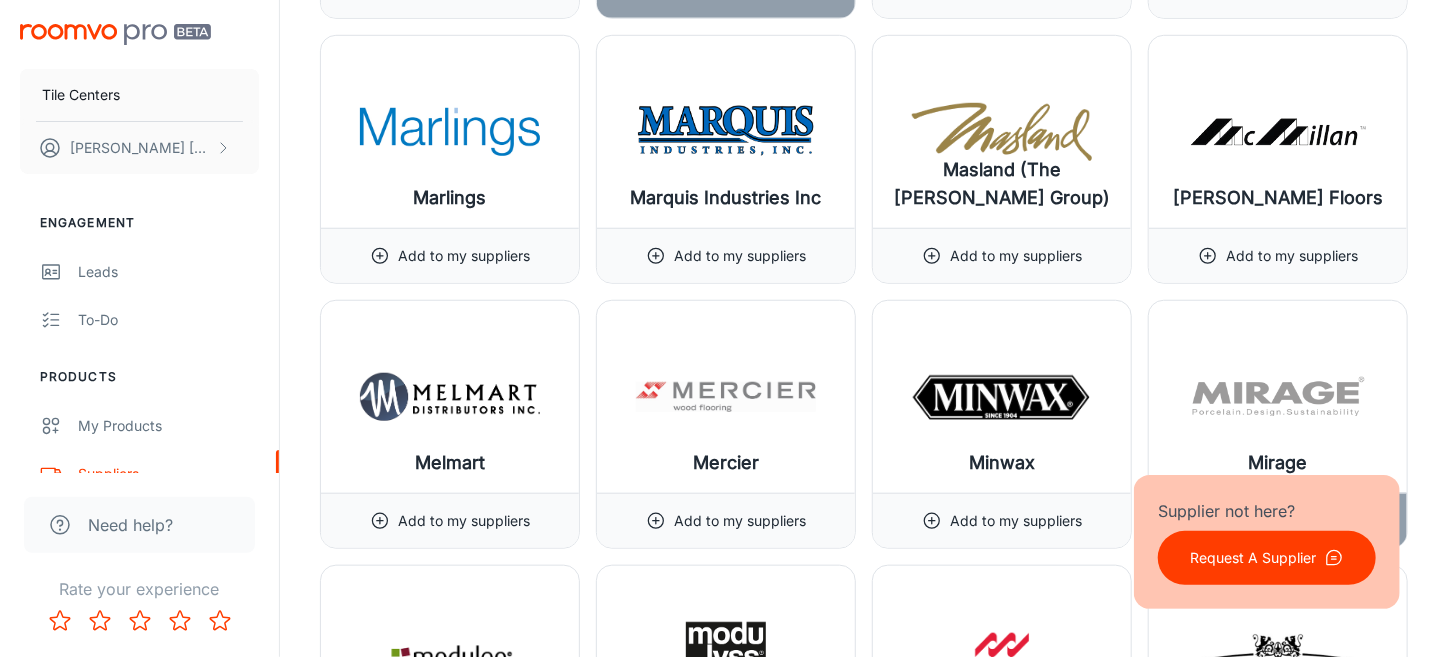 scroll, scrollTop: 15800, scrollLeft: 0, axis: vertical 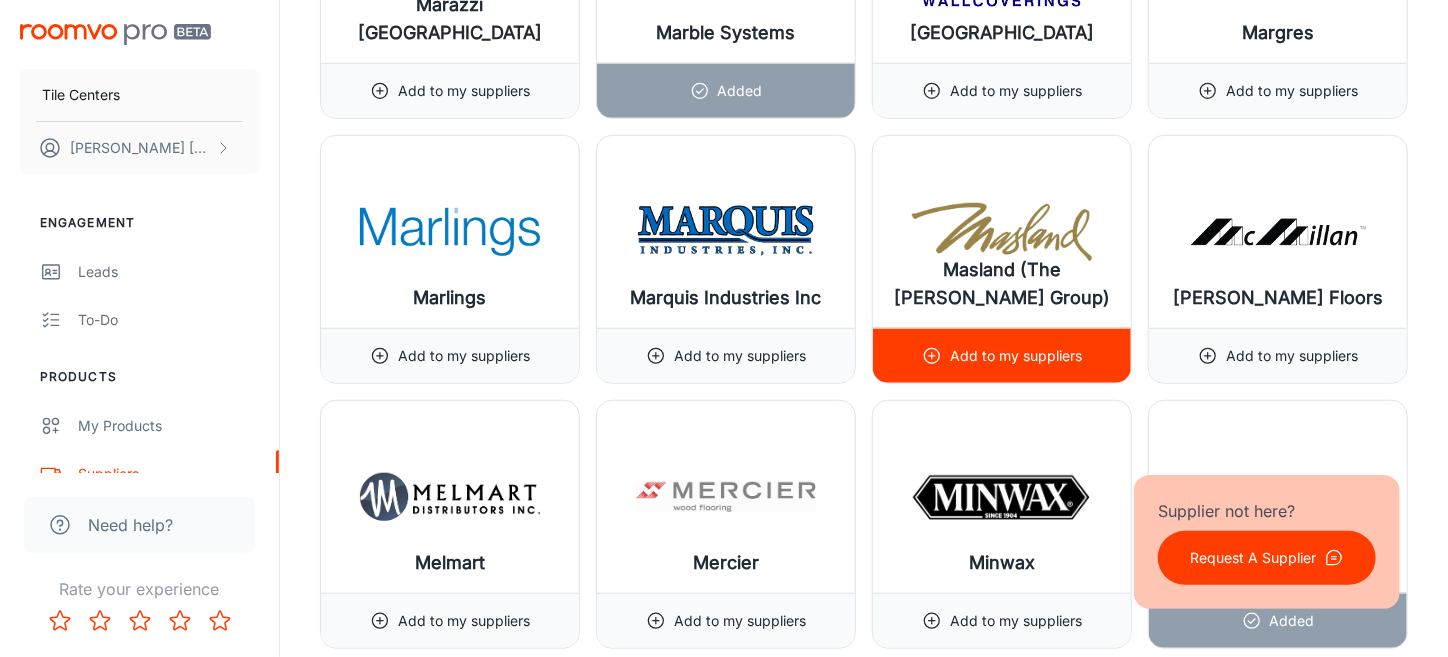 click on "Masland (The [PERSON_NAME] Group)" at bounding box center [1002, 284] 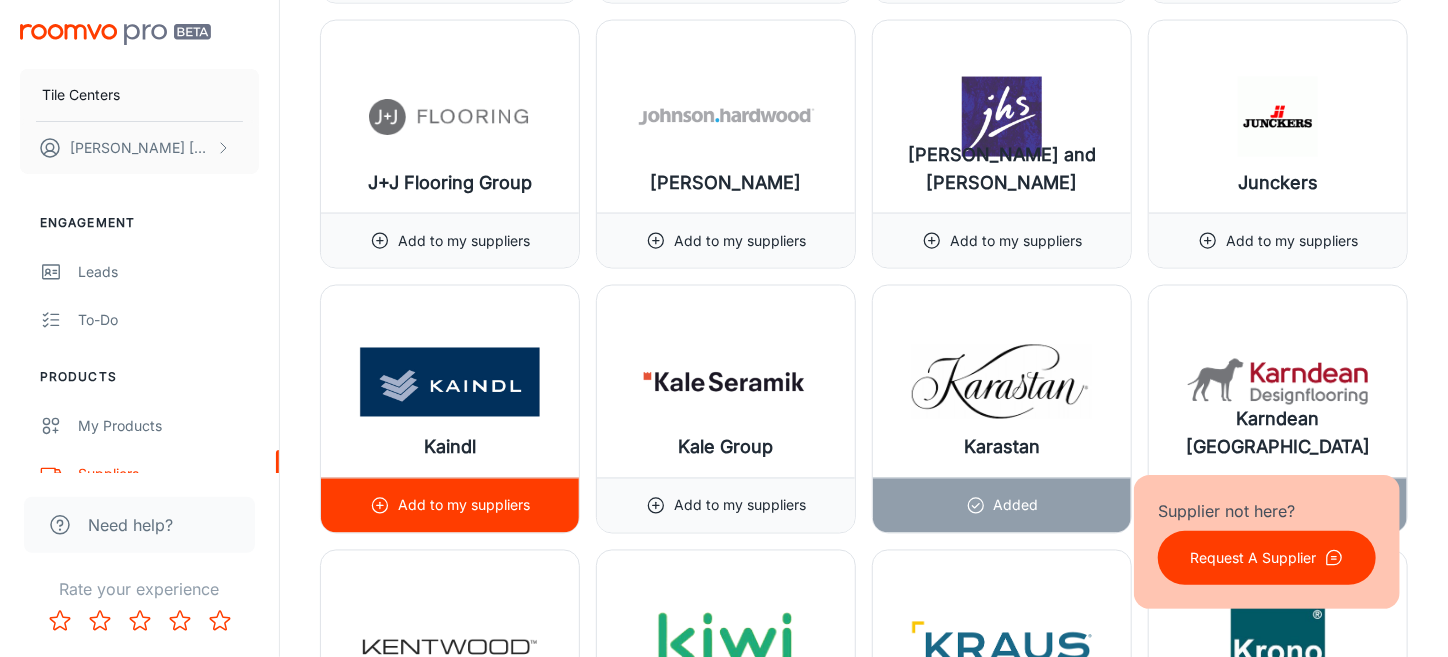 scroll, scrollTop: 12899, scrollLeft: 0, axis: vertical 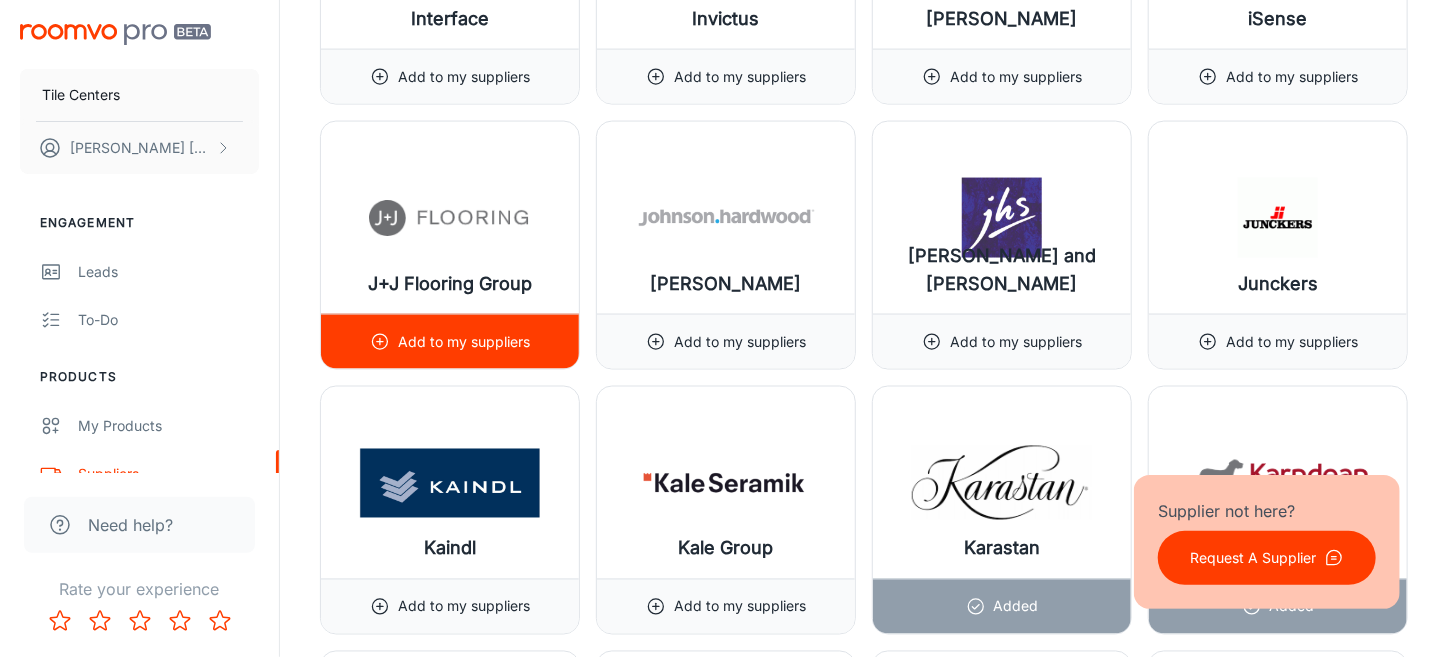 click on "Add to my suppliers" at bounding box center (450, 341) 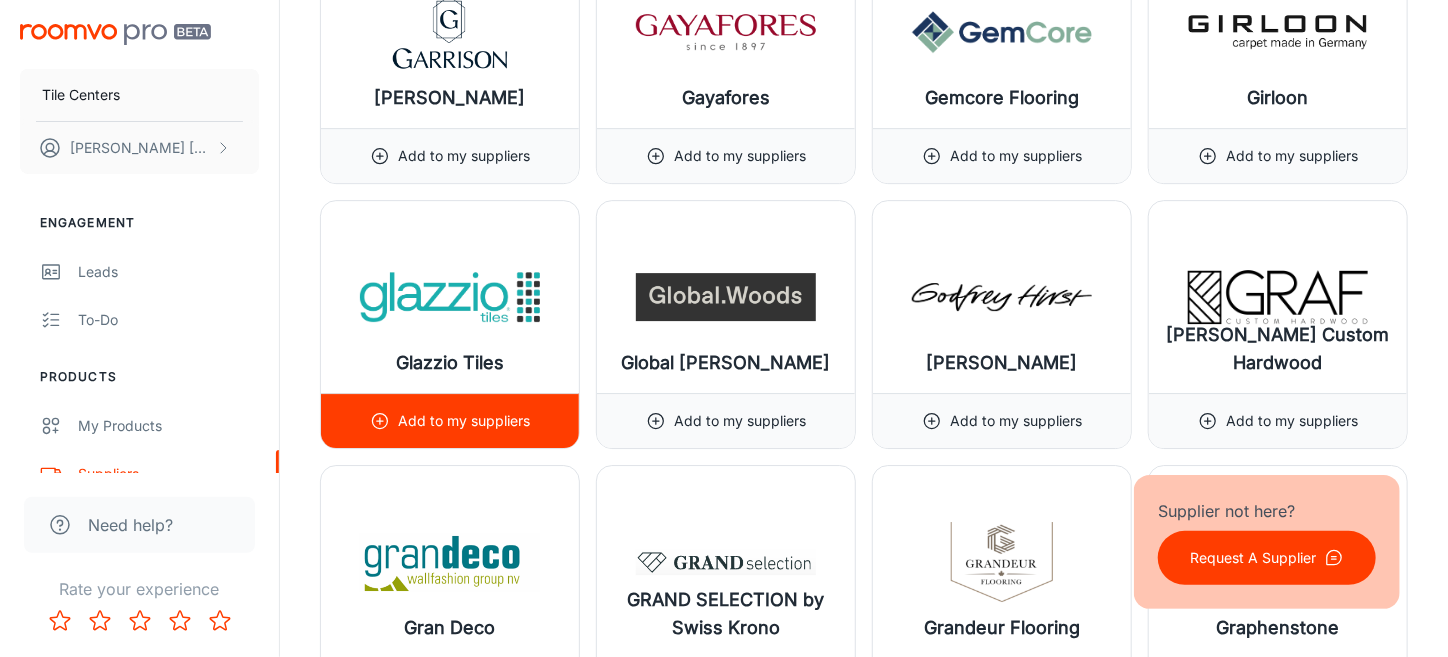 scroll, scrollTop: 10600, scrollLeft: 0, axis: vertical 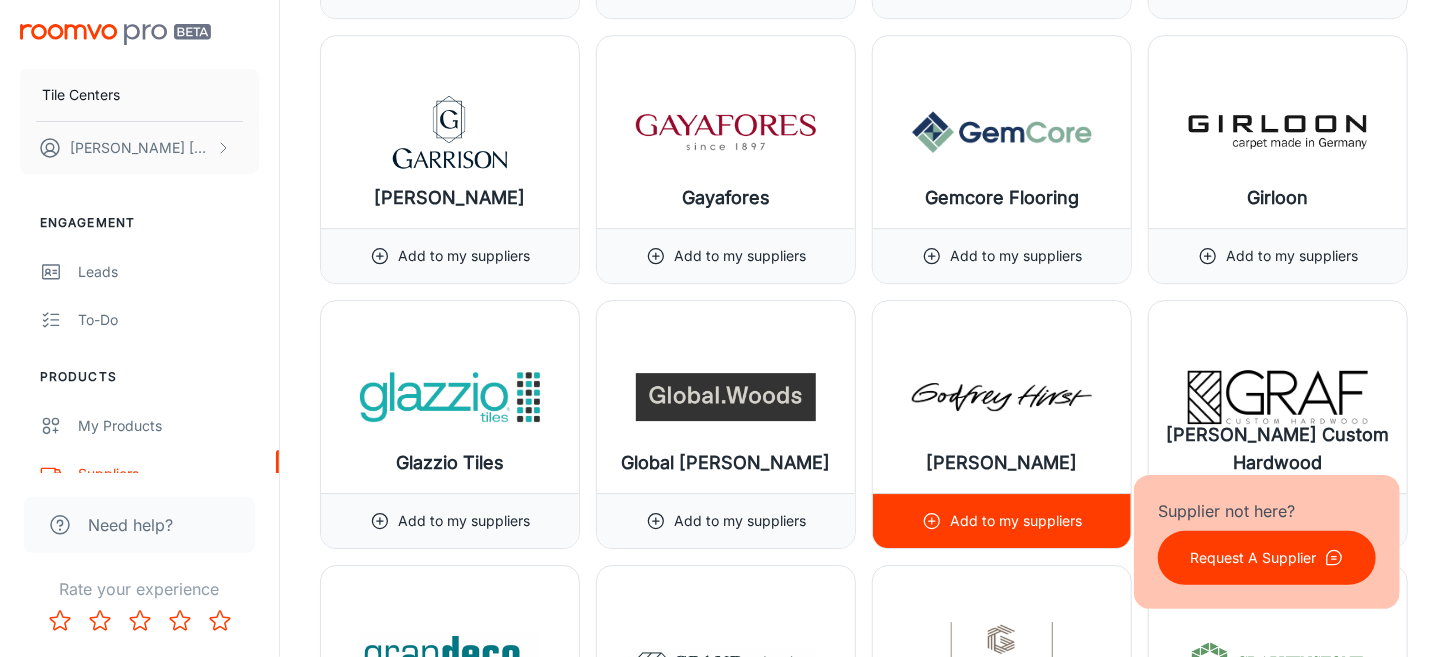 click at bounding box center [1002, 397] 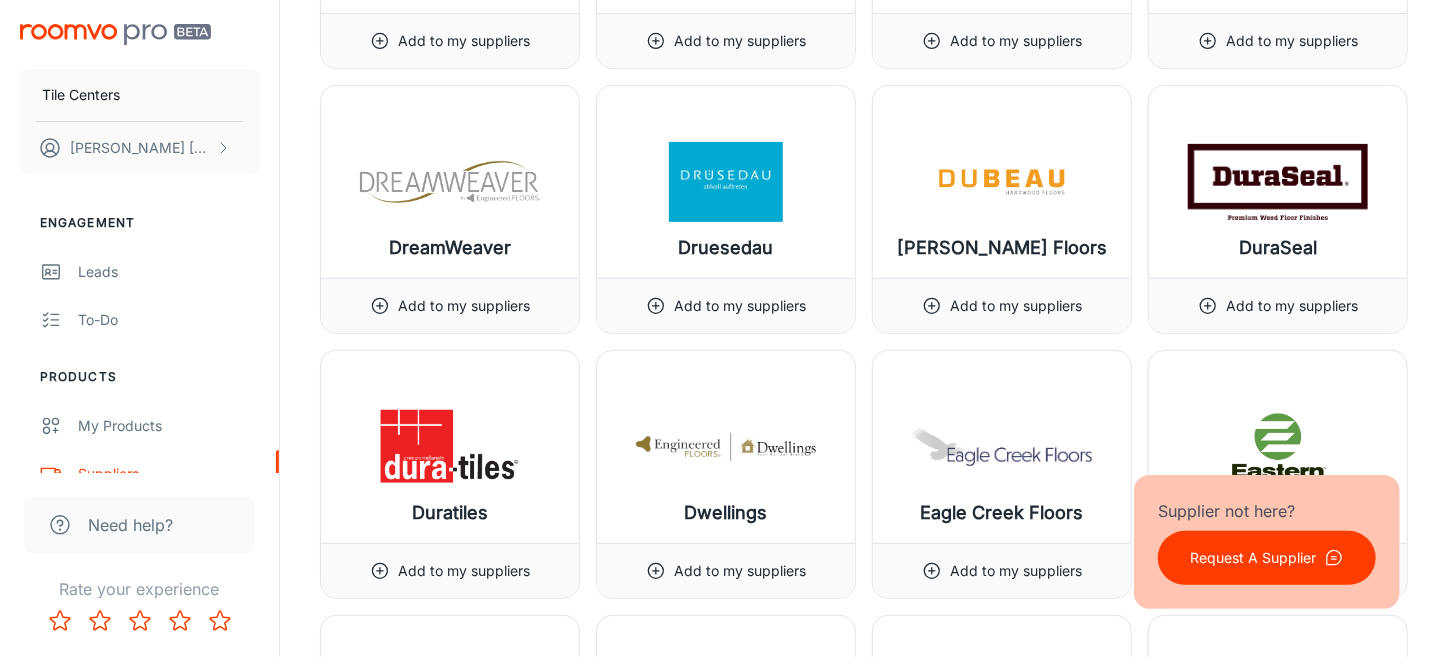 scroll, scrollTop: 7800, scrollLeft: 0, axis: vertical 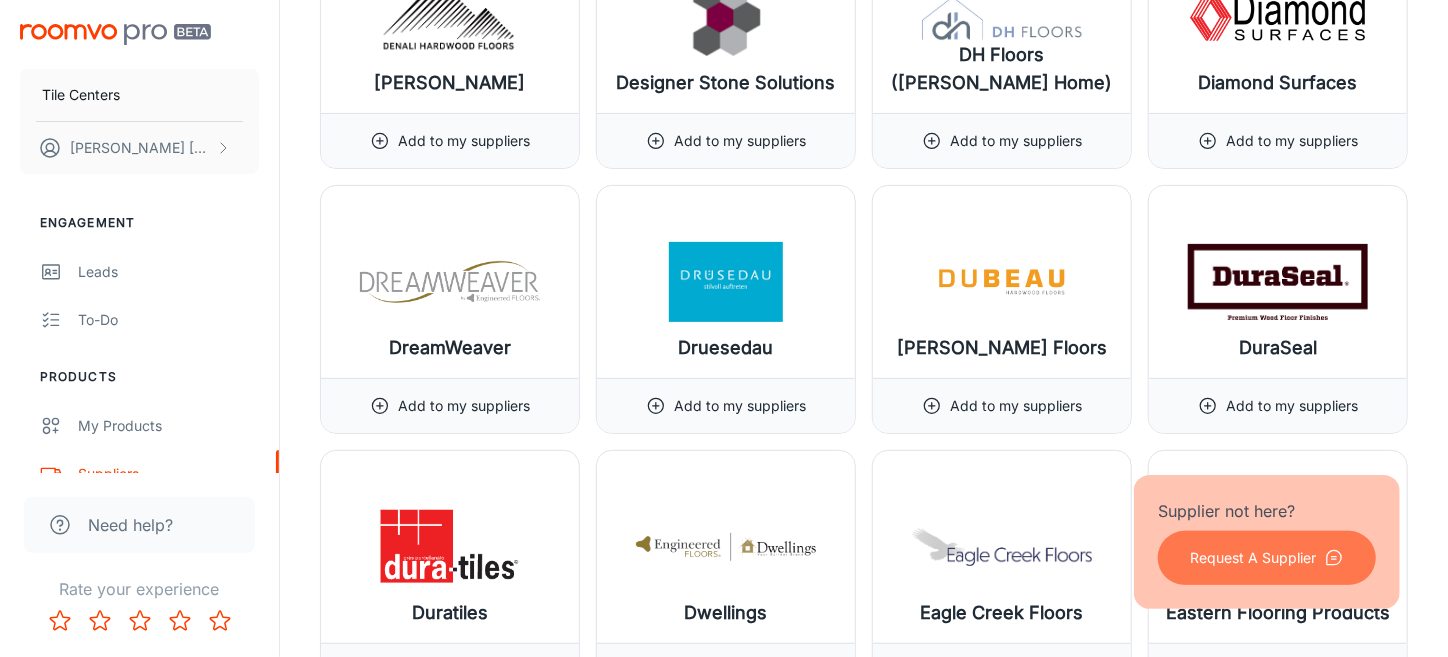 click on "Request A Supplier" at bounding box center [1253, 558] 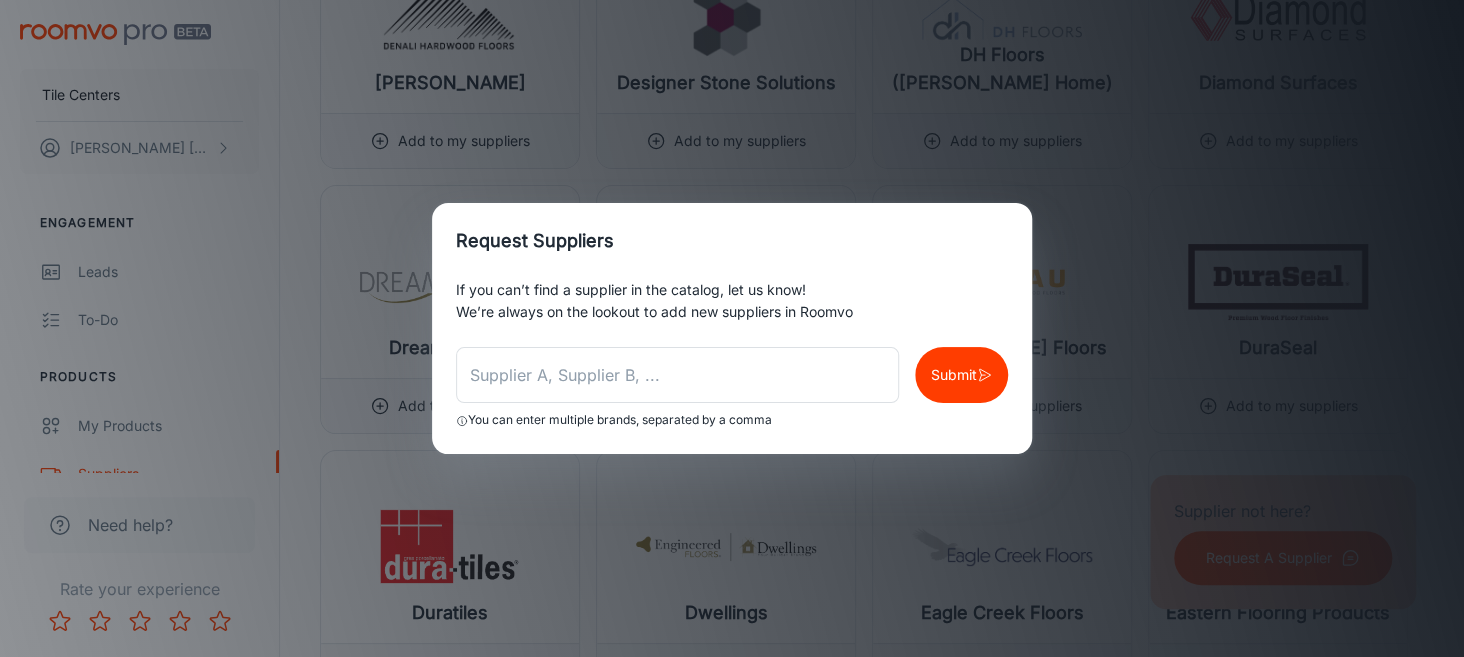 click on "Submit" at bounding box center (954, 375) 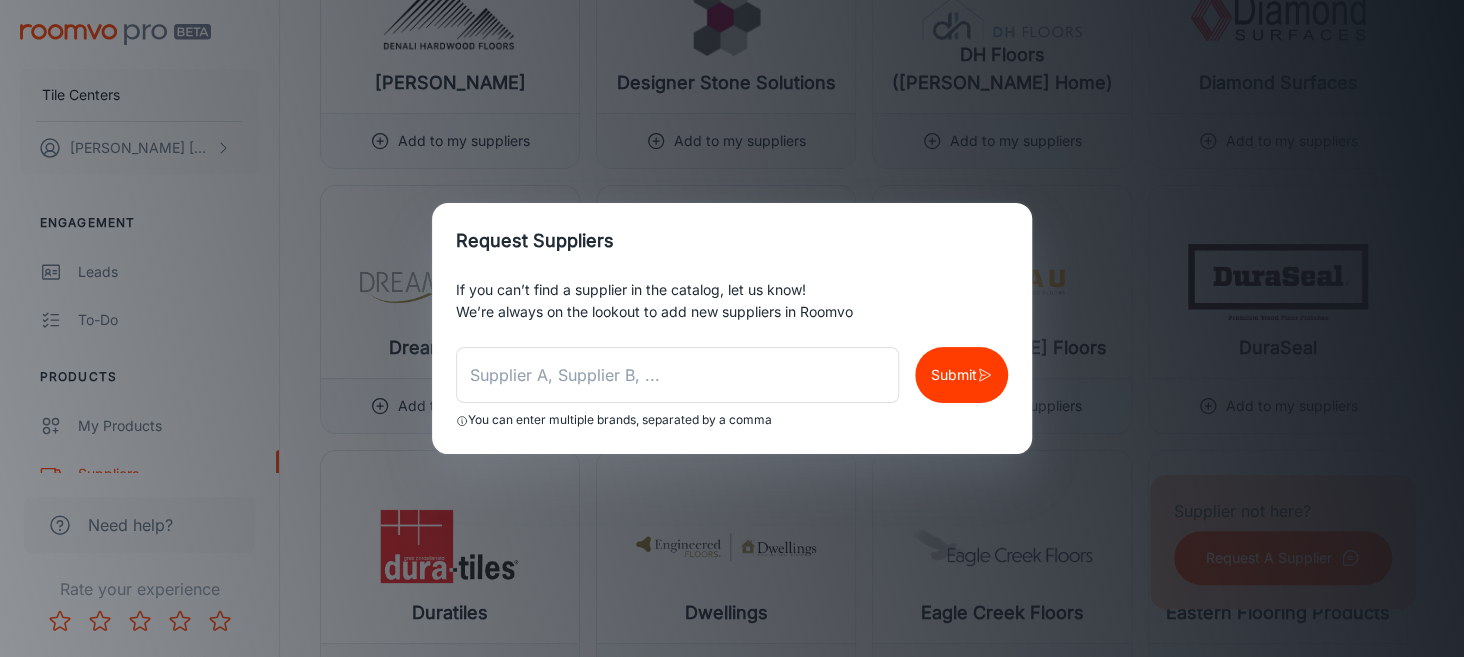 click on "Request Suppliers If you can’t find a supplier in the catalog, let us know! We’re always on the lookout to add new suppliers in Roomvo ​ Submit You can enter multiple brands, separated by a comma" at bounding box center (732, 328) 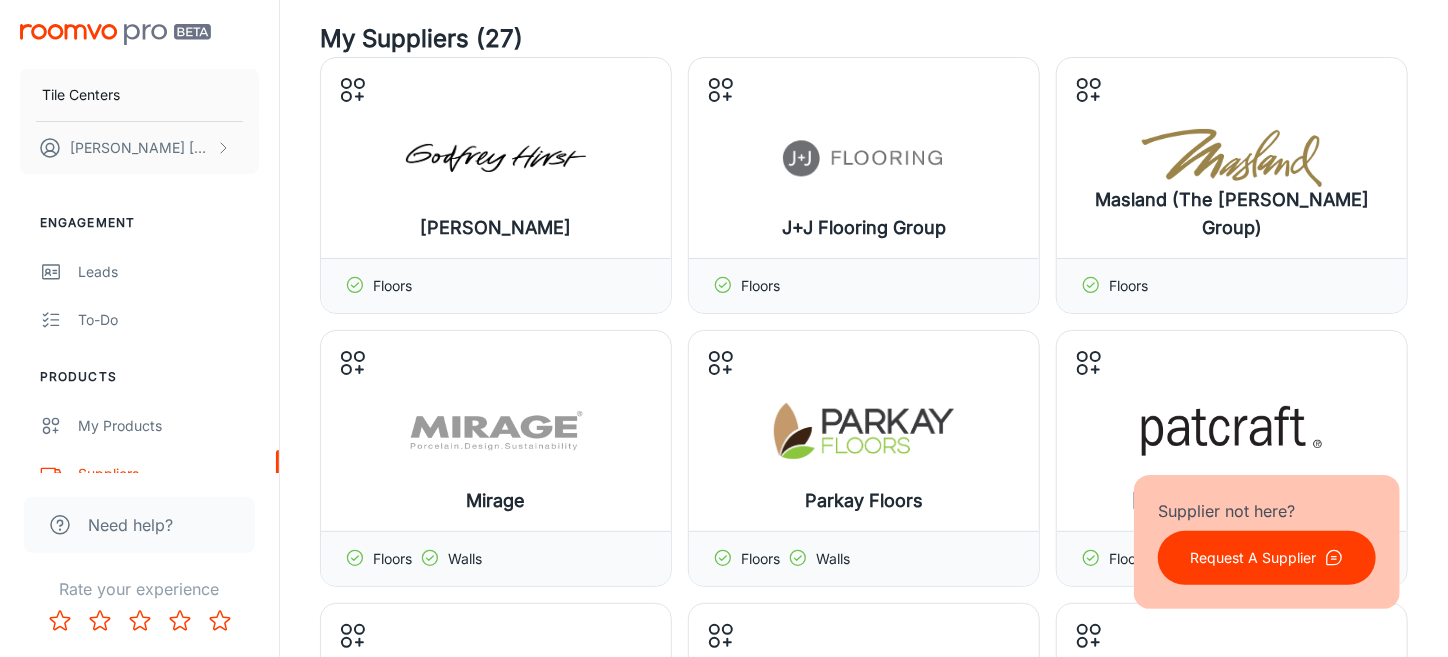 scroll, scrollTop: 0, scrollLeft: 0, axis: both 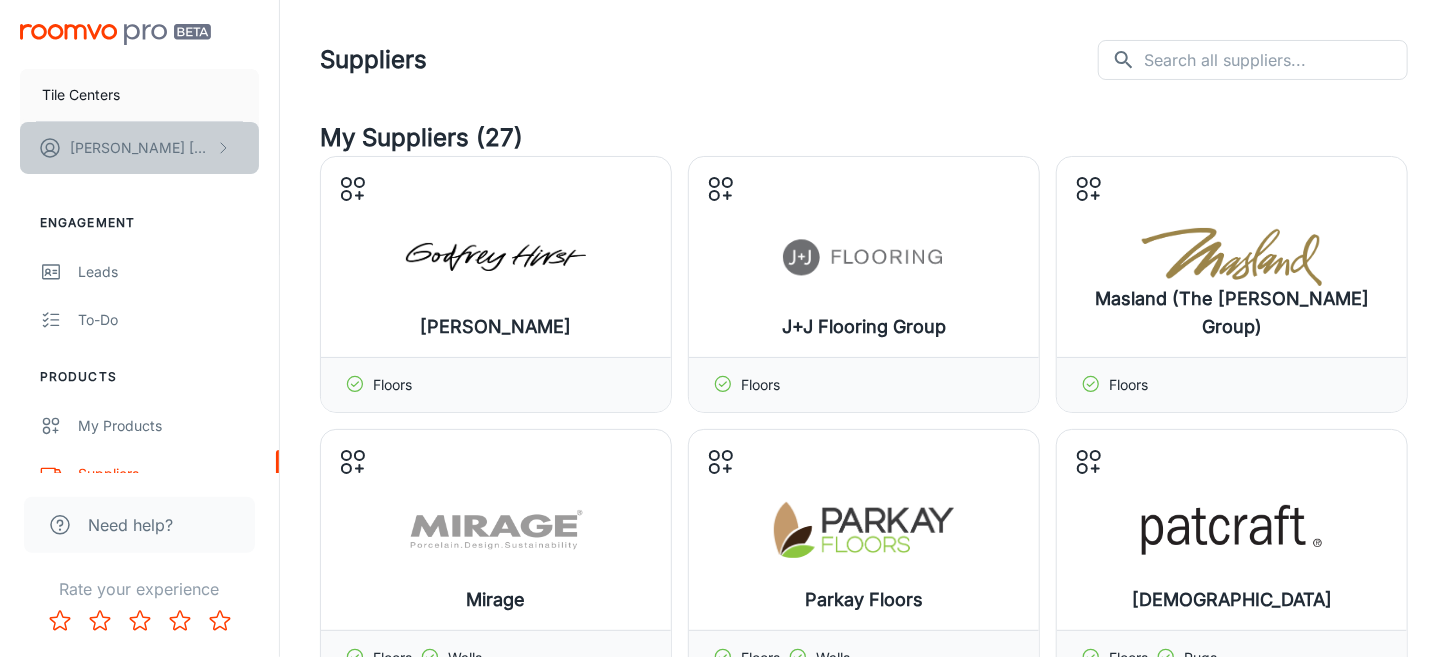 click on "[PERSON_NAME]" at bounding box center (139, 148) 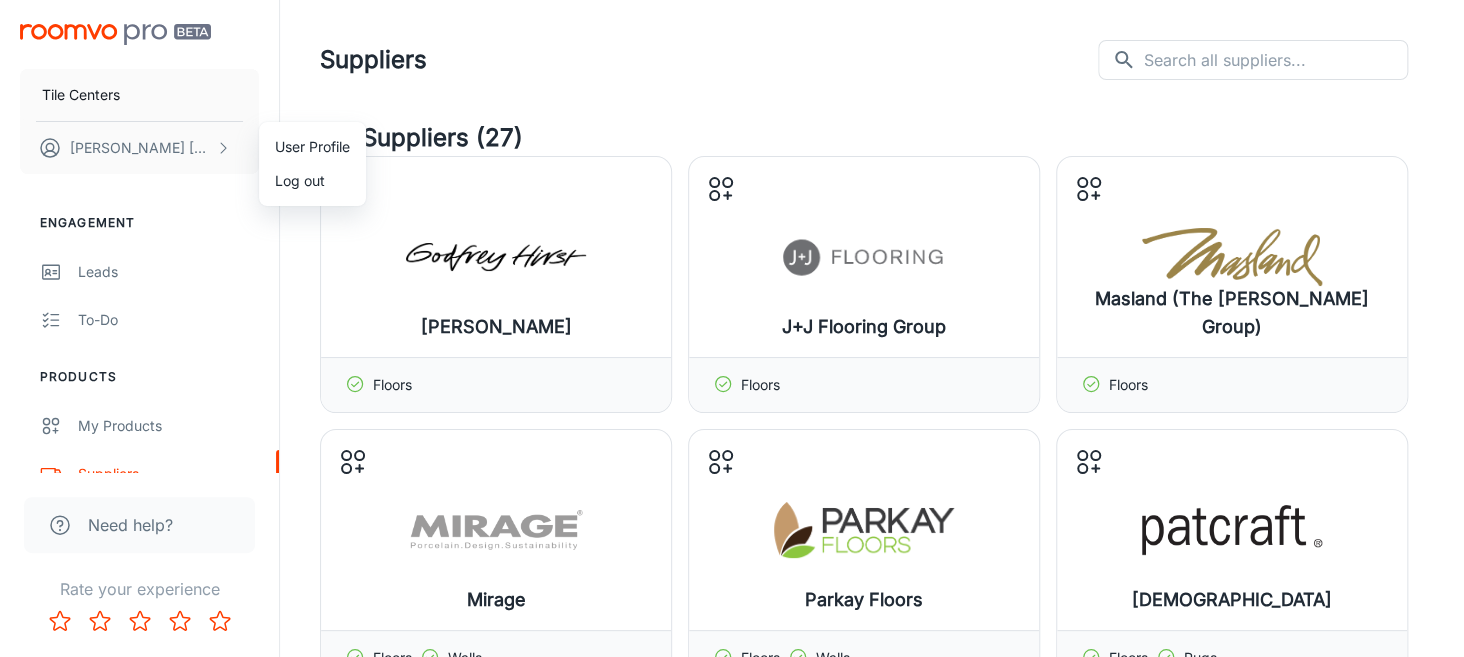 click at bounding box center (732, 328) 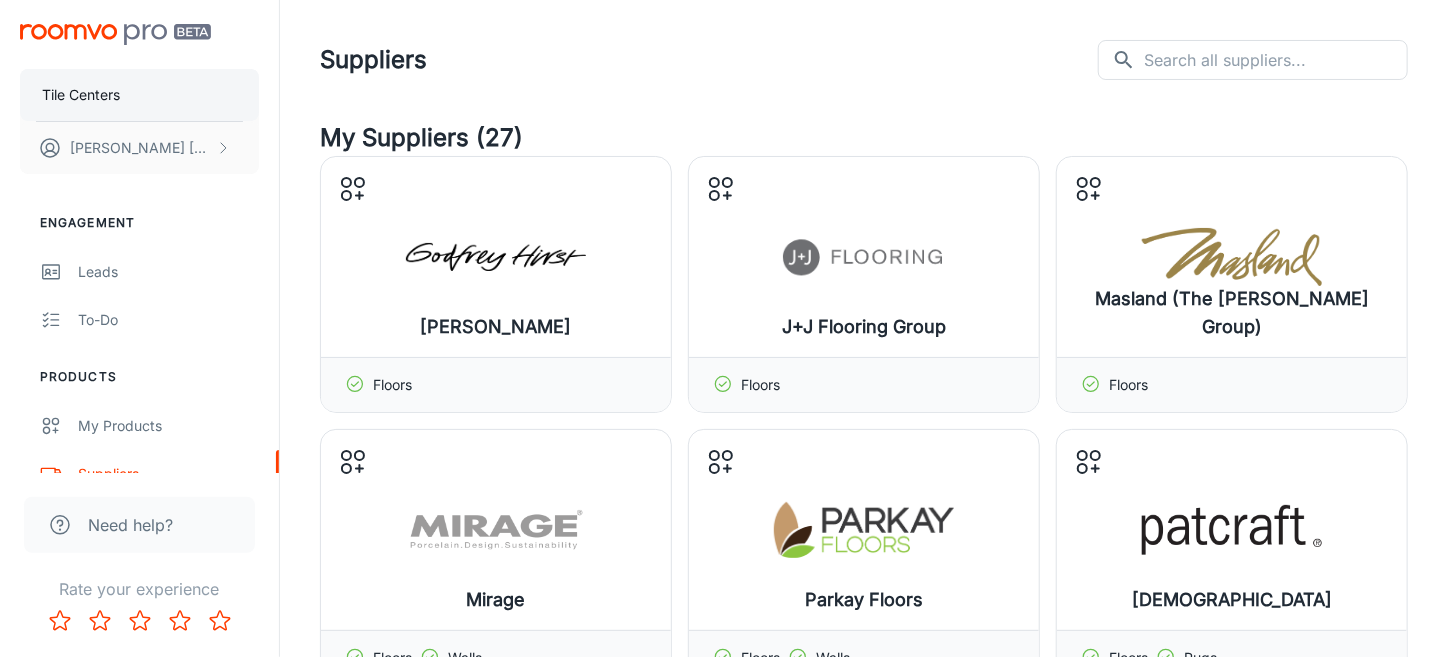 click on "Tile Centers" at bounding box center (81, 95) 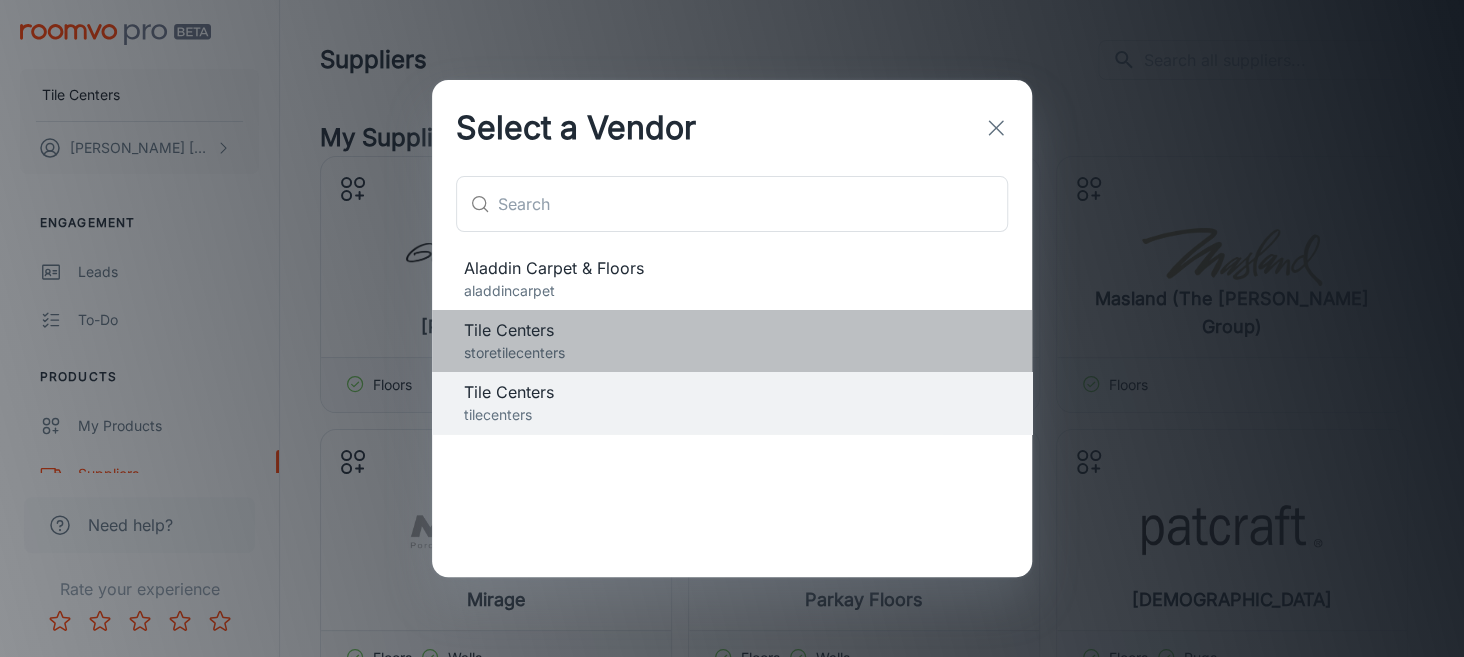 click on "storetilecenters" at bounding box center (732, 353) 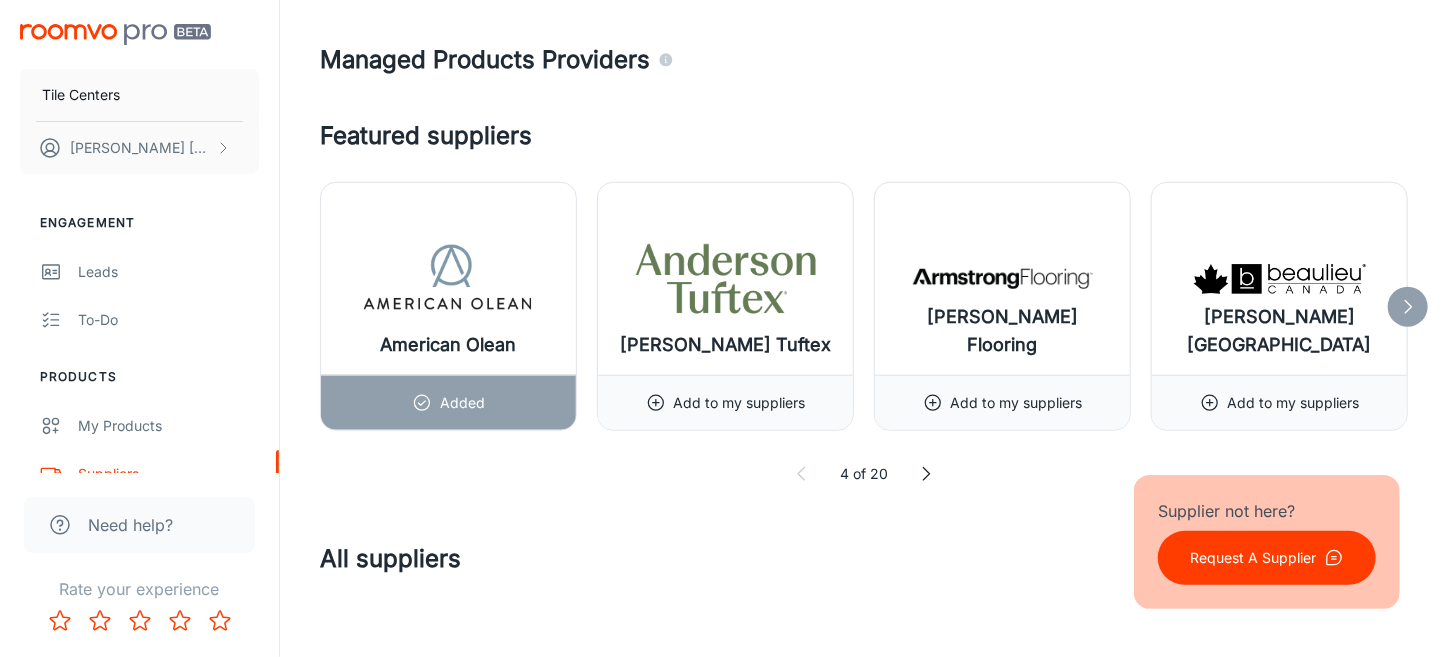 scroll, scrollTop: 800, scrollLeft: 0, axis: vertical 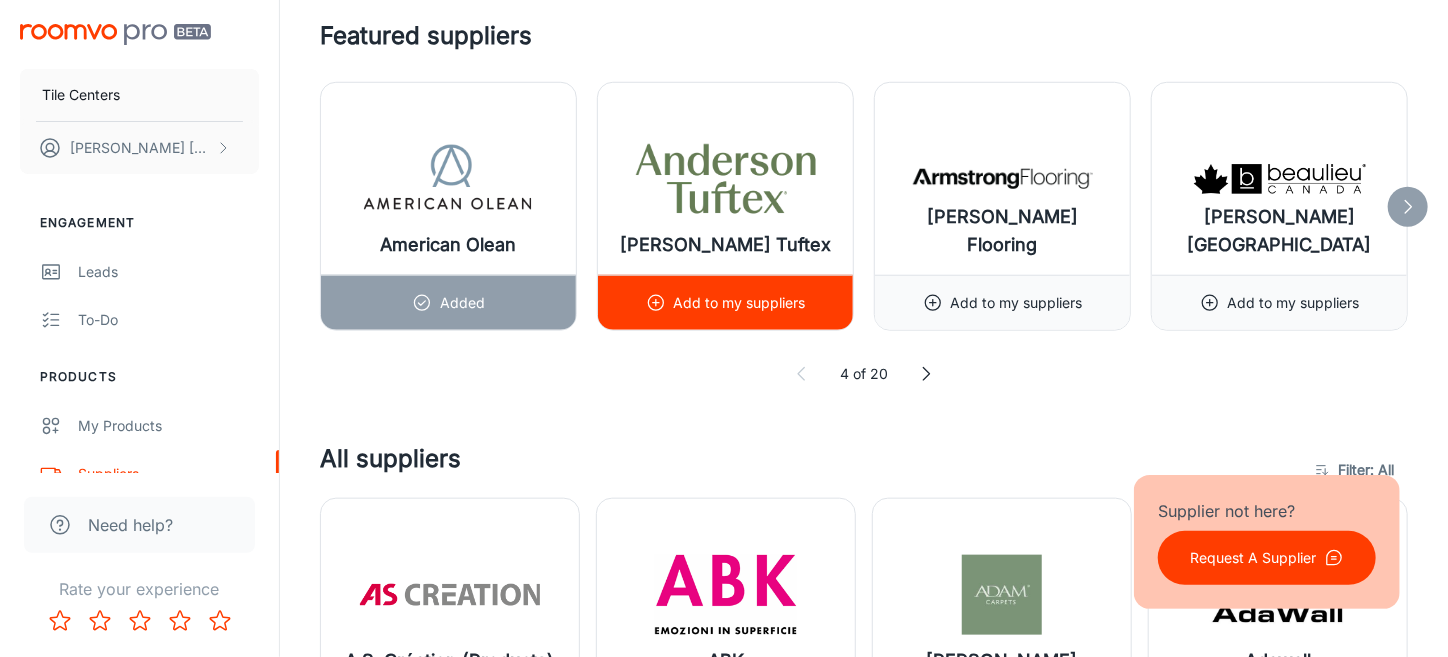 click on "[PERSON_NAME] Tuftex" at bounding box center [725, 245] 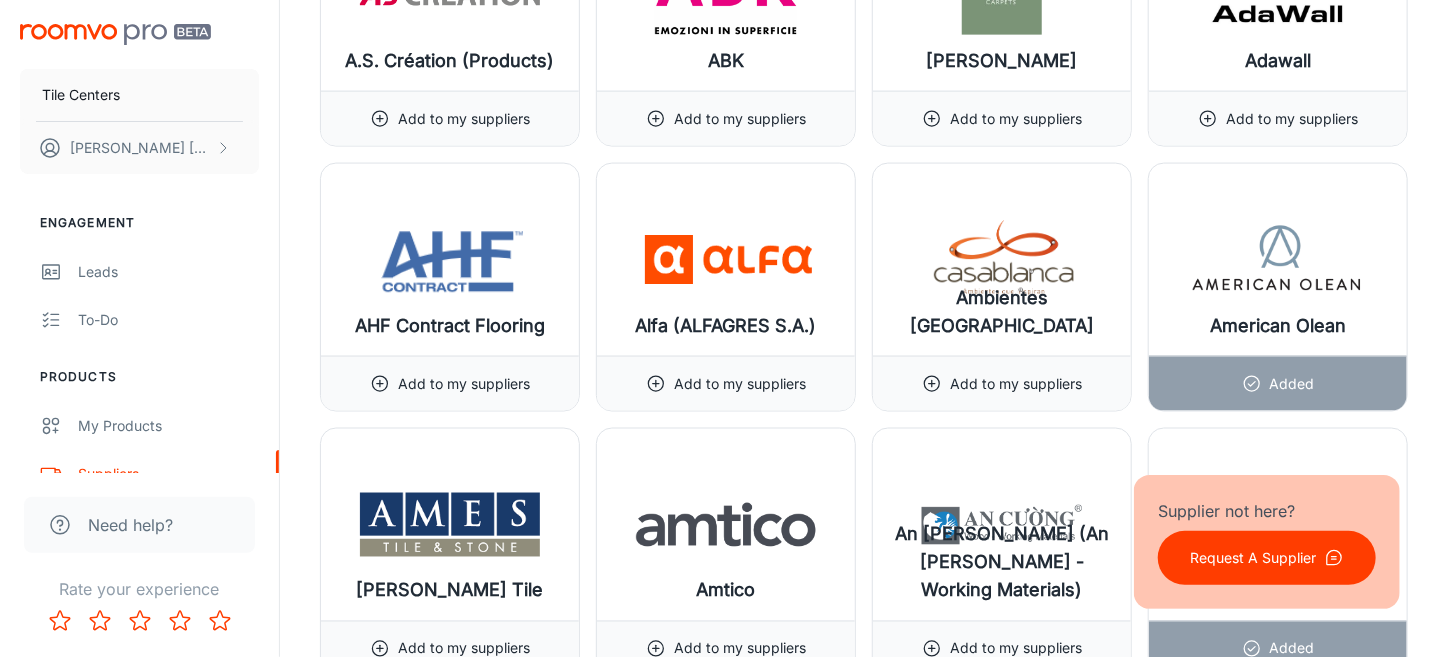 scroll, scrollTop: 1500, scrollLeft: 0, axis: vertical 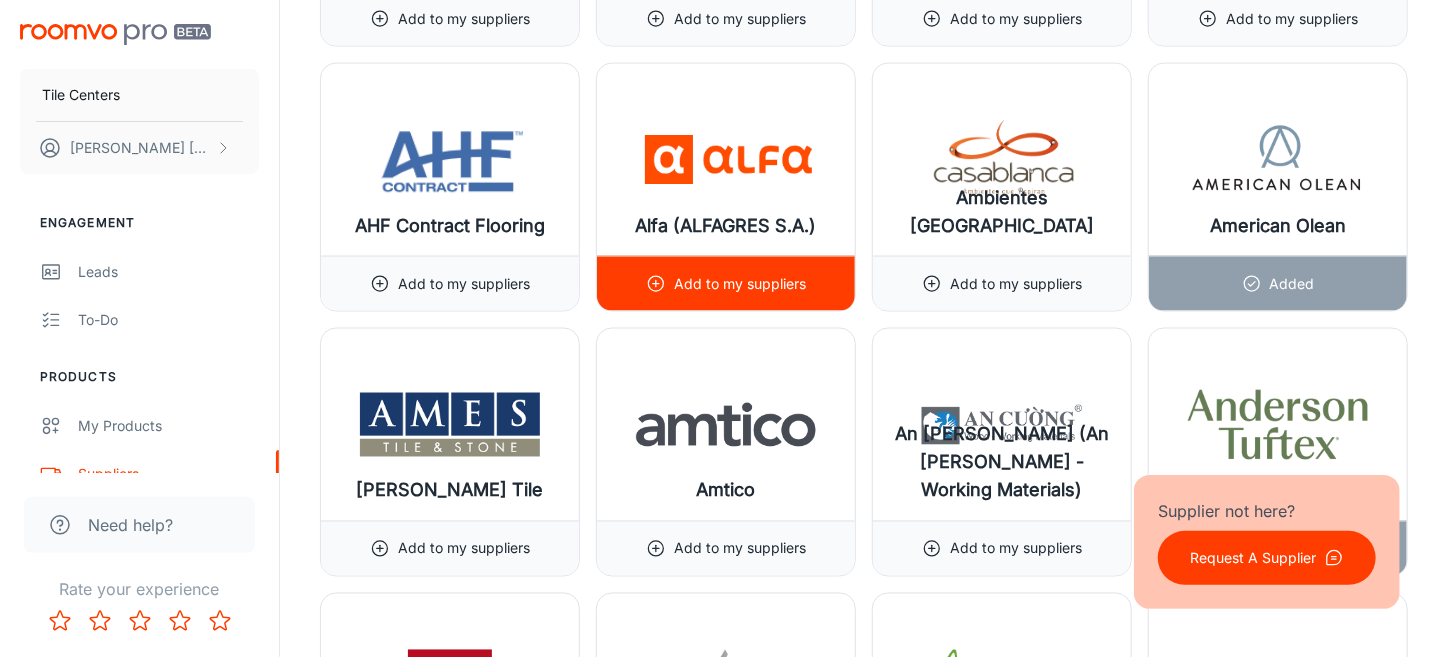 click on "Alfa (ALFAGRES S.A.)" at bounding box center [726, 226] 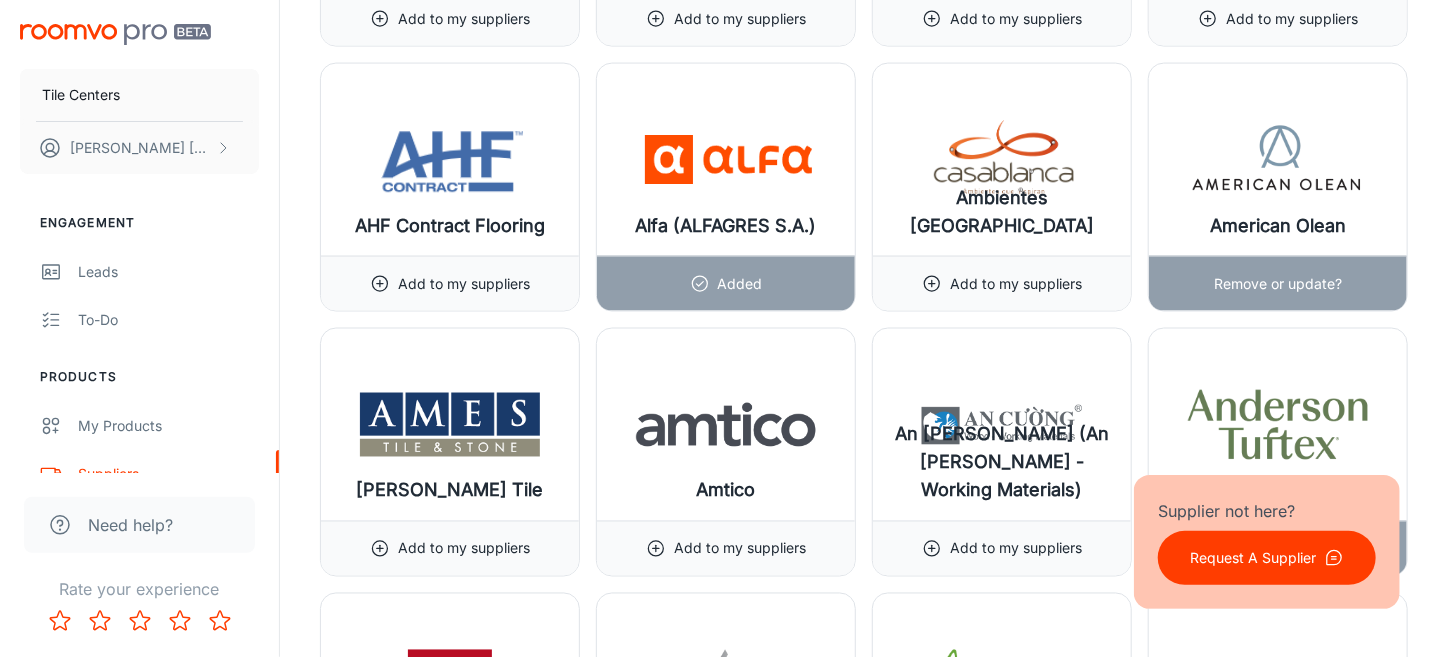 scroll, scrollTop: 1600, scrollLeft: 0, axis: vertical 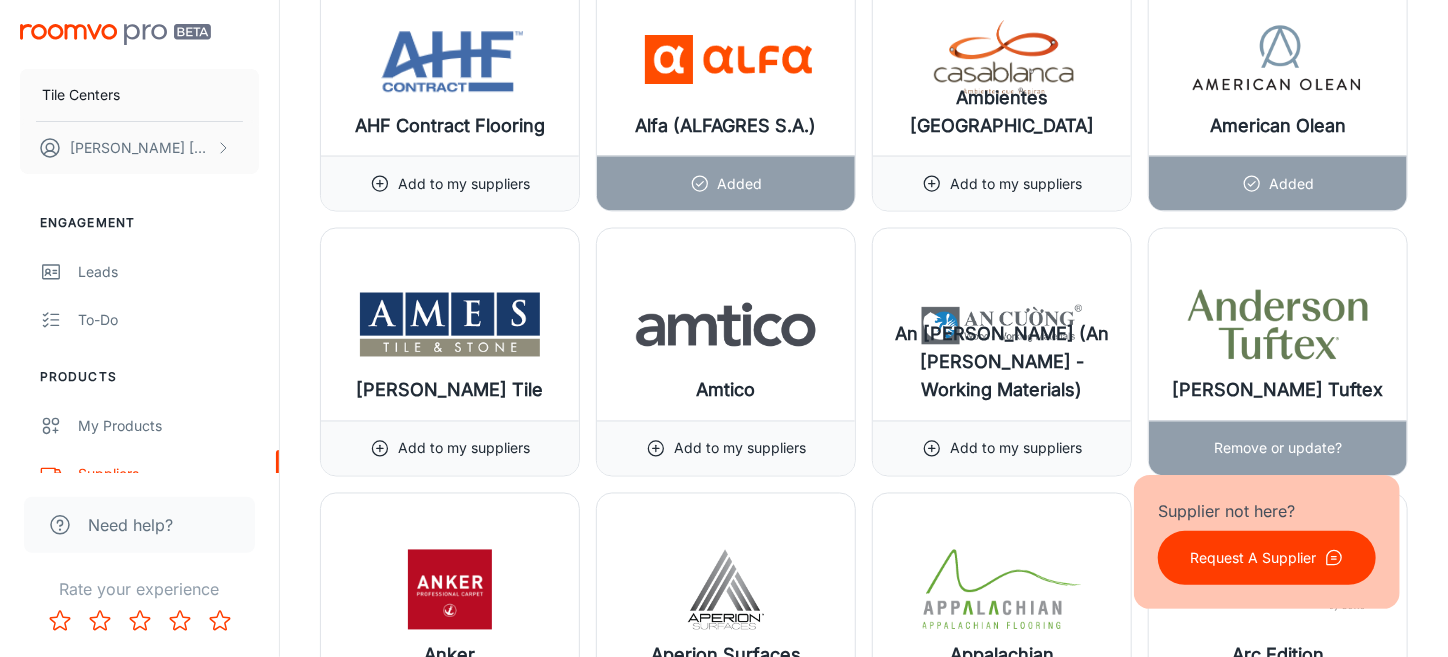 click on "[PERSON_NAME] Tuftex" at bounding box center (1278, 325) 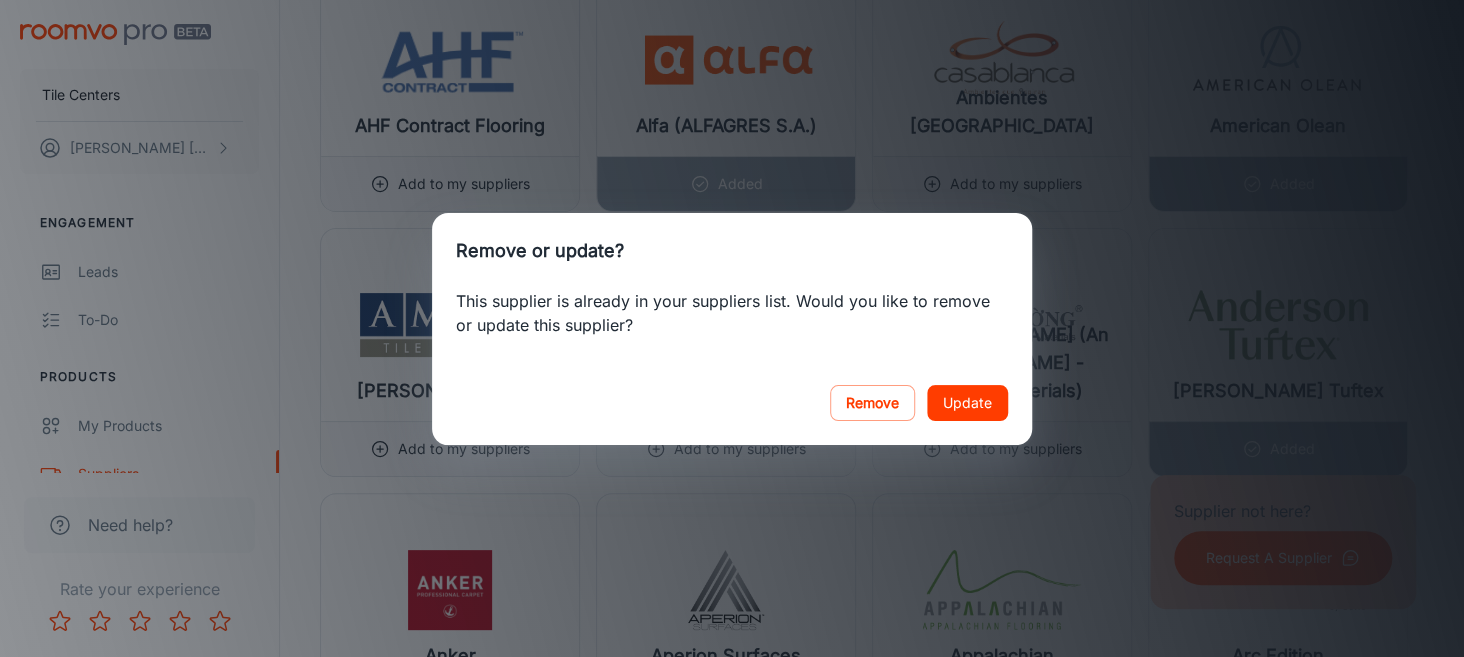 click on "Update" at bounding box center (967, 403) 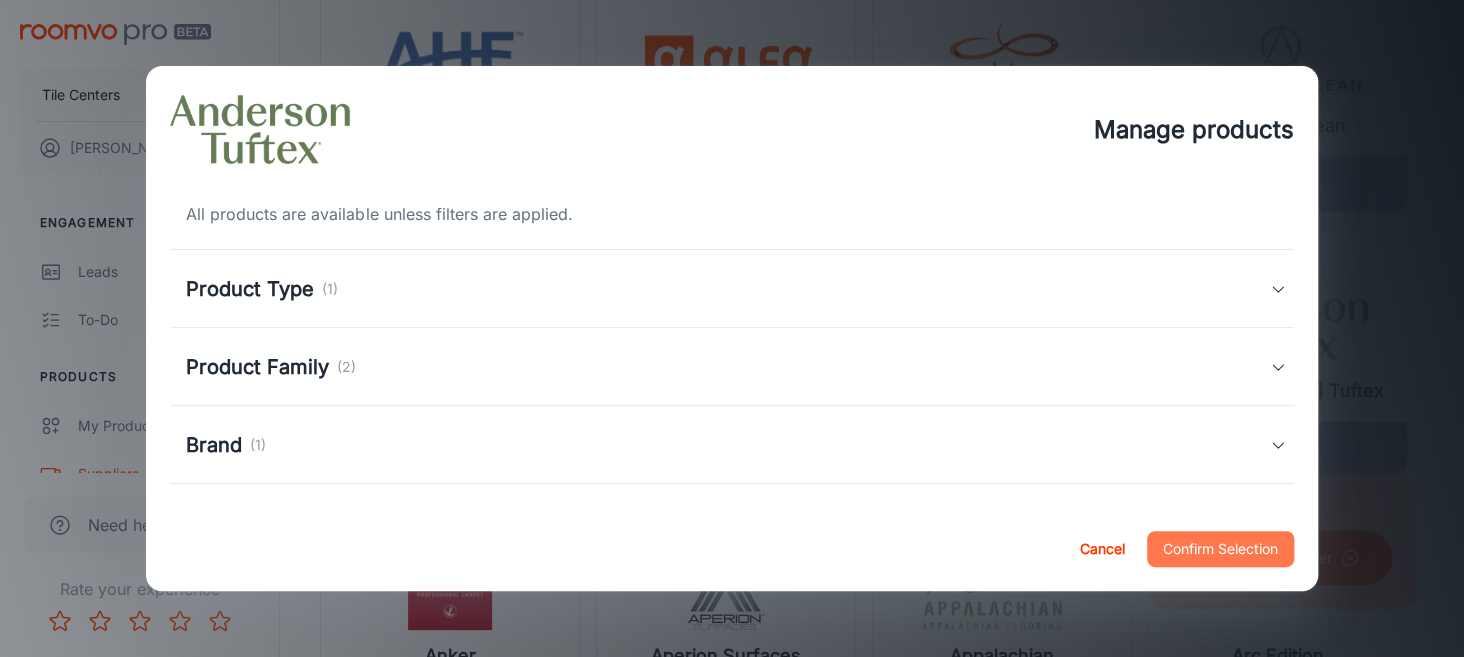 click on "Confirm Selection" at bounding box center [1220, 549] 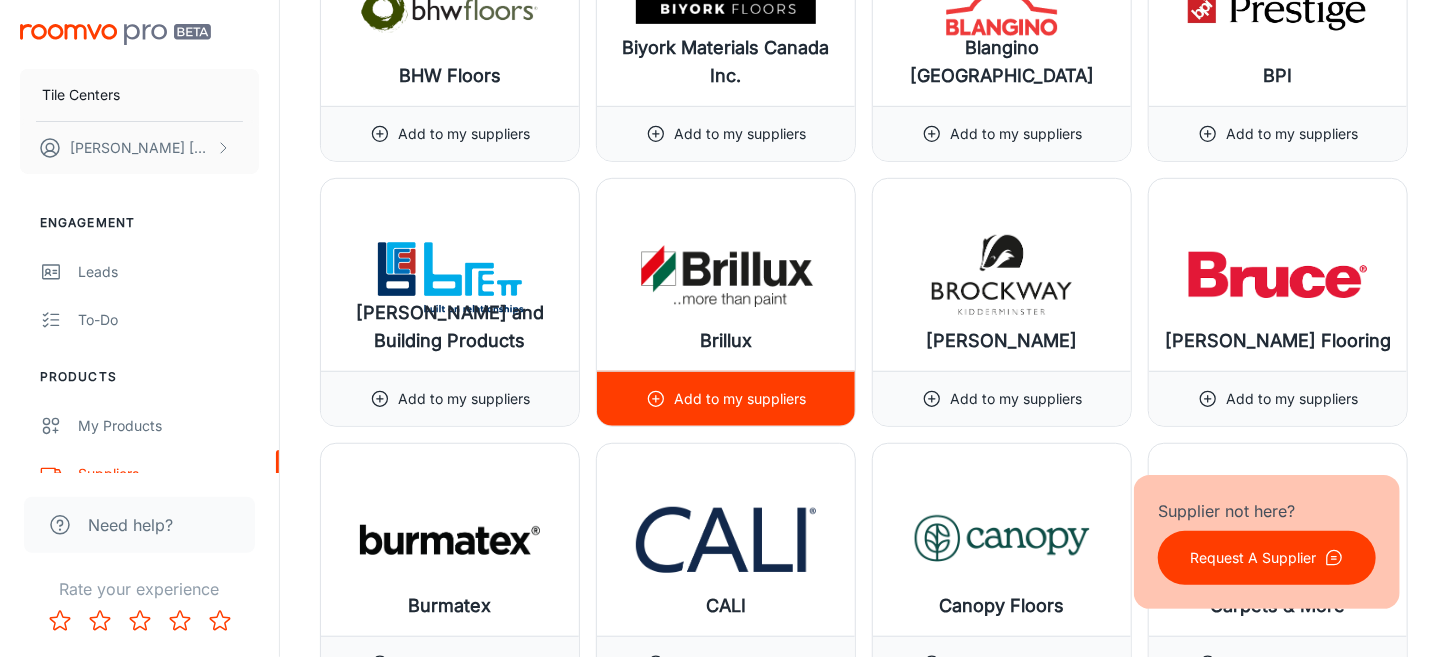 scroll, scrollTop: 4400, scrollLeft: 0, axis: vertical 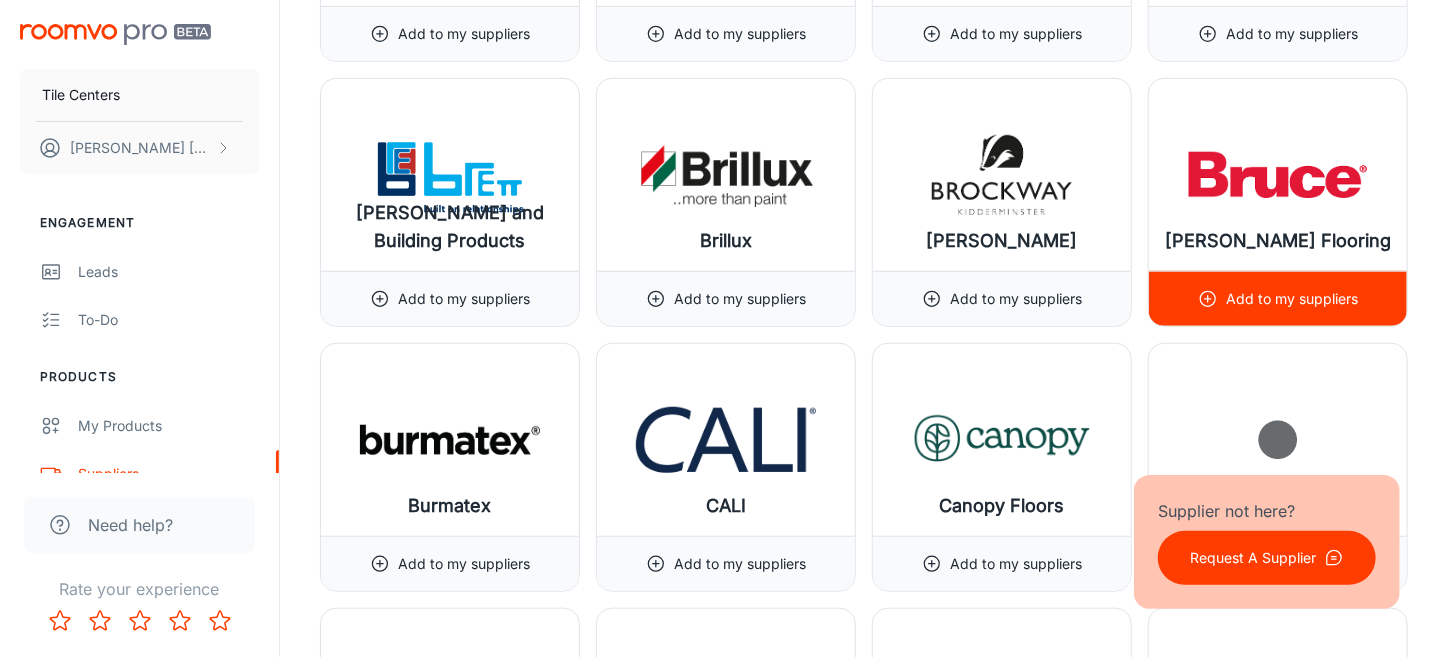 click on "[PERSON_NAME] Flooring" at bounding box center [1278, 241] 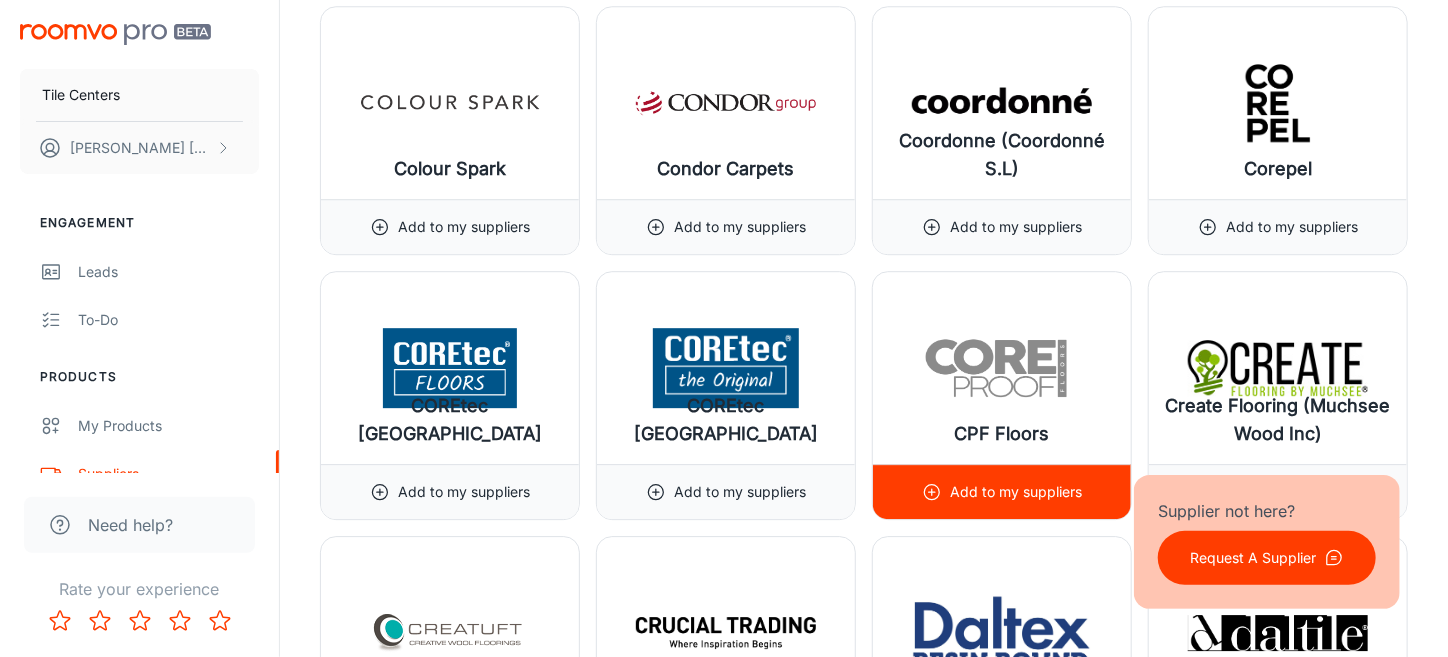 scroll, scrollTop: 6700, scrollLeft: 0, axis: vertical 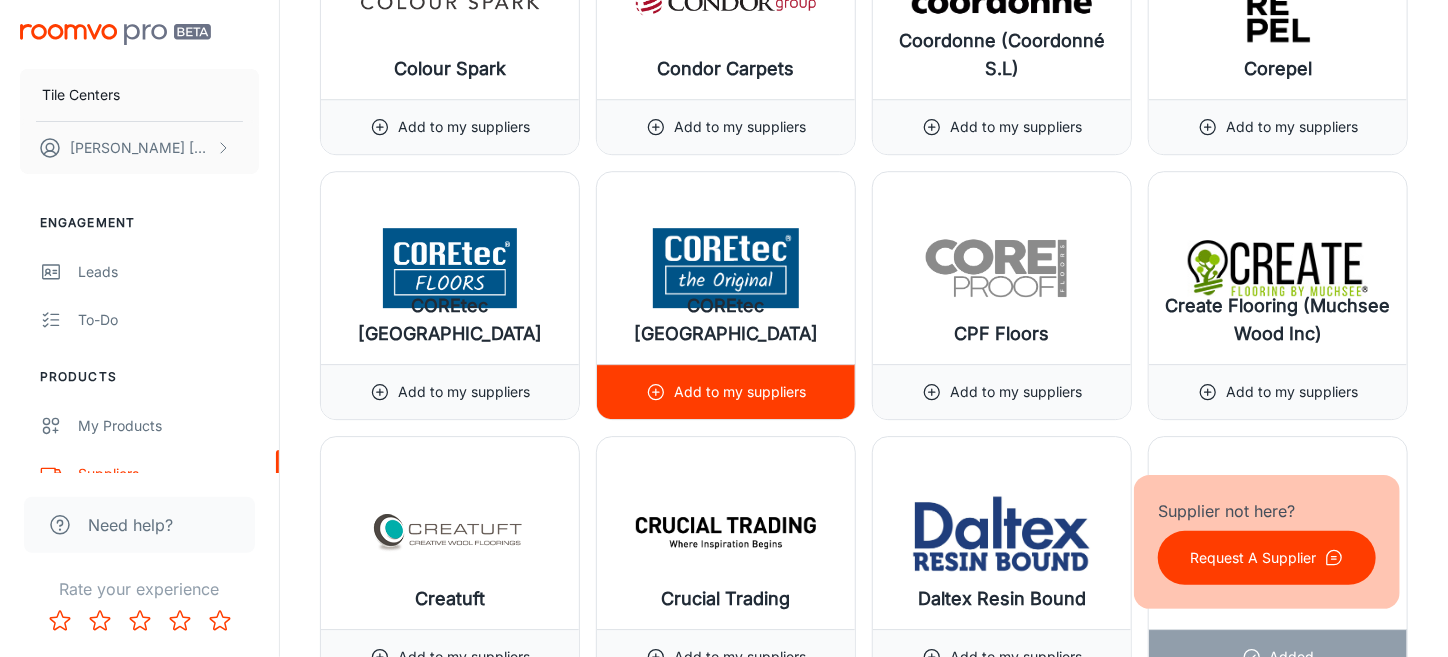 click on "COREtec [GEOGRAPHIC_DATA]" at bounding box center (726, 320) 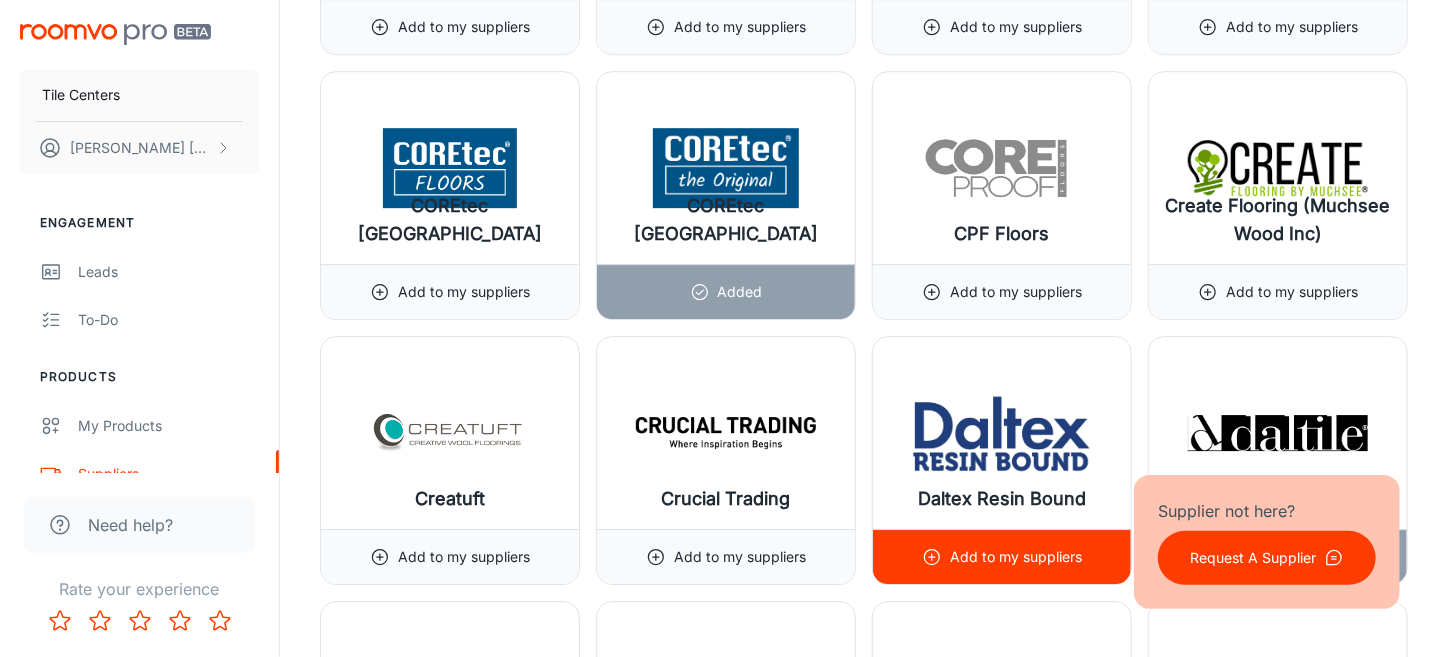 scroll, scrollTop: 6899, scrollLeft: 0, axis: vertical 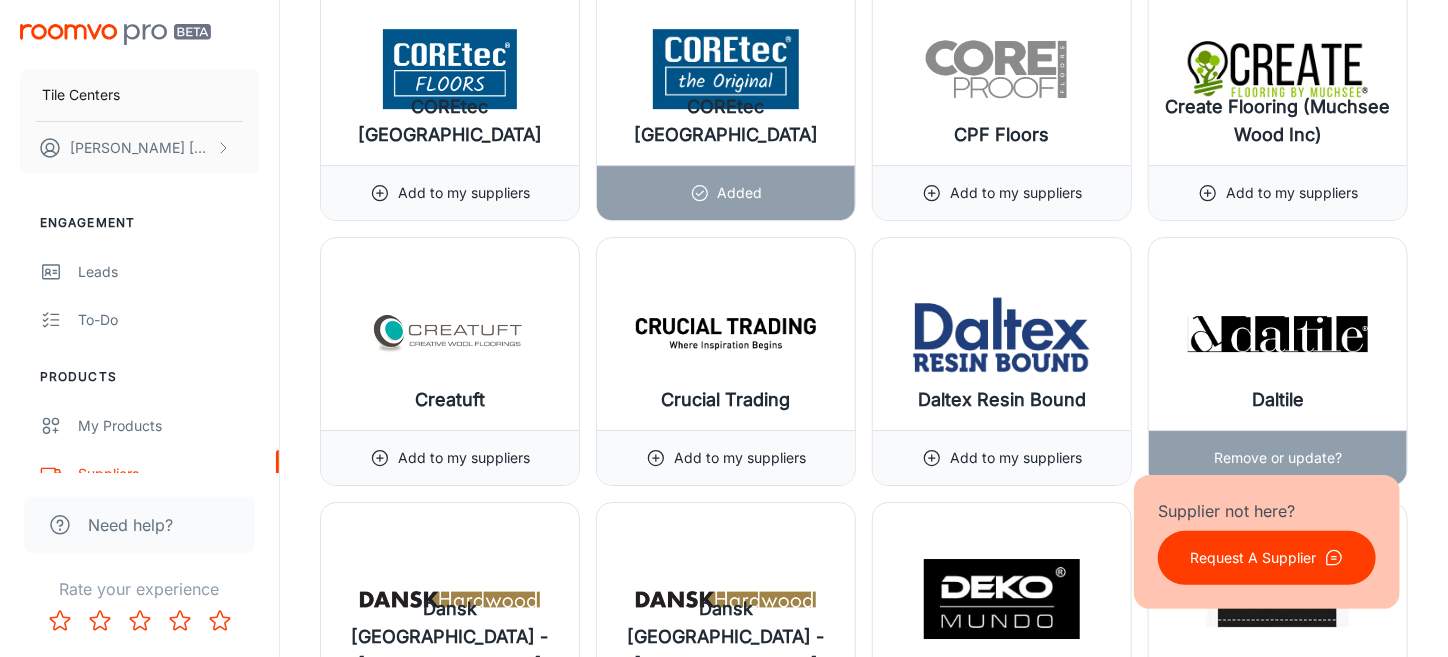 click at bounding box center [1278, 334] 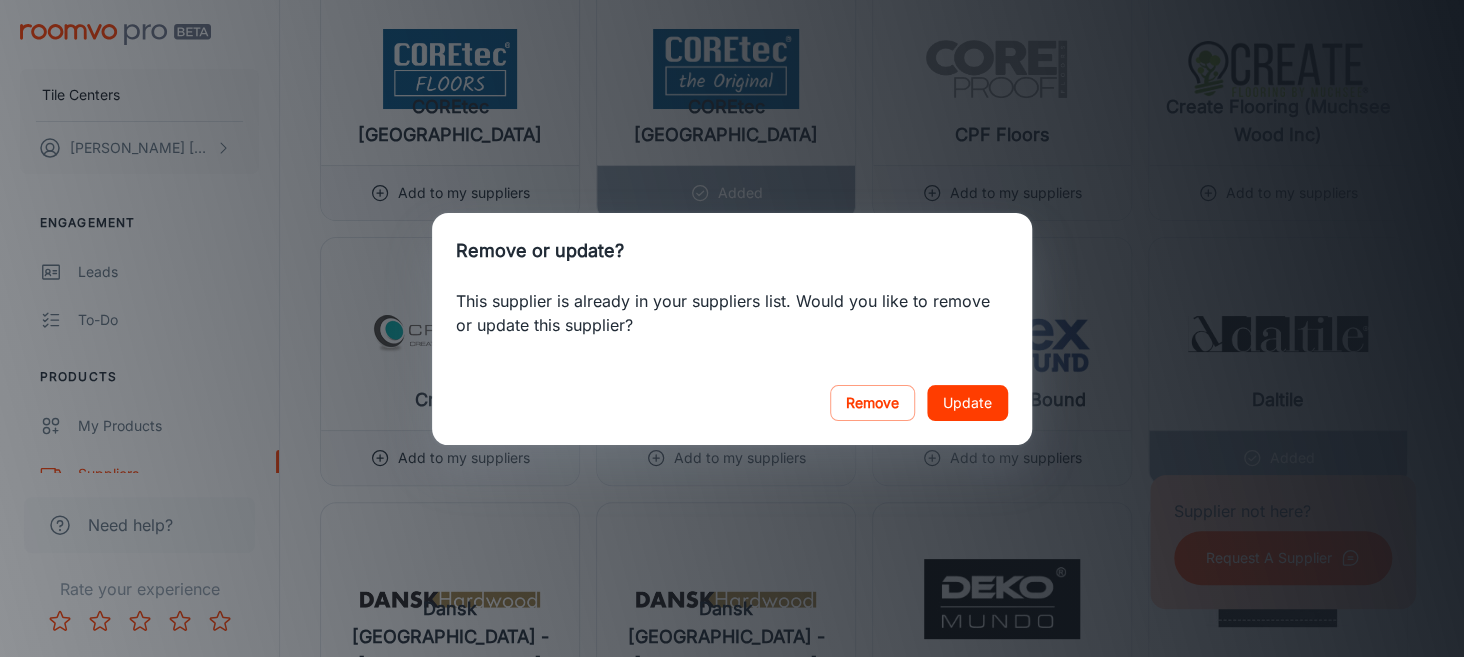 click on "Update" at bounding box center (967, 403) 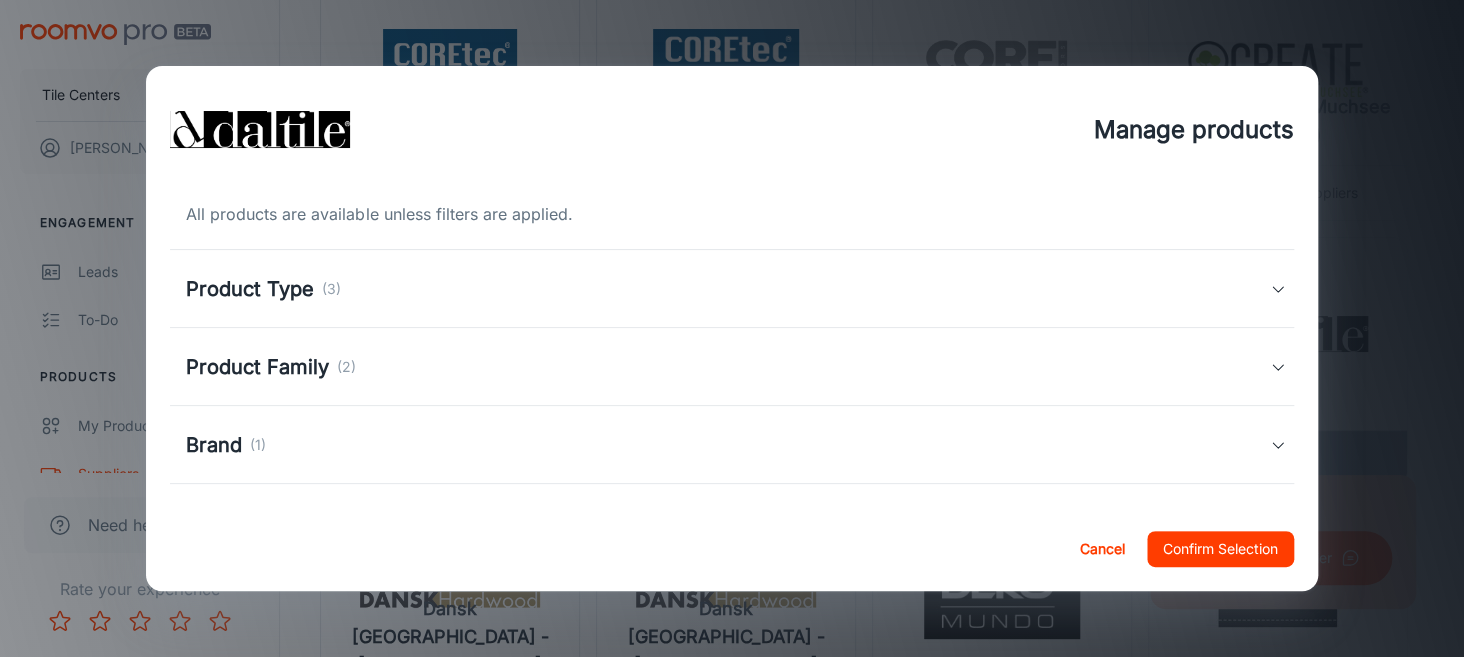 click on "Confirm Selection" at bounding box center (1220, 549) 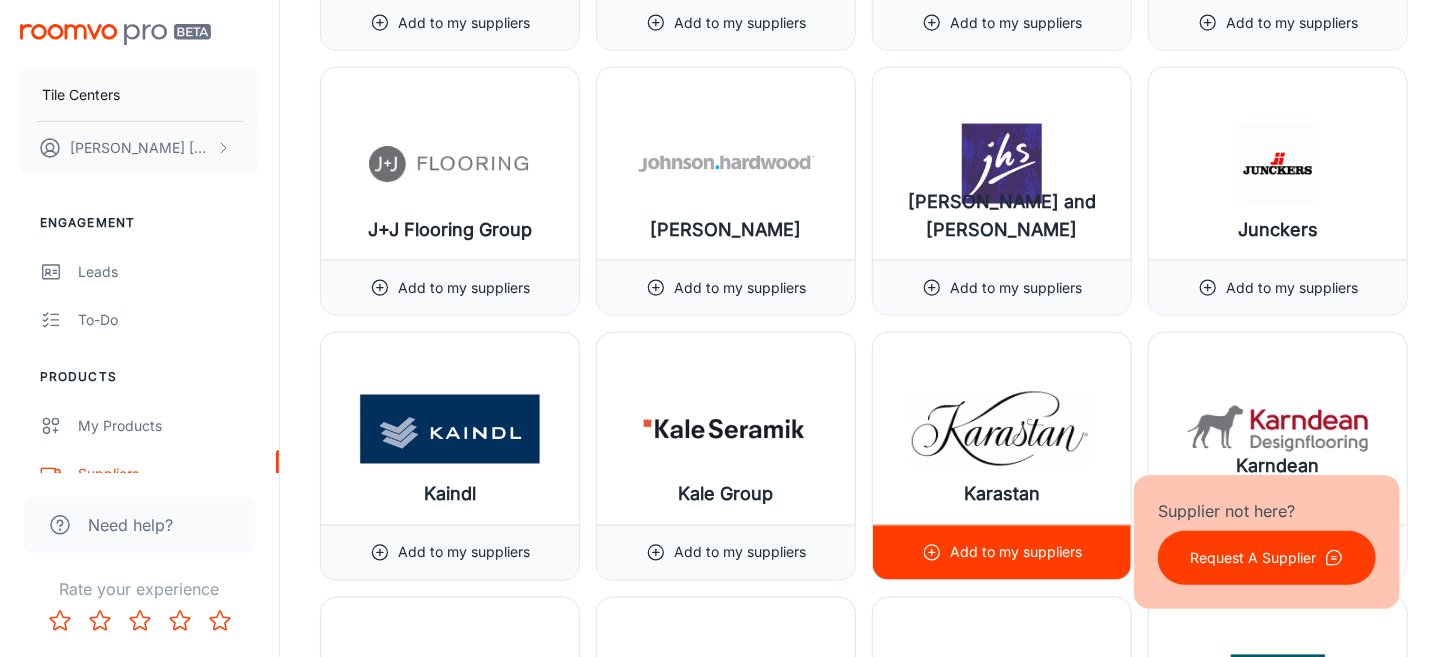 scroll, scrollTop: 13000, scrollLeft: 0, axis: vertical 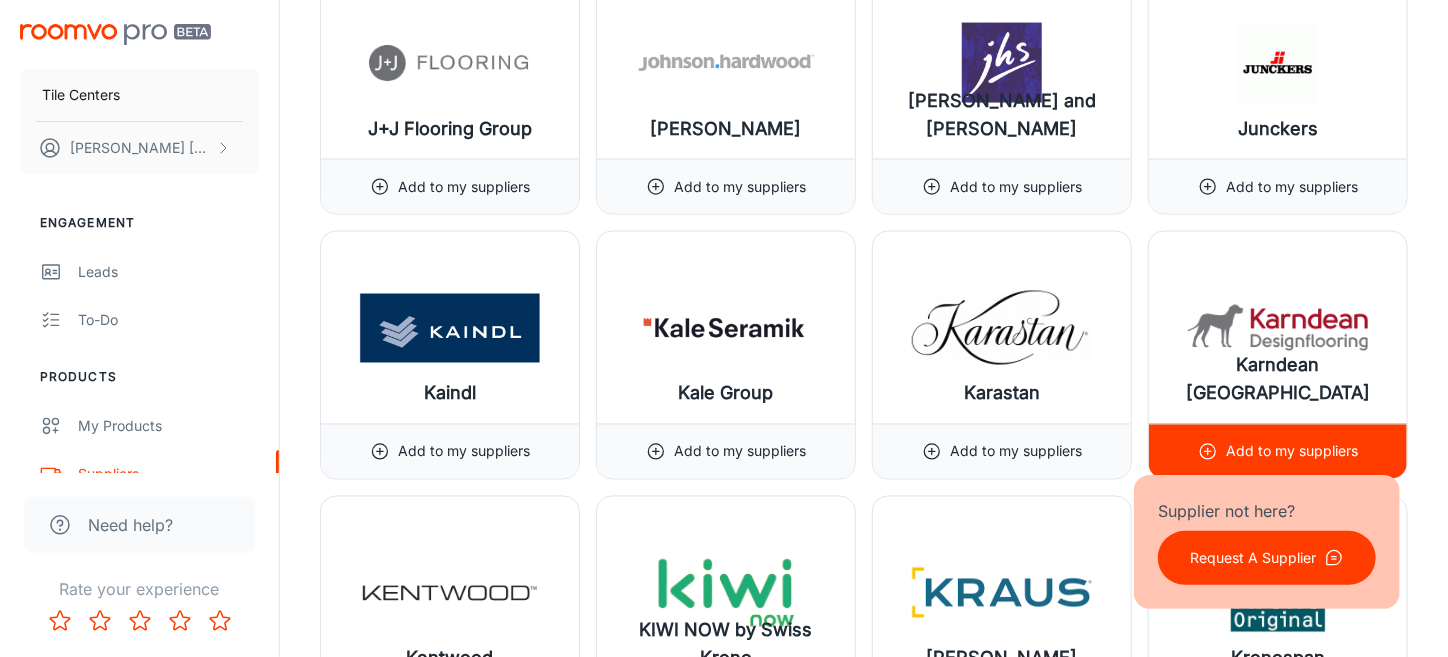 click at bounding box center [1278, 328] 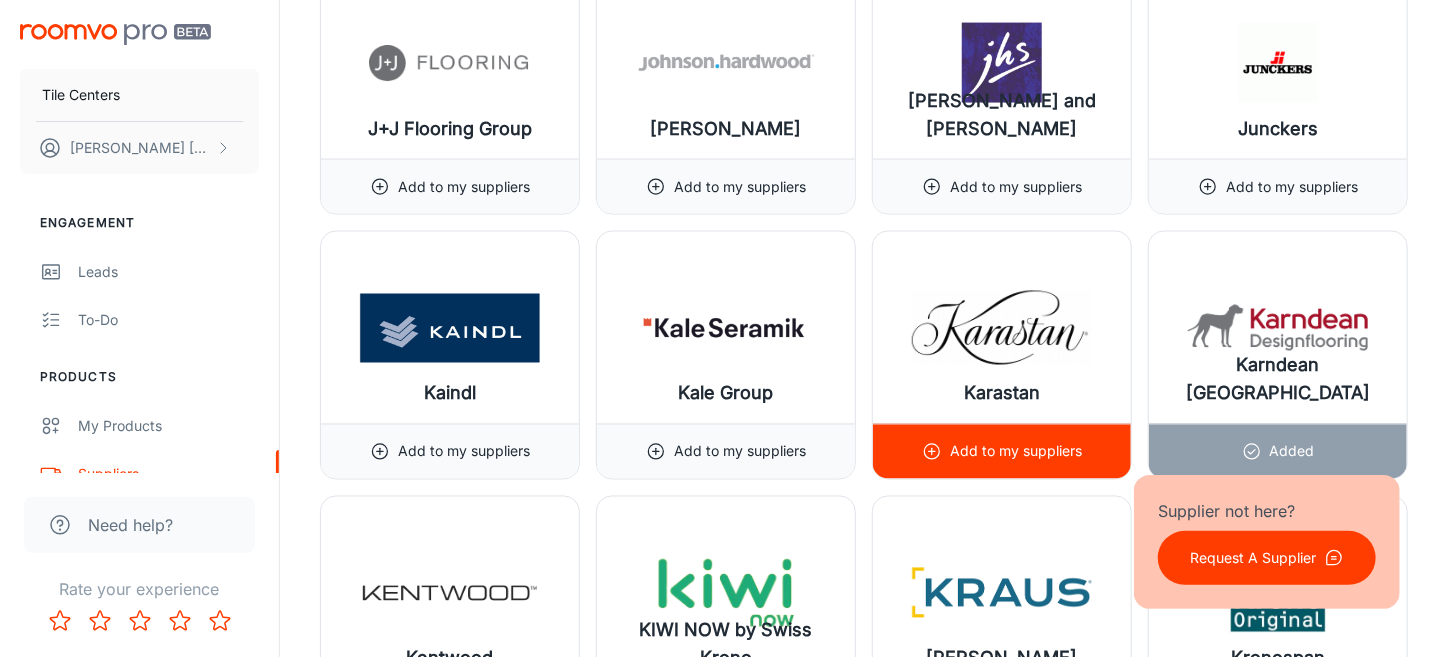 scroll, scrollTop: 13100, scrollLeft: 0, axis: vertical 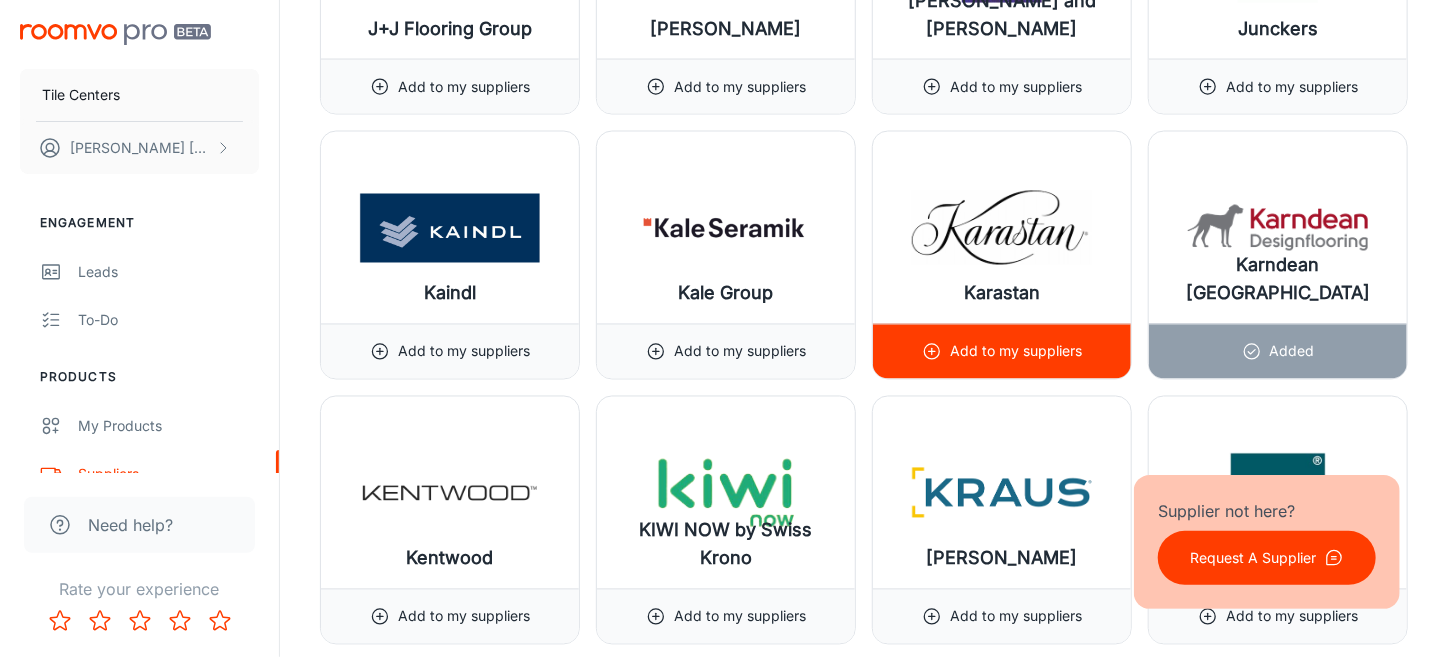 click on "Karastan" at bounding box center [1002, 294] 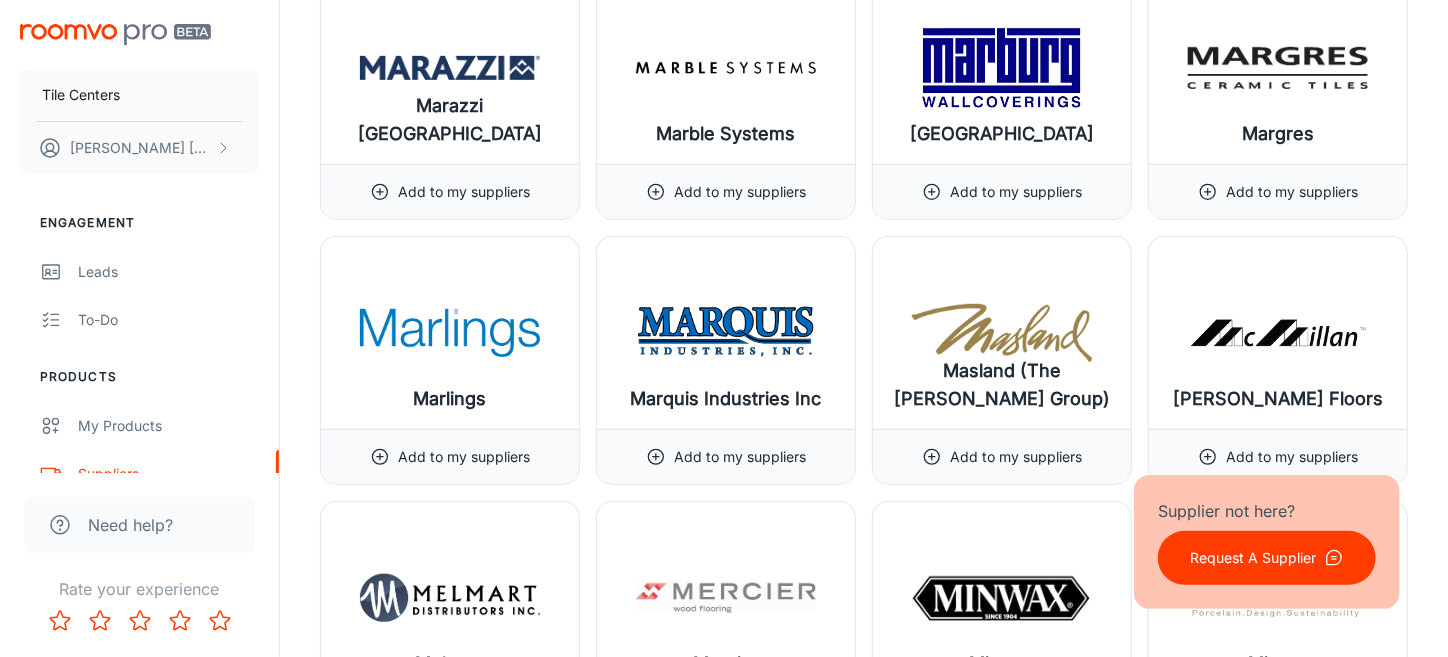 scroll, scrollTop: 15800, scrollLeft: 0, axis: vertical 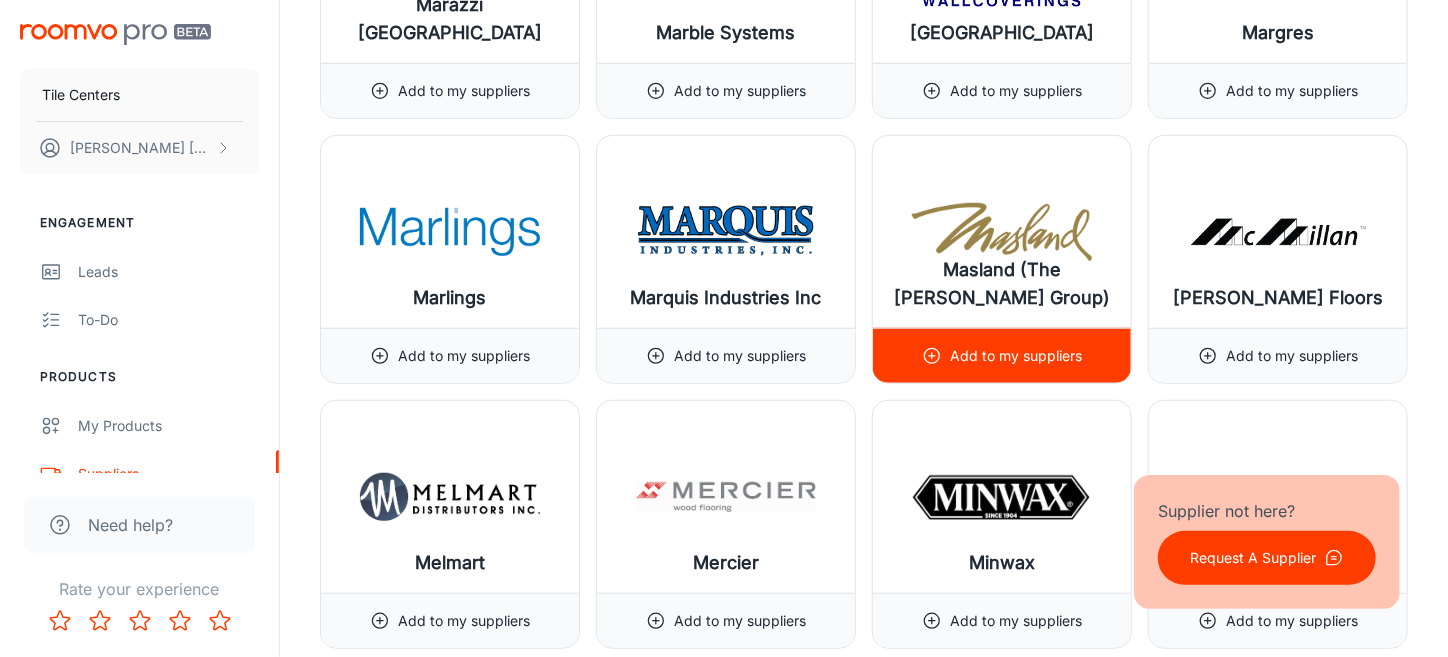 click at bounding box center [1002, 232] 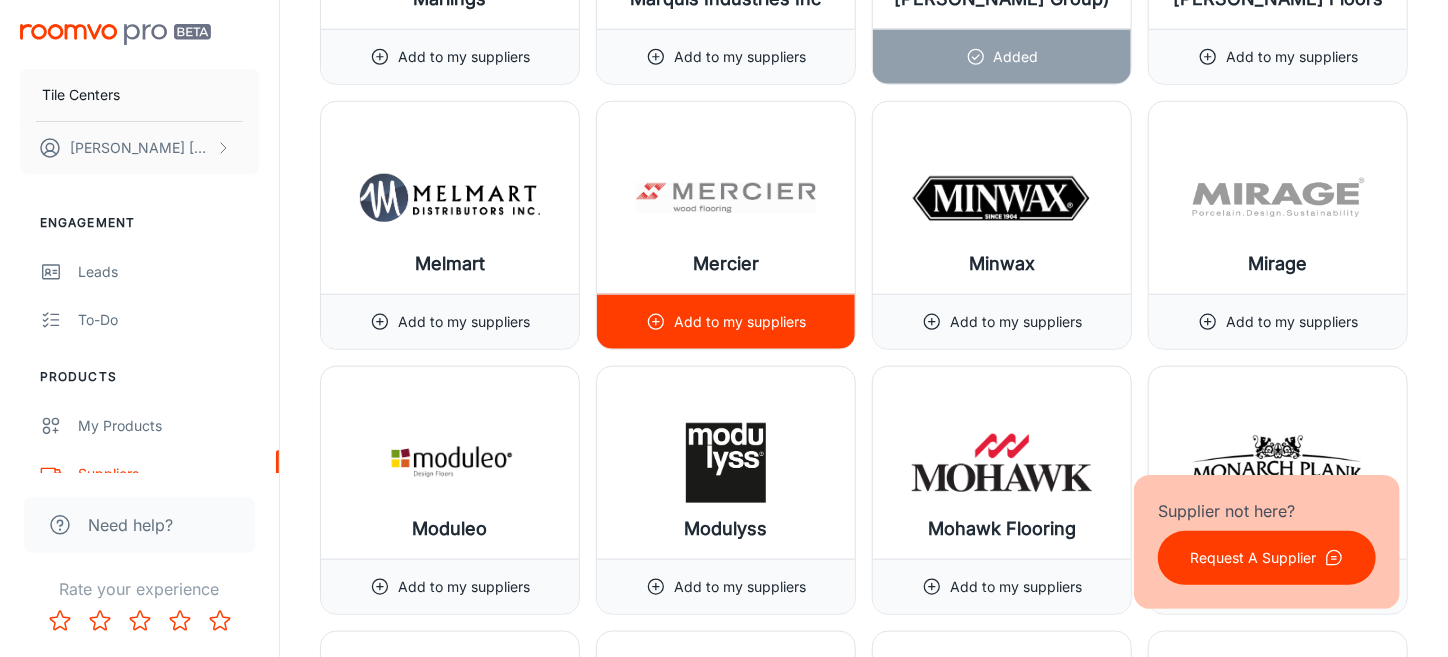 scroll, scrollTop: 16200, scrollLeft: 0, axis: vertical 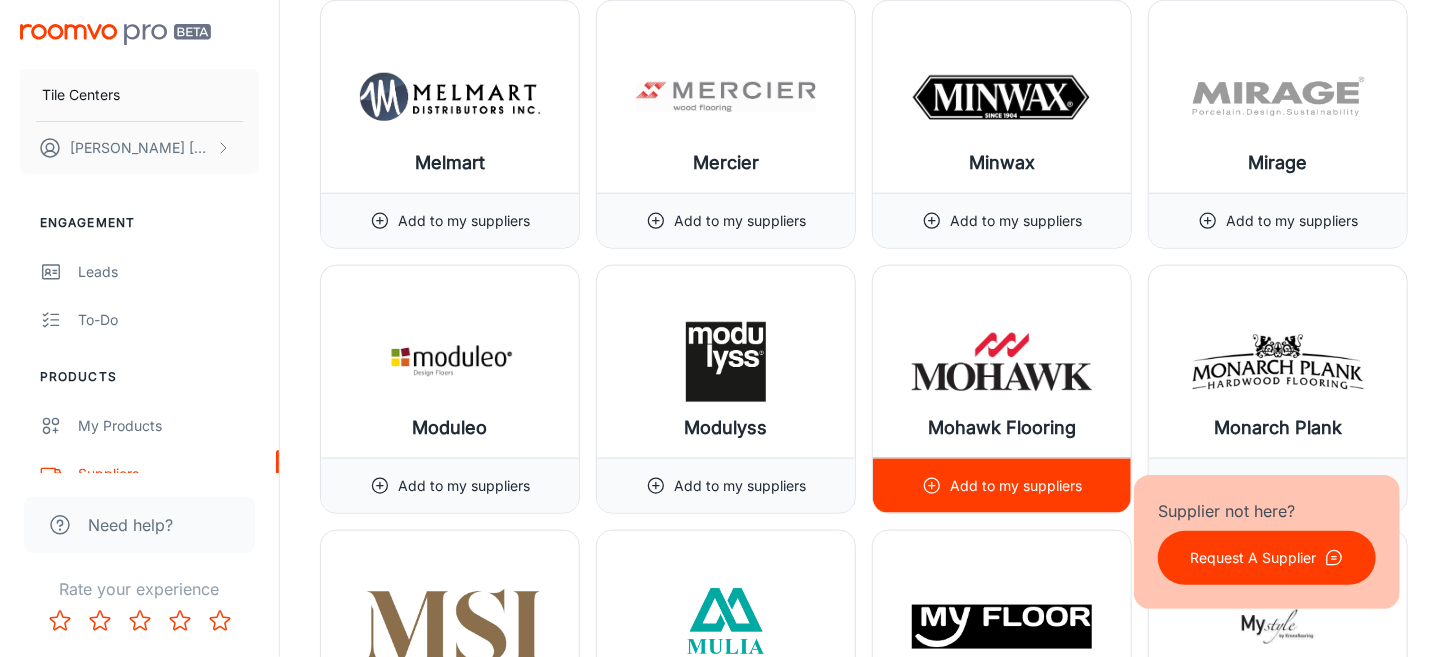 click at bounding box center [1002, 362] 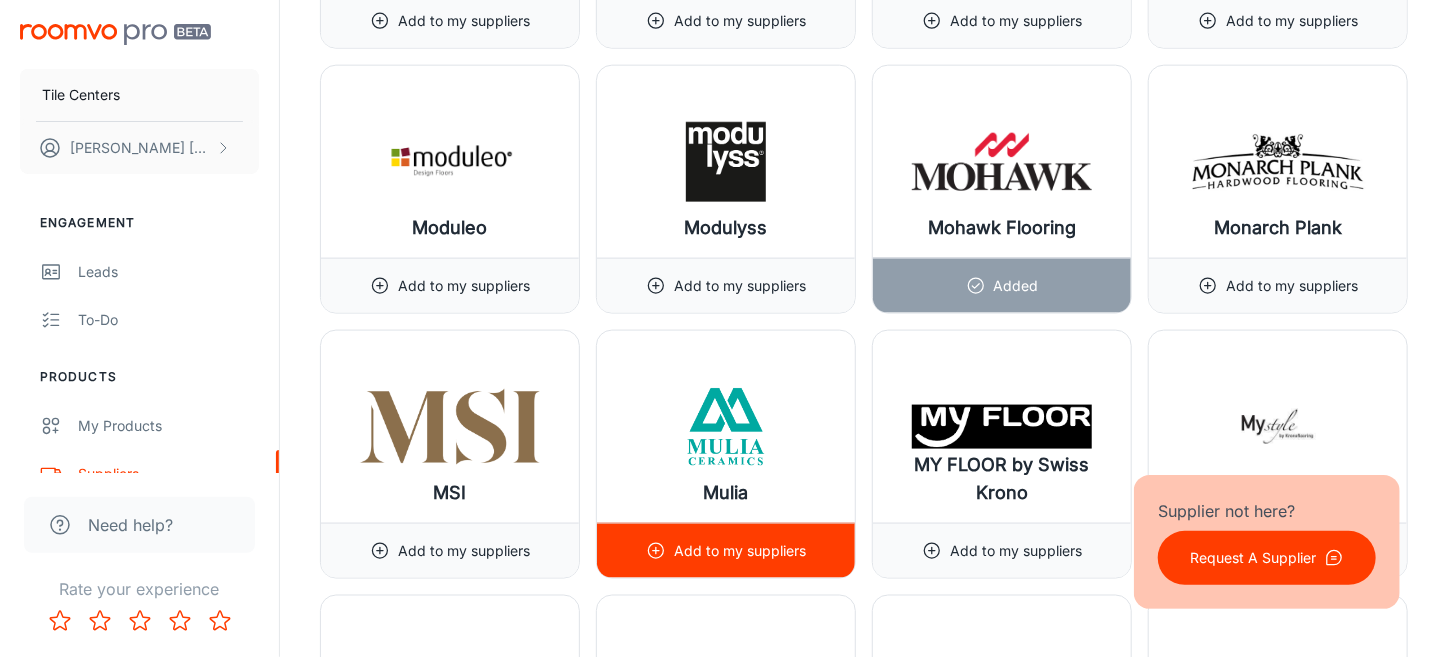 scroll, scrollTop: 16600, scrollLeft: 0, axis: vertical 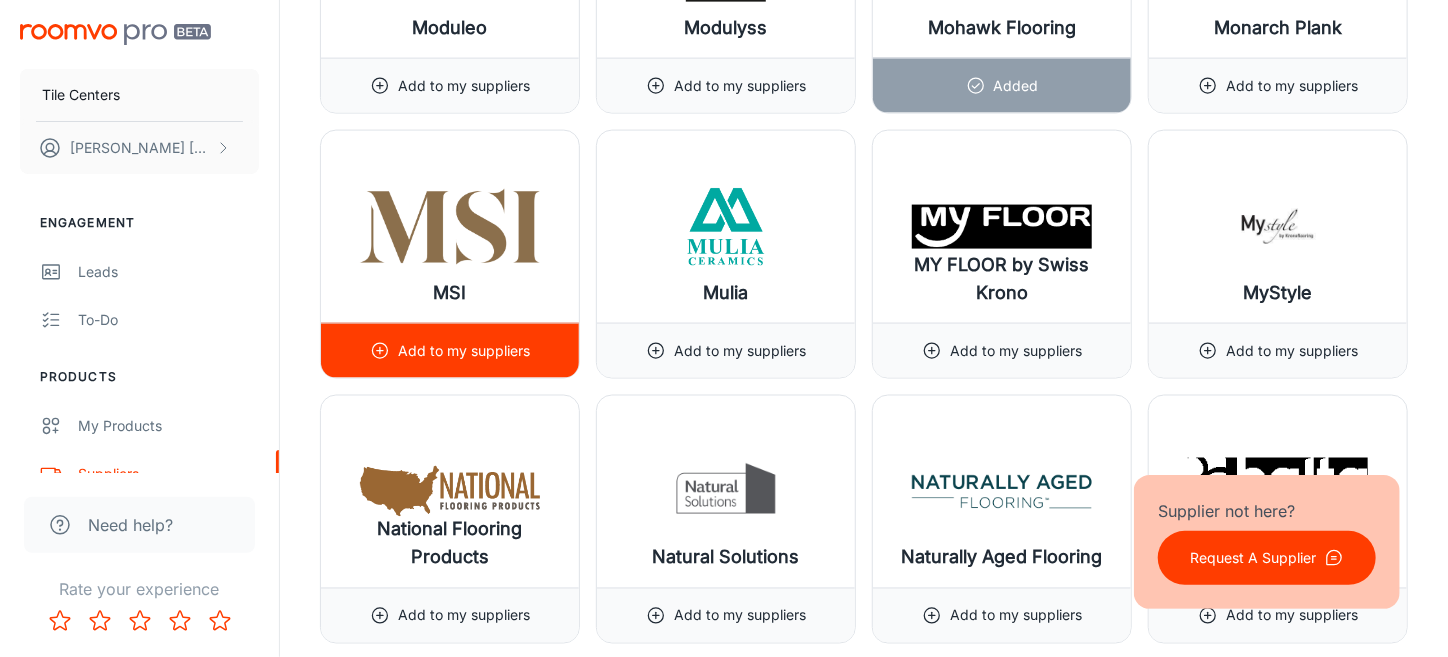 click at bounding box center (450, 227) 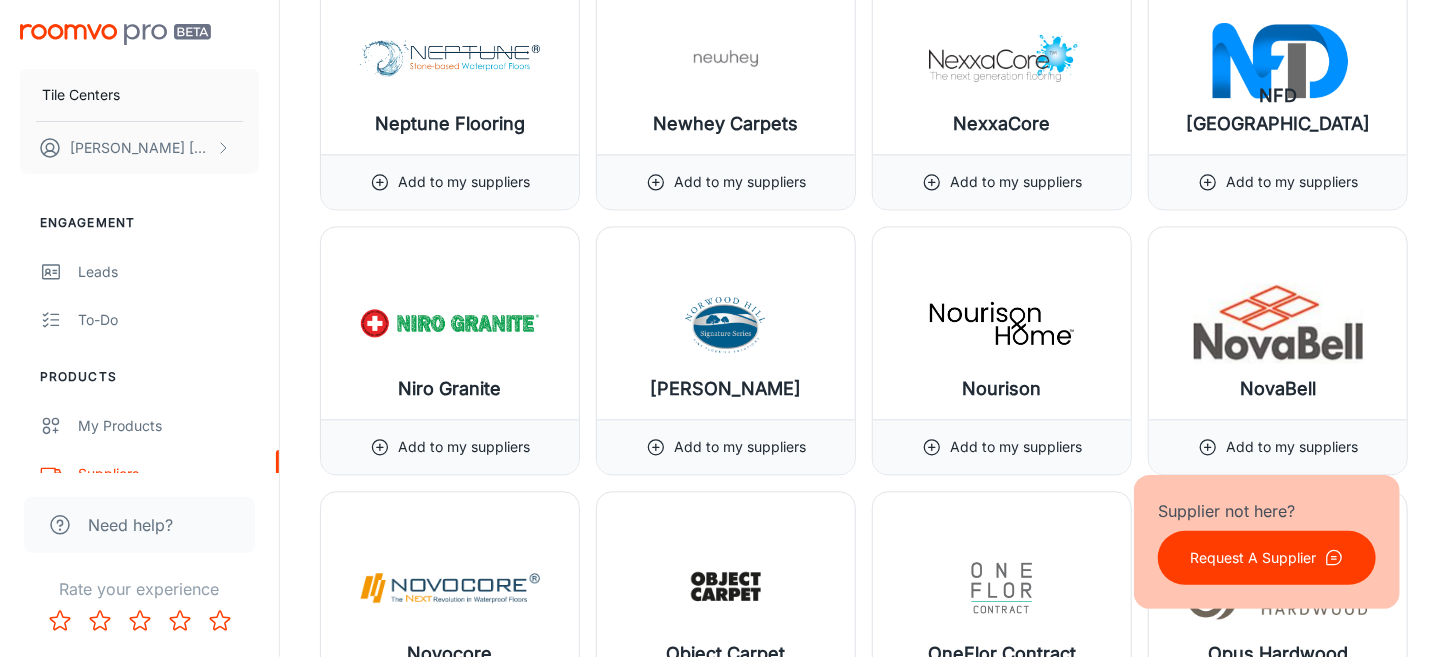 scroll, scrollTop: 17400, scrollLeft: 0, axis: vertical 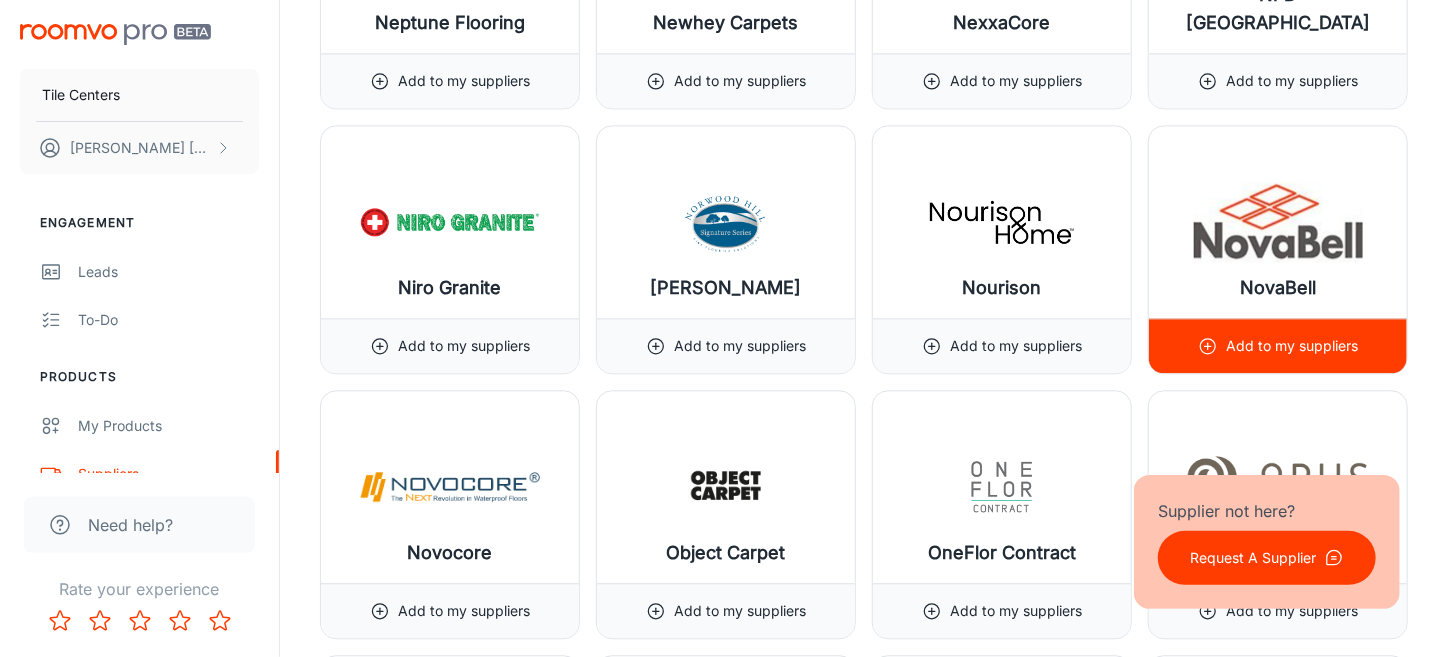 click at bounding box center (1278, 222) 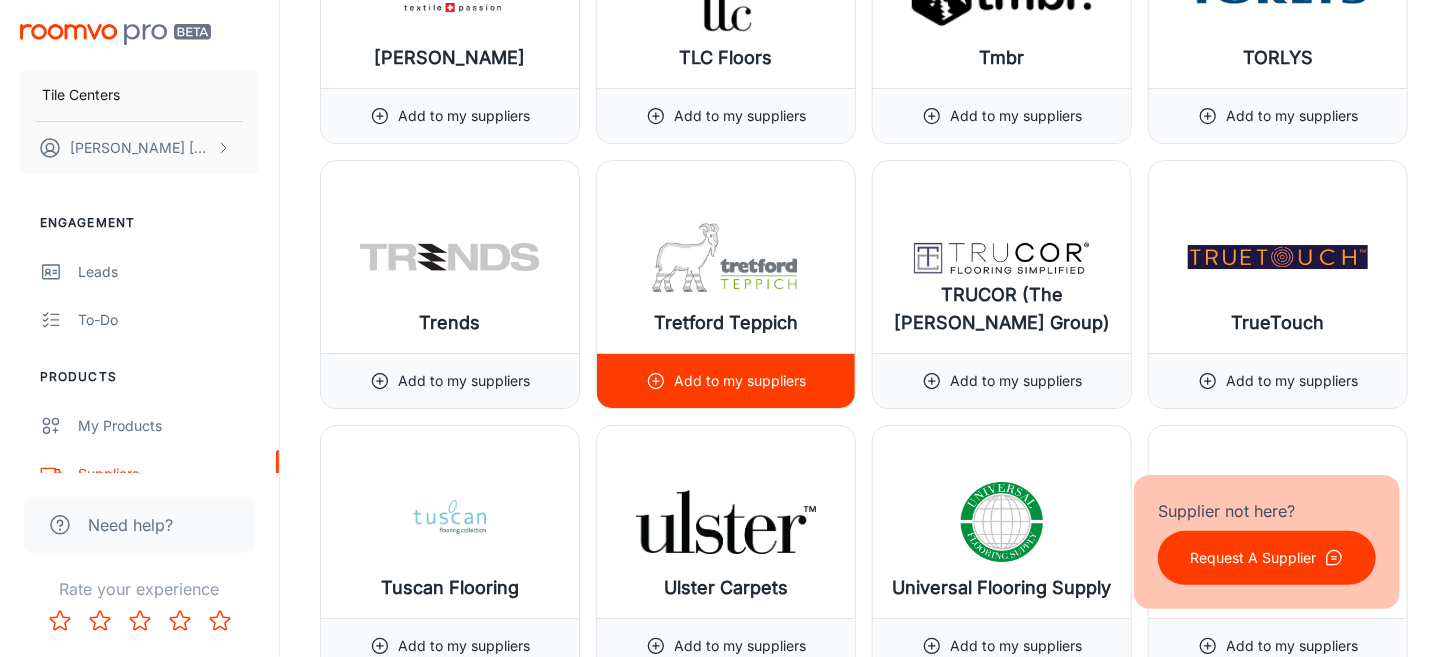 scroll, scrollTop: 22499, scrollLeft: 0, axis: vertical 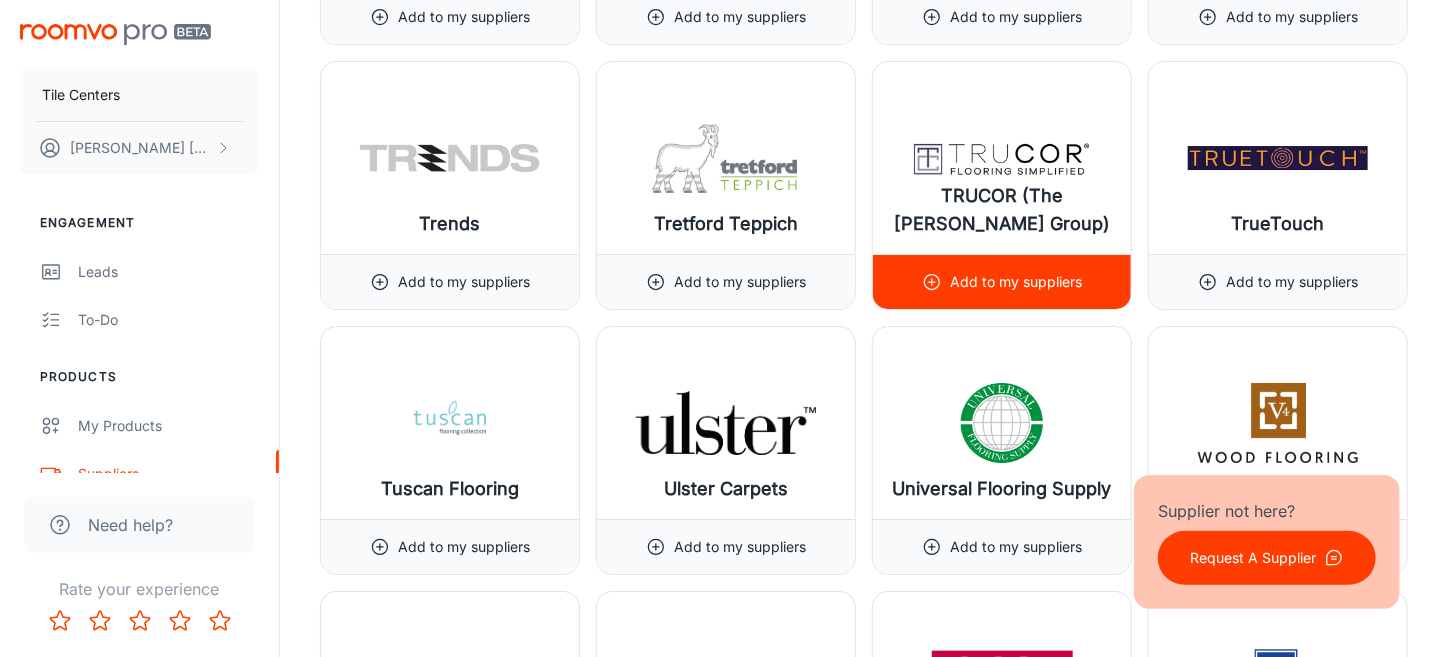 click on "TRUCOR (The [PERSON_NAME] Group)" at bounding box center (1002, 210) 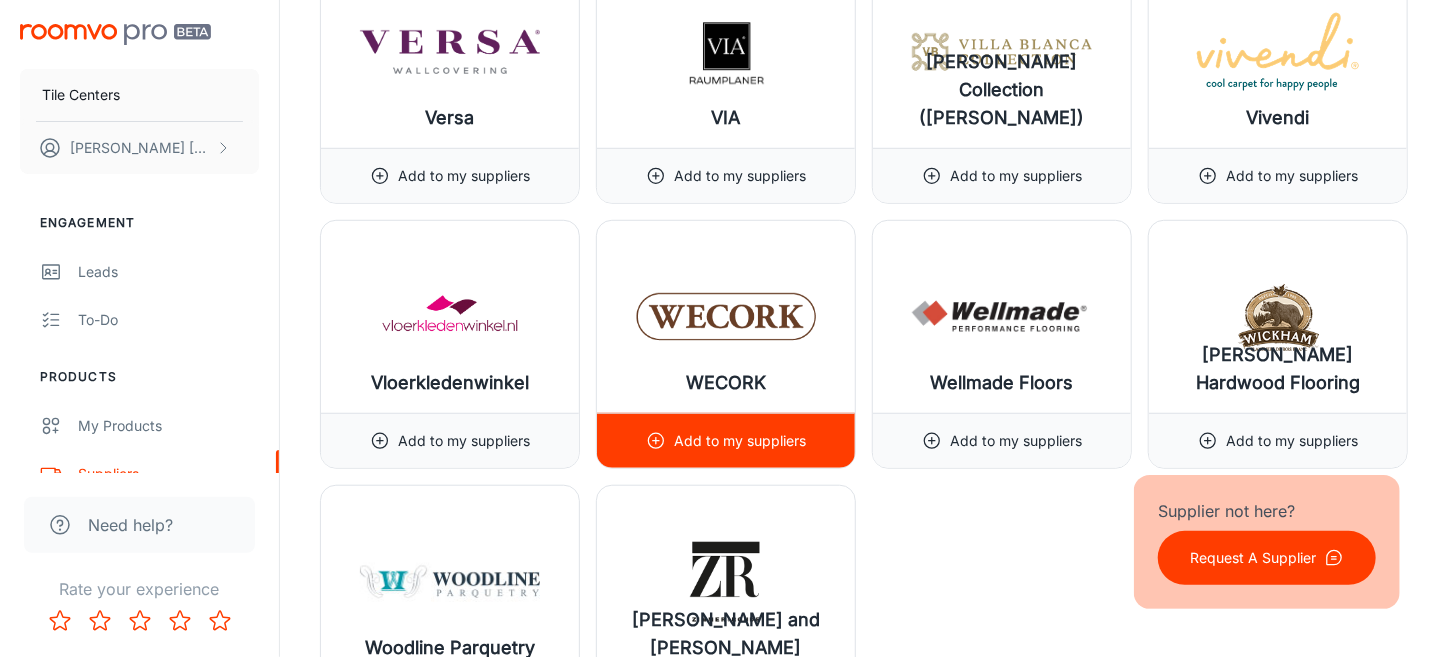 scroll, scrollTop: 23500, scrollLeft: 0, axis: vertical 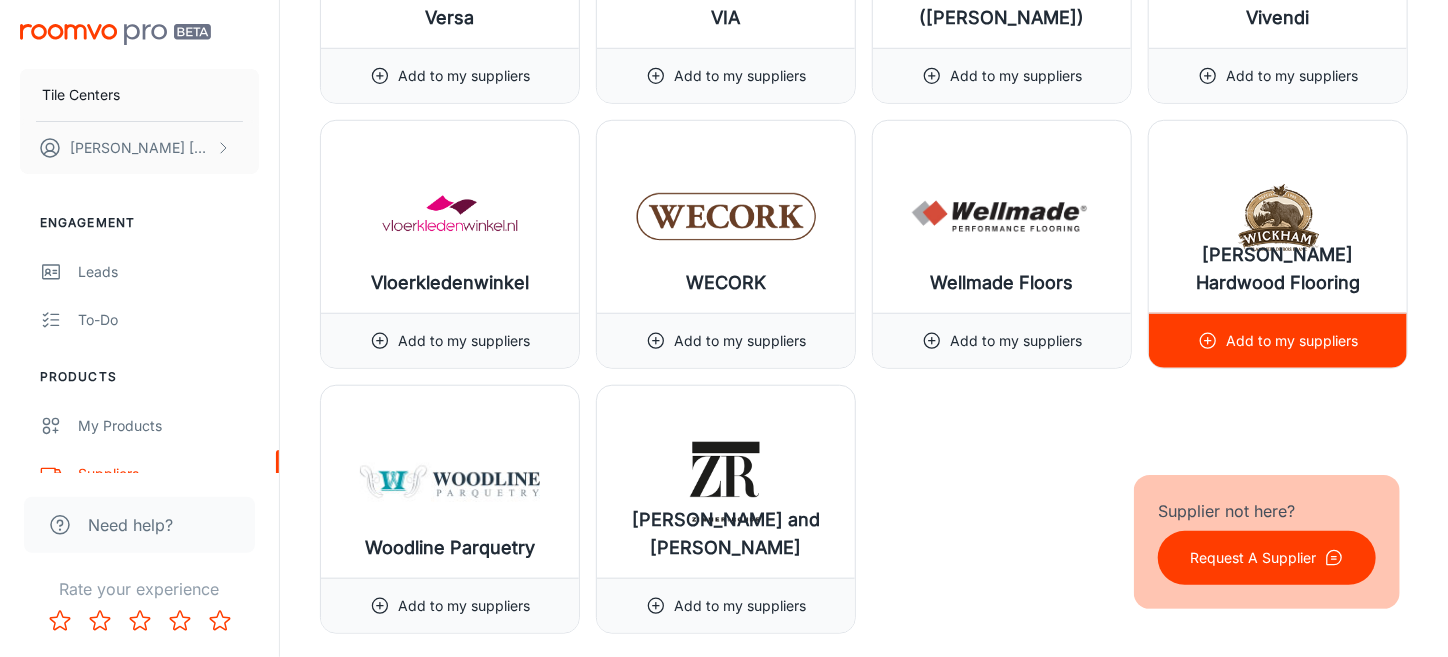 click on "[PERSON_NAME] Hardwood Flooring" at bounding box center (1278, 269) 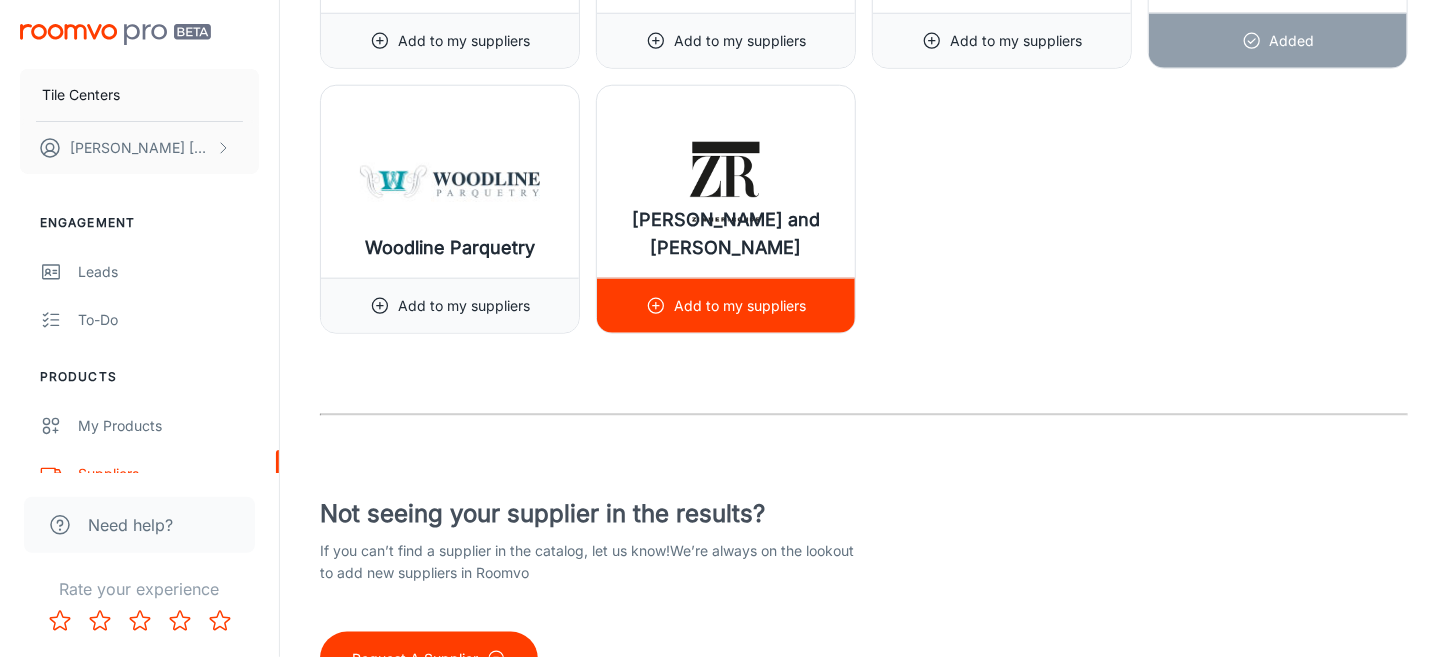 scroll, scrollTop: 23844, scrollLeft: 0, axis: vertical 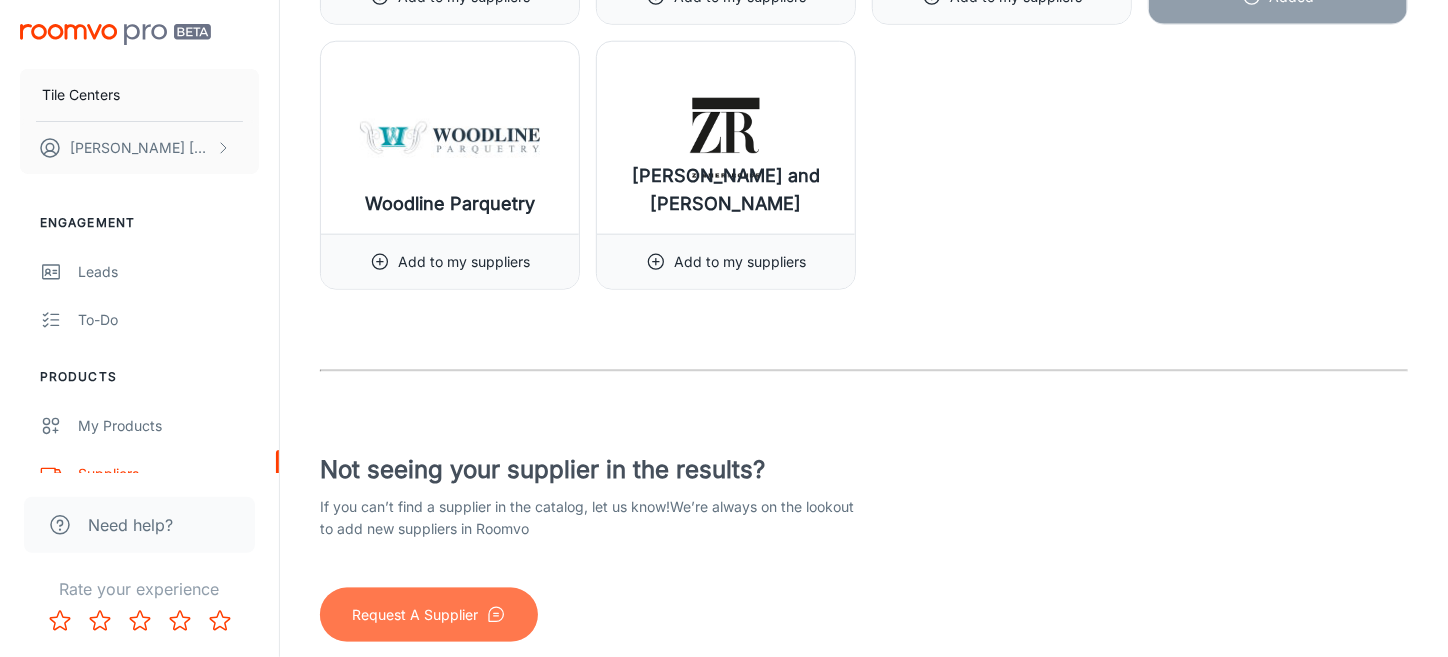 click on "Request A Supplier" at bounding box center (415, 615) 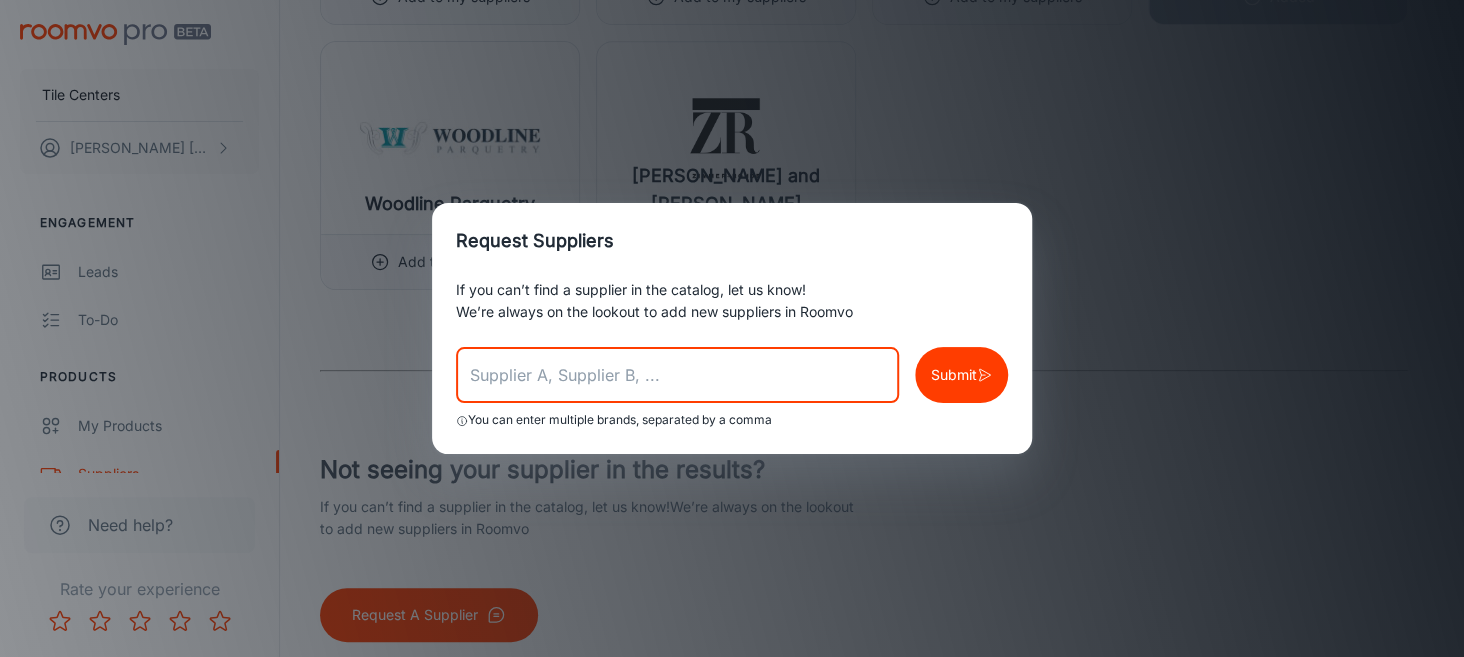 click at bounding box center [677, 375] 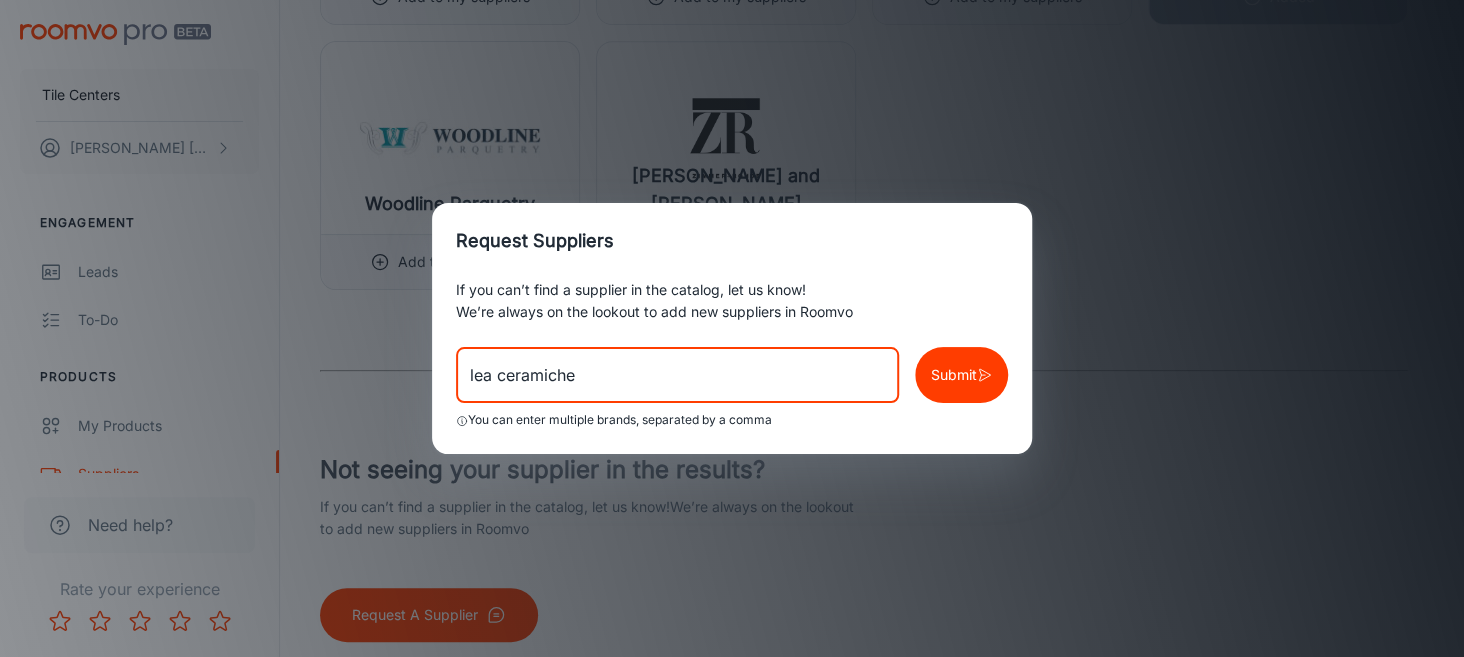 type on "lea ceramiche" 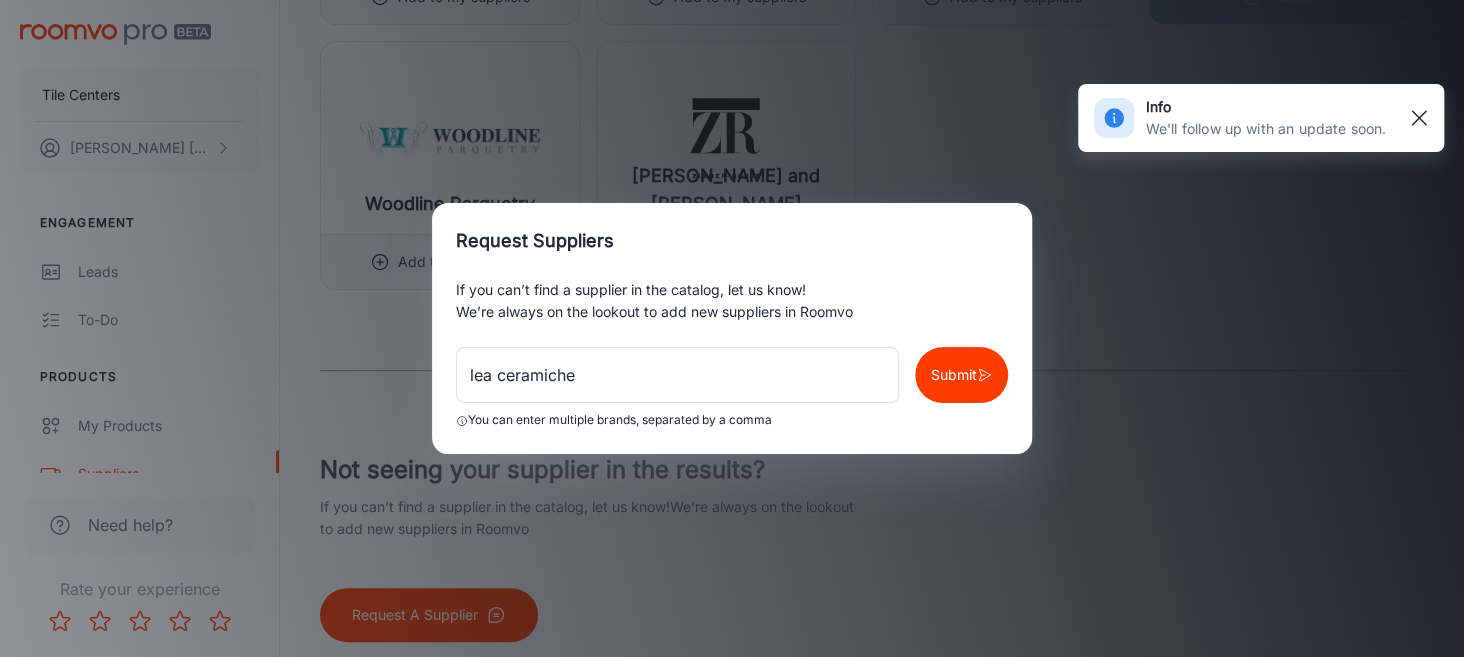 click 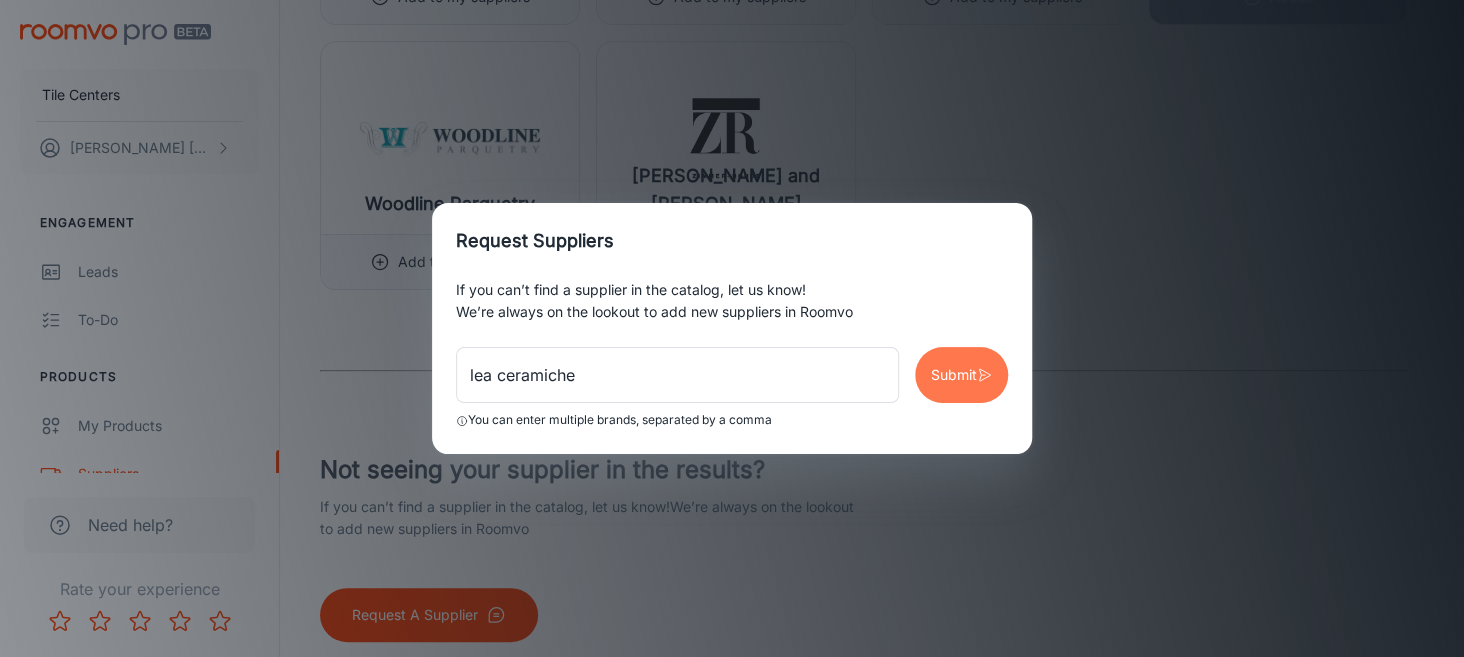 click on "Submit" at bounding box center [954, 375] 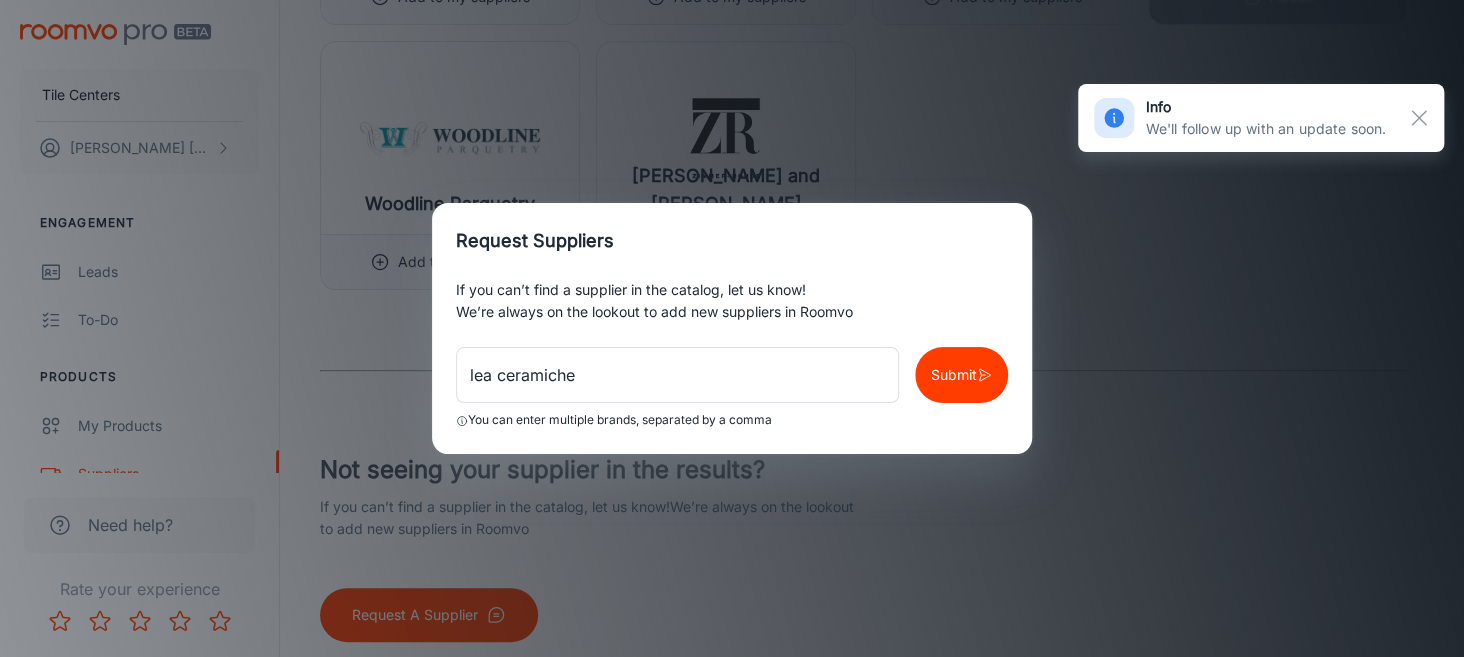 click on "Request Suppliers If you can’t find a supplier in the catalog, let us know! We’re always on the lookout to add new suppliers in Roomvo lea ceramiche ​ Submit You can enter multiple brands, separated by a comma" at bounding box center (732, 328) 